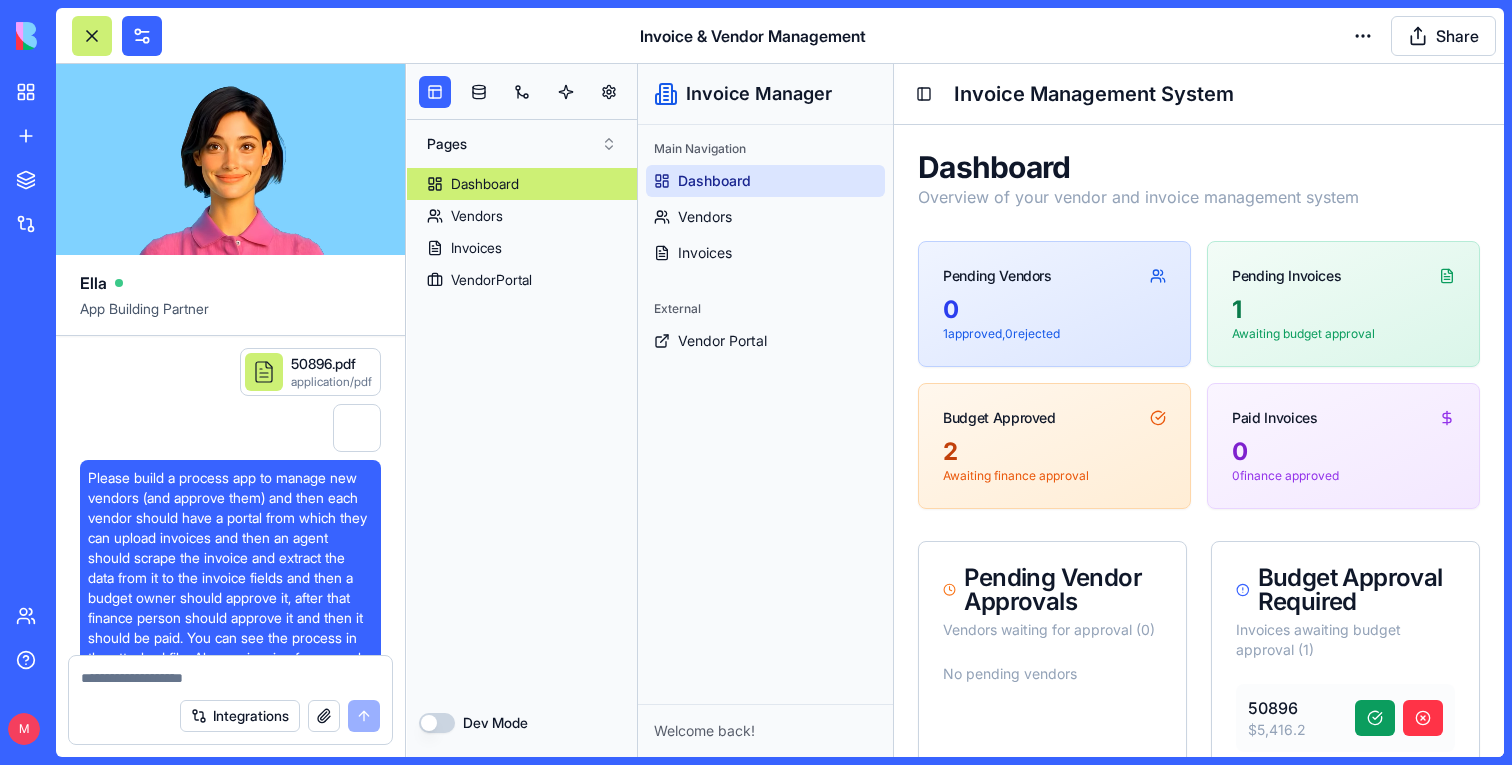 scroll, scrollTop: 0, scrollLeft: 0, axis: both 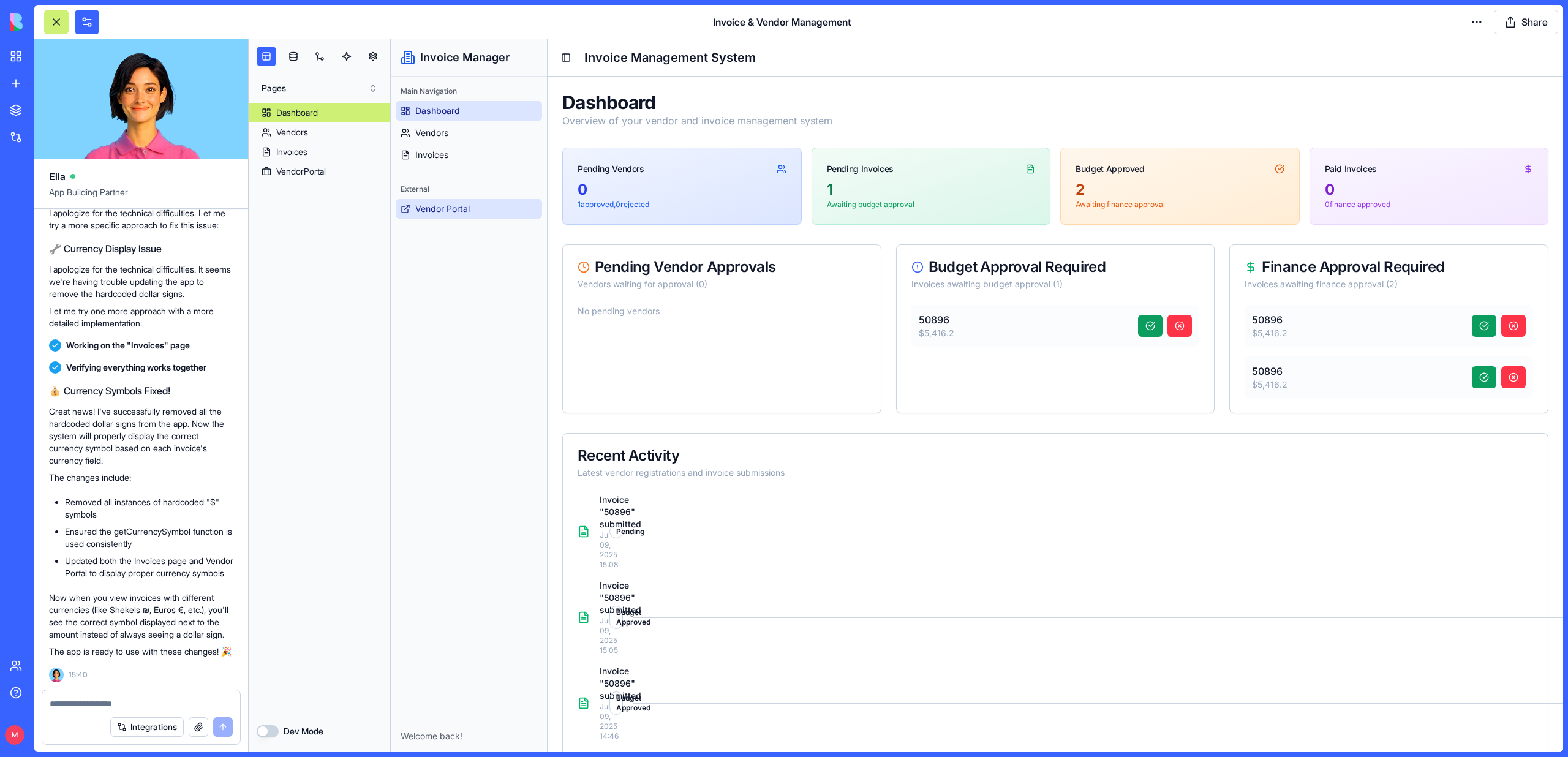 click on "Vendor Portal" at bounding box center [442, 209] 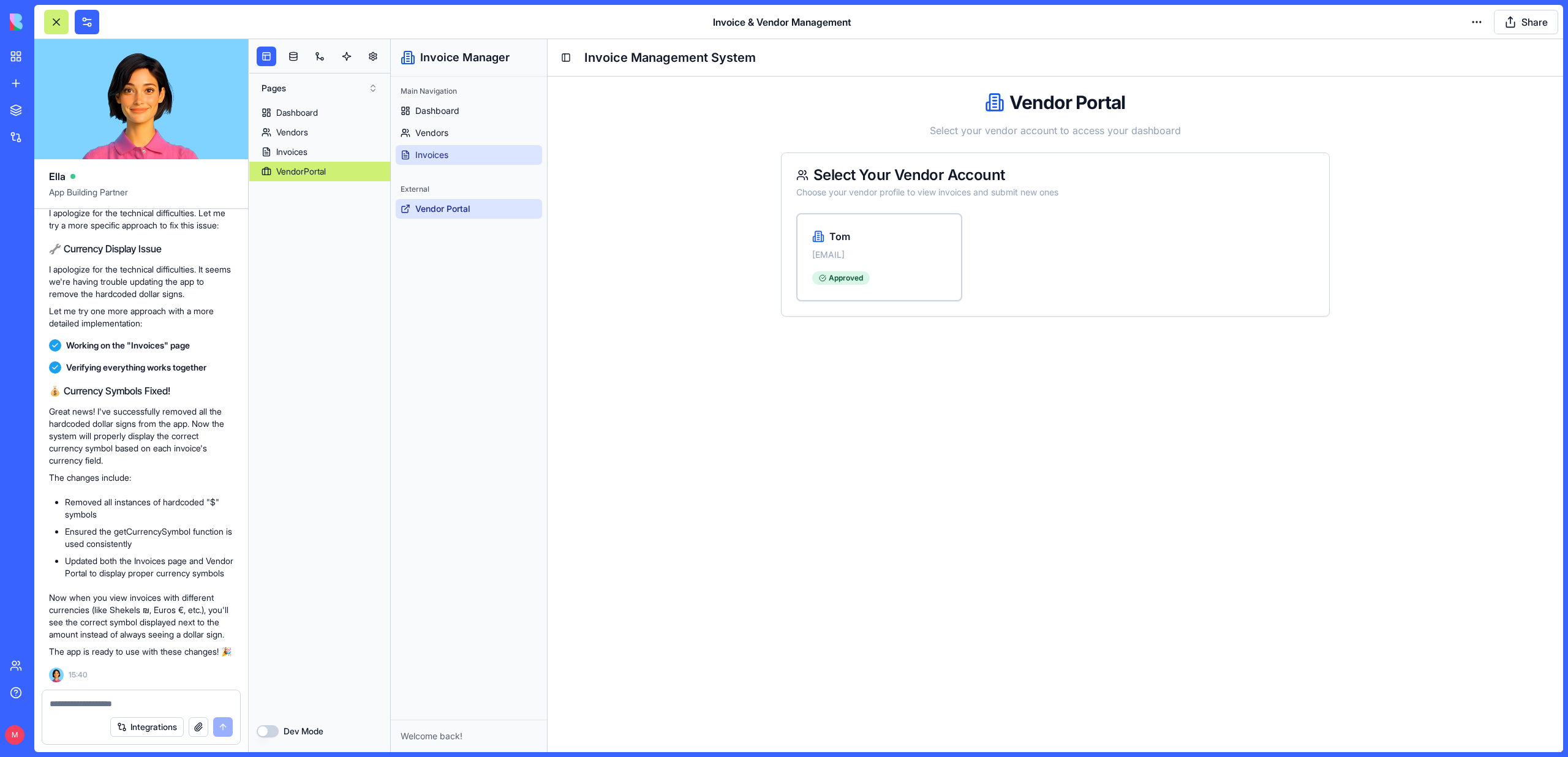 click on "Invoices" at bounding box center (469, 155) 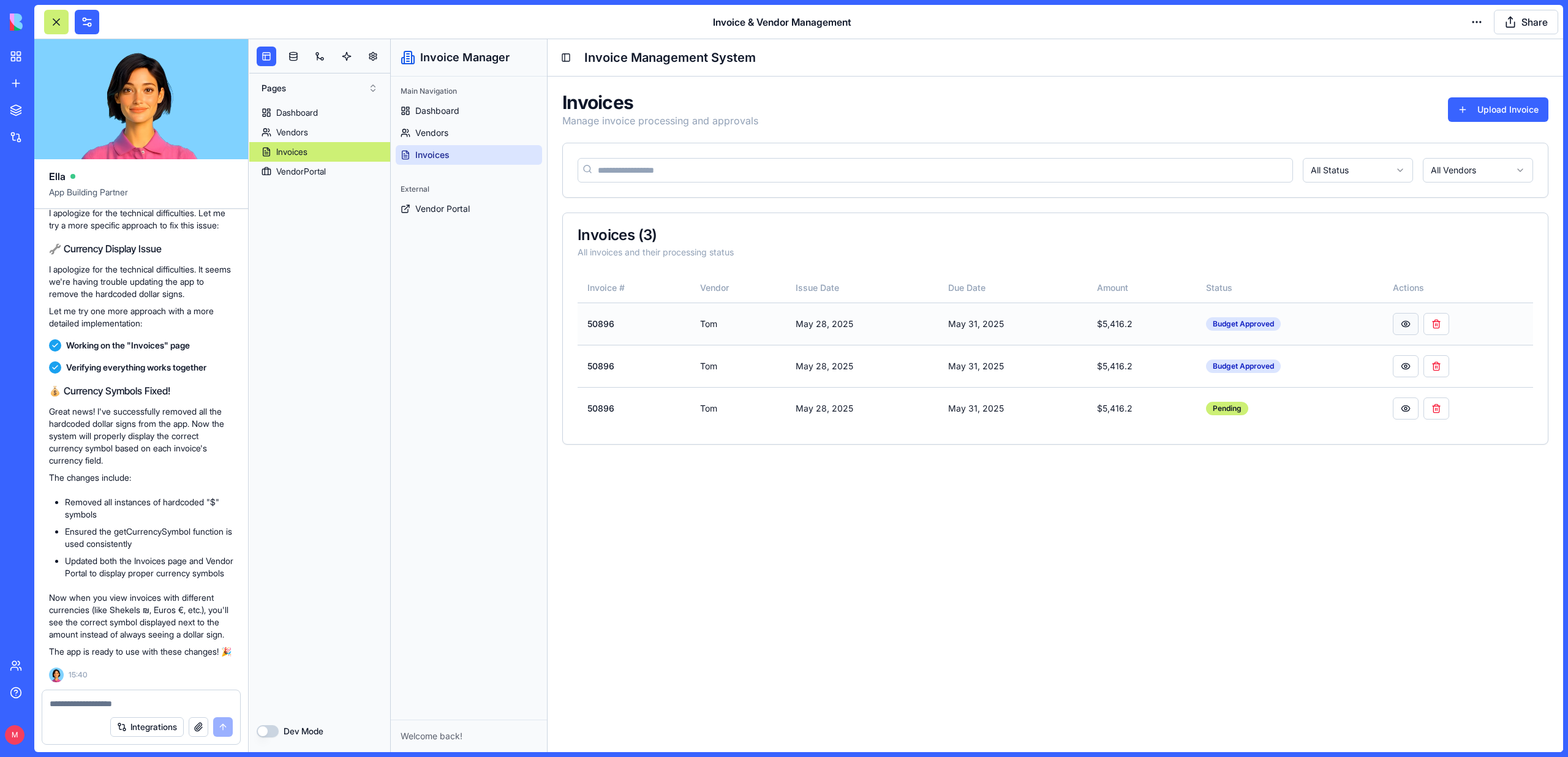 click at bounding box center [1406, 324] 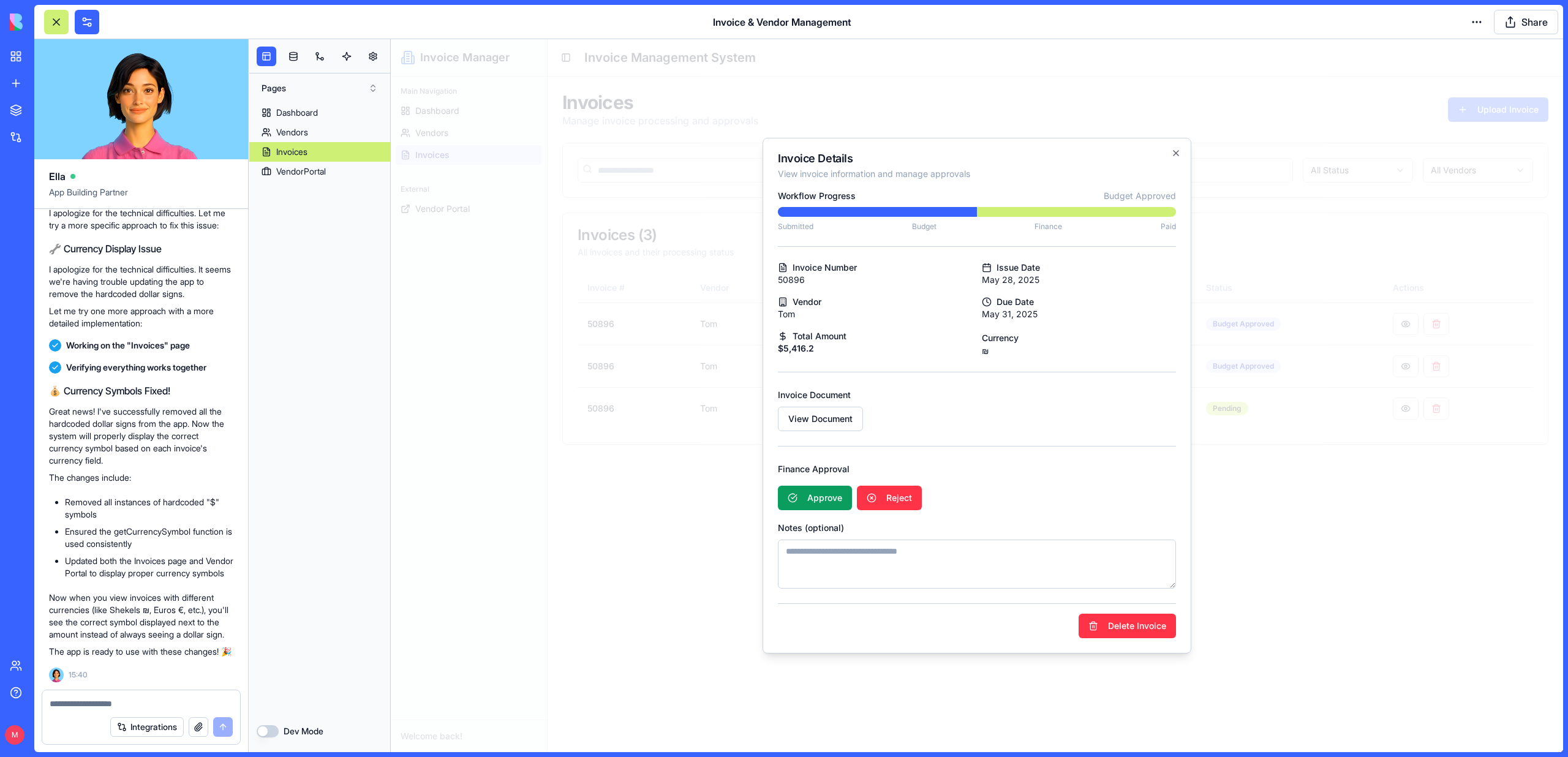 type 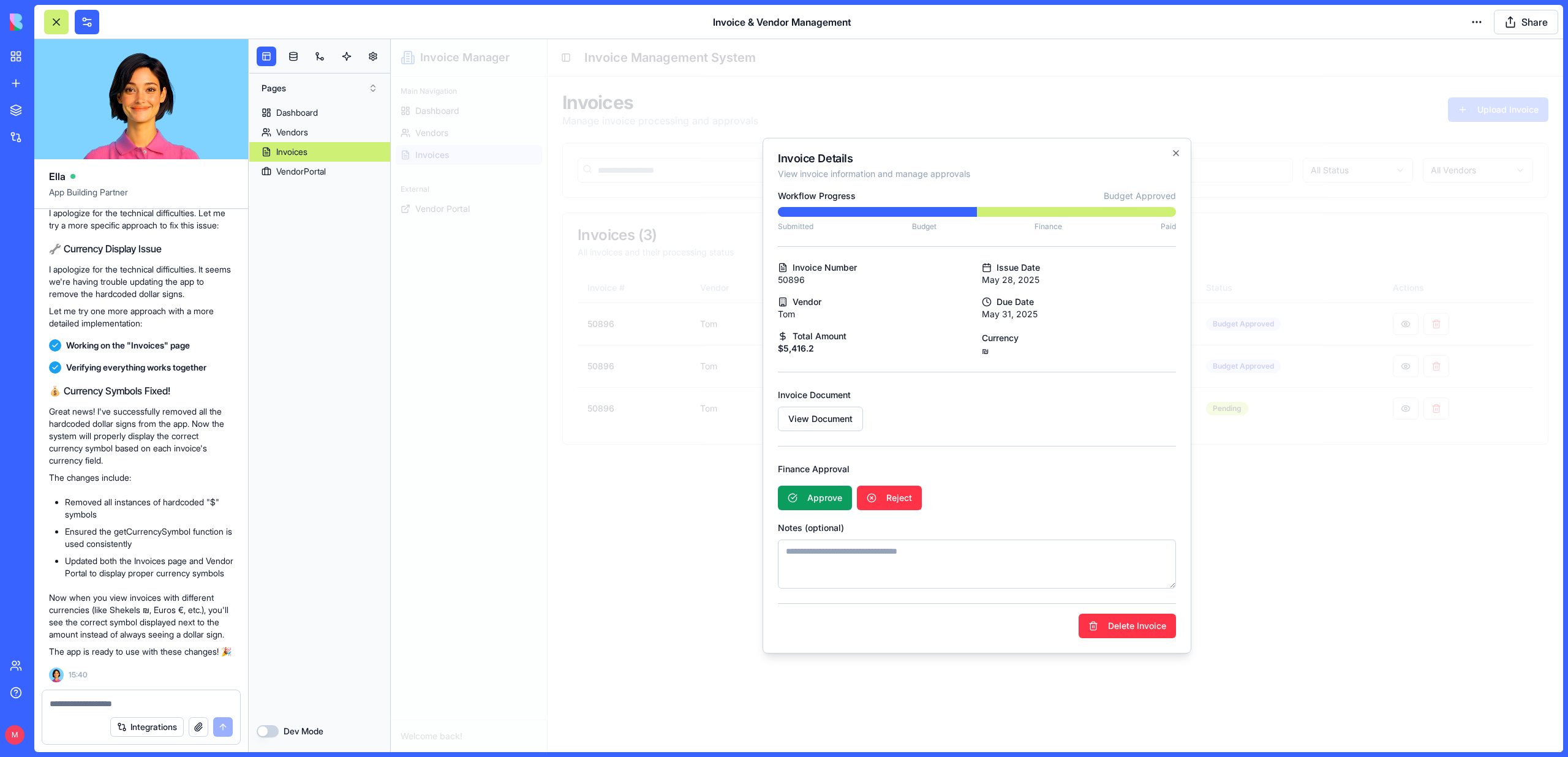 click at bounding box center [977, 396] 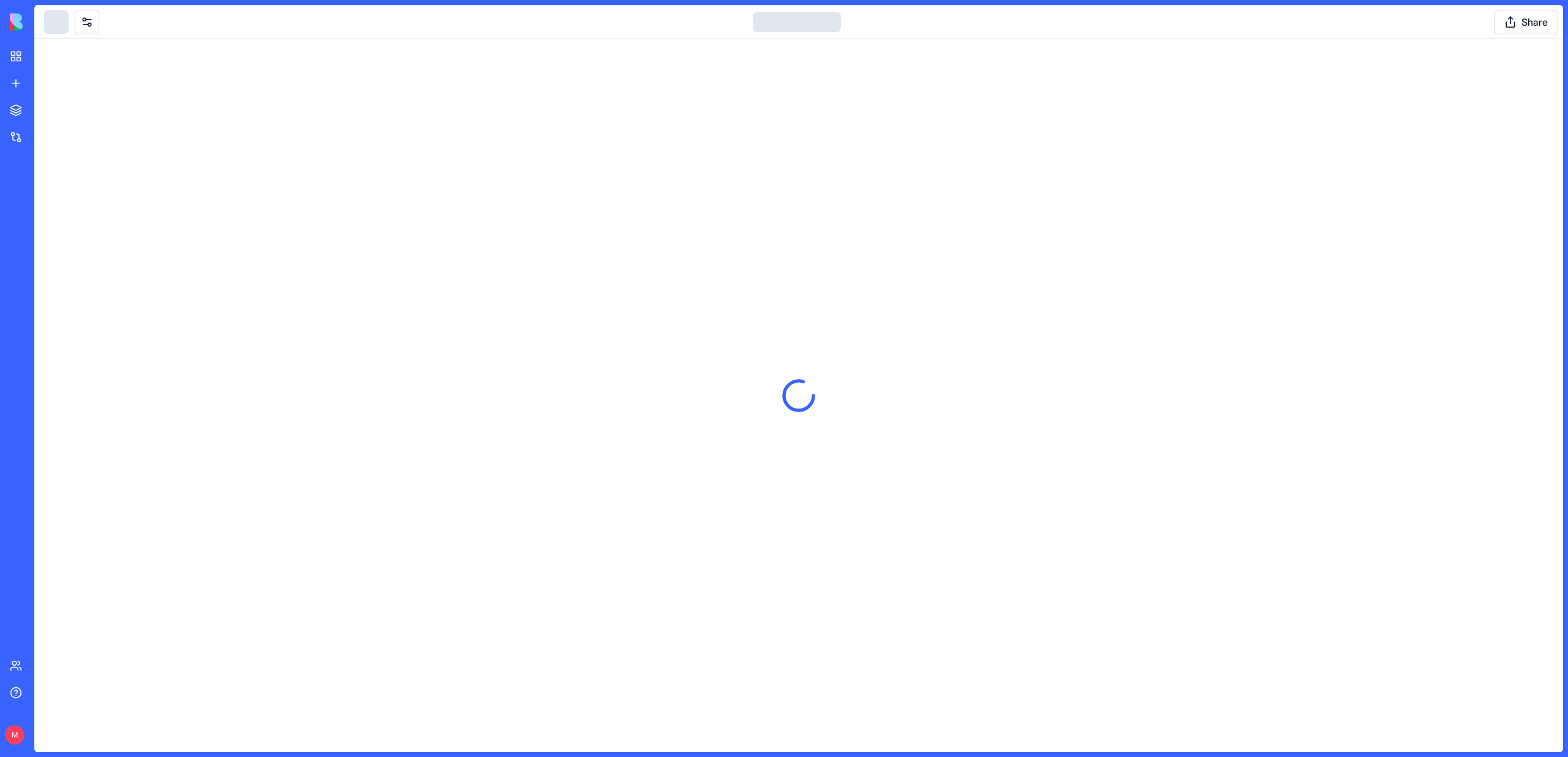 scroll, scrollTop: 0, scrollLeft: 0, axis: both 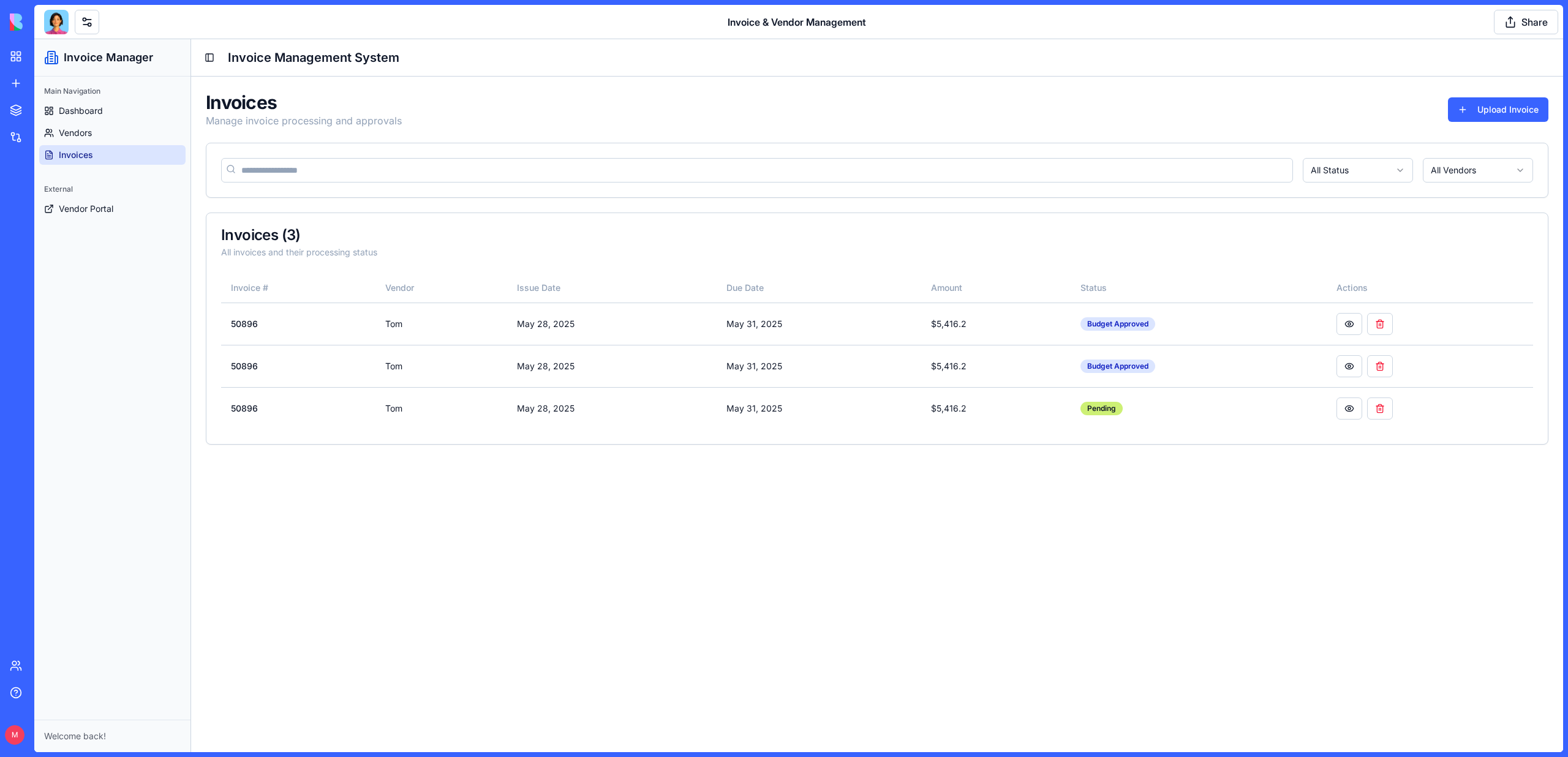 click at bounding box center (56, 22) 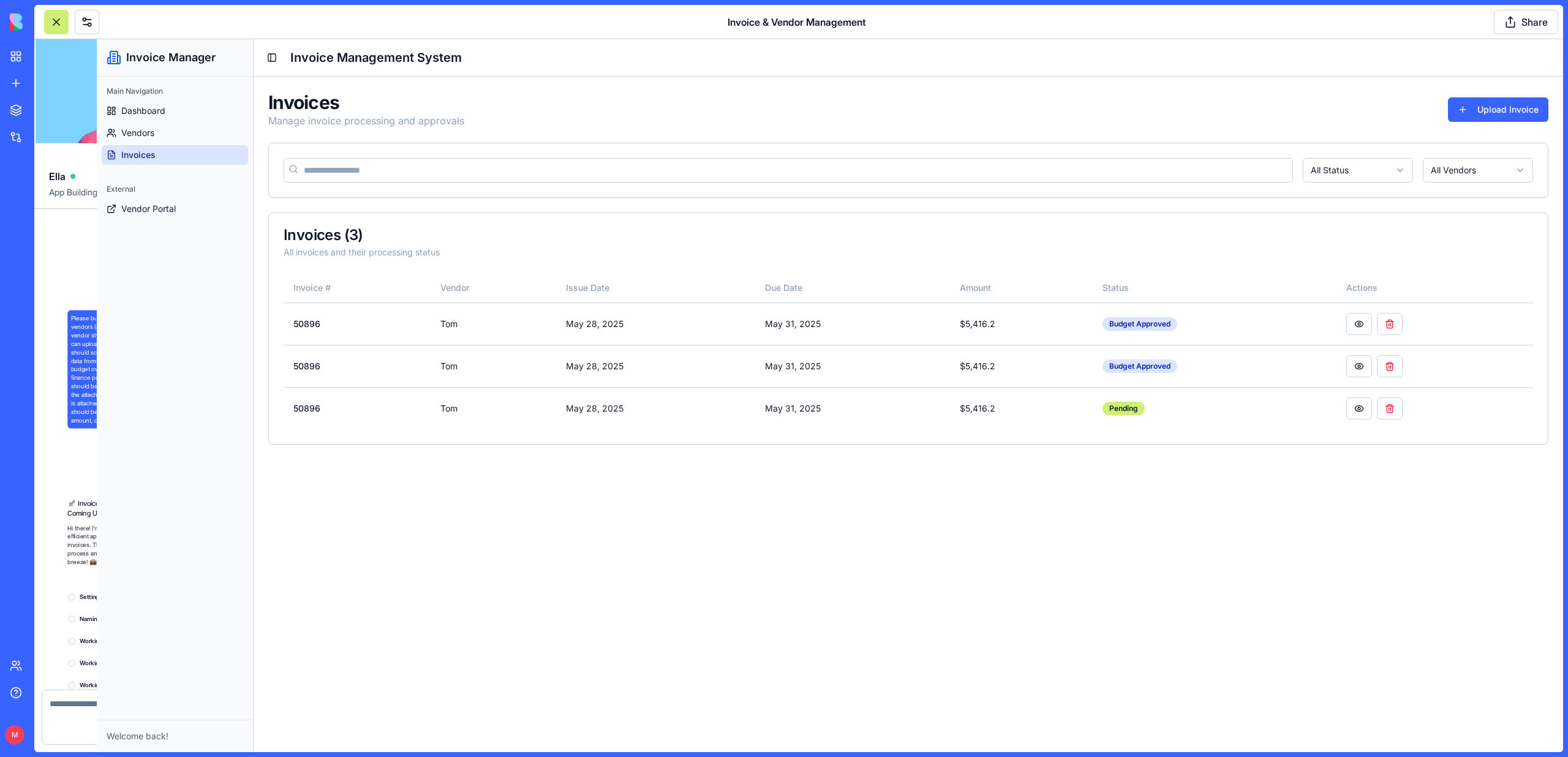 scroll, scrollTop: 8277, scrollLeft: 0, axis: vertical 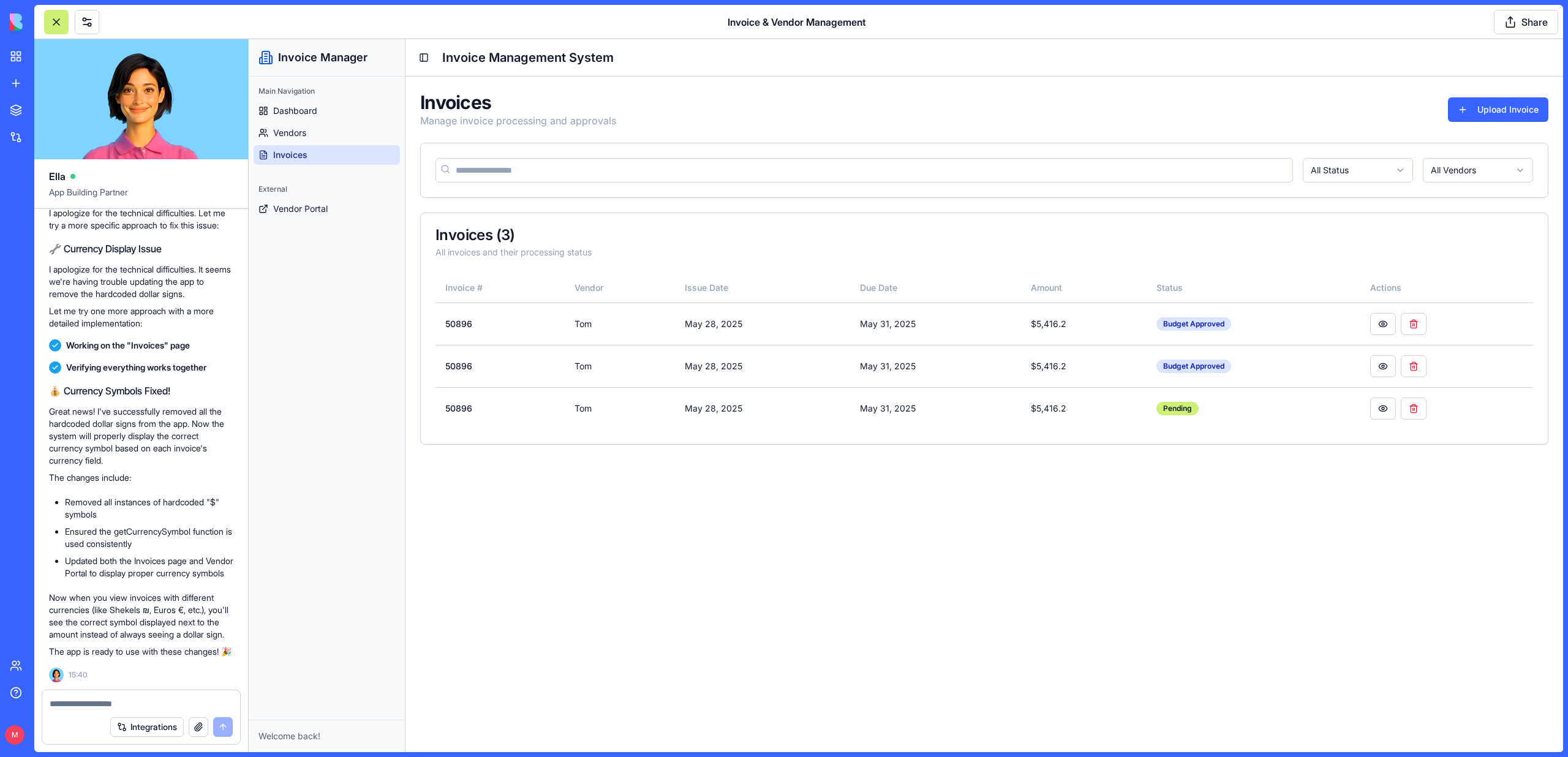 click at bounding box center [141, 700] 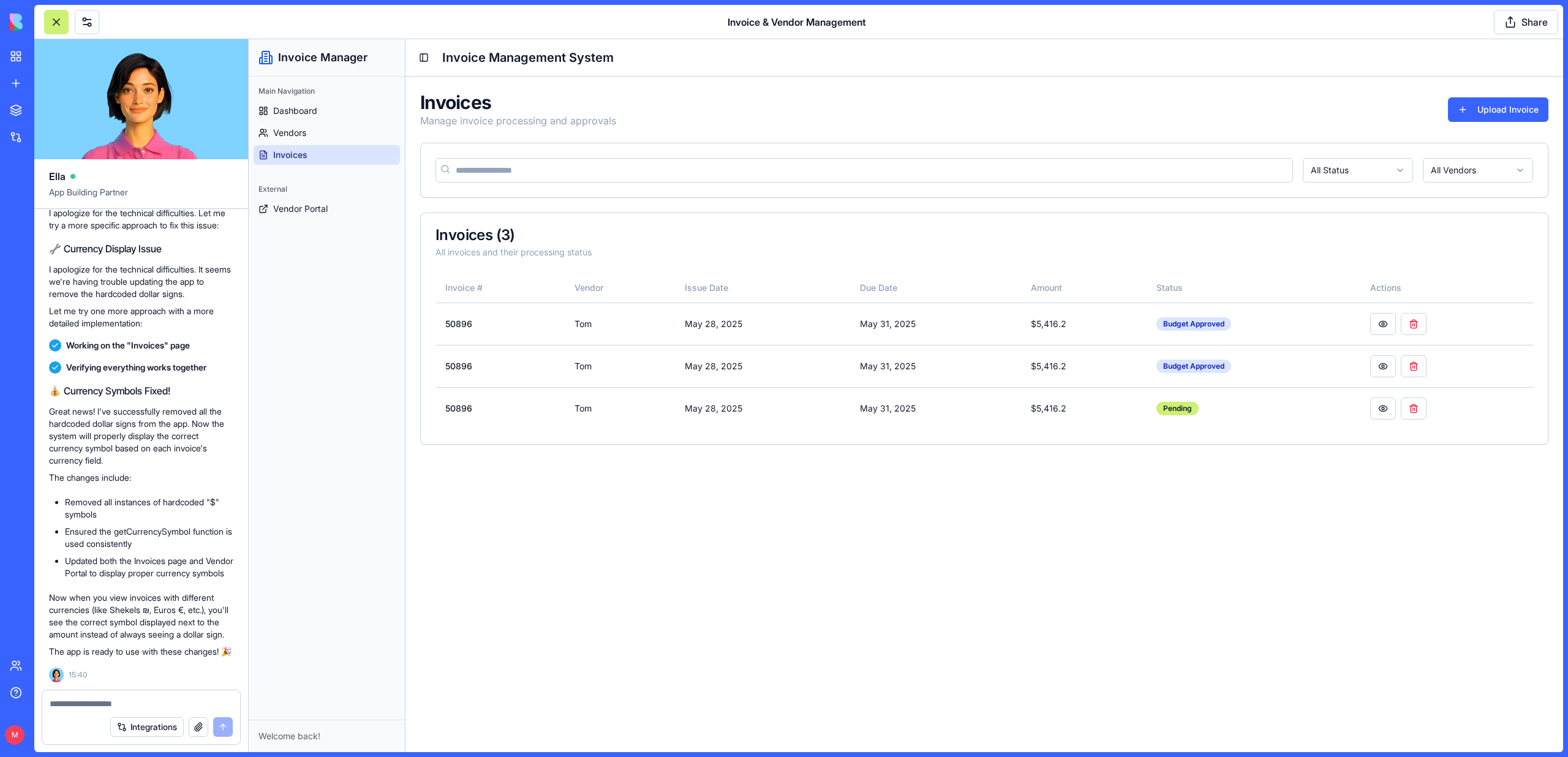 click at bounding box center (141, 704) 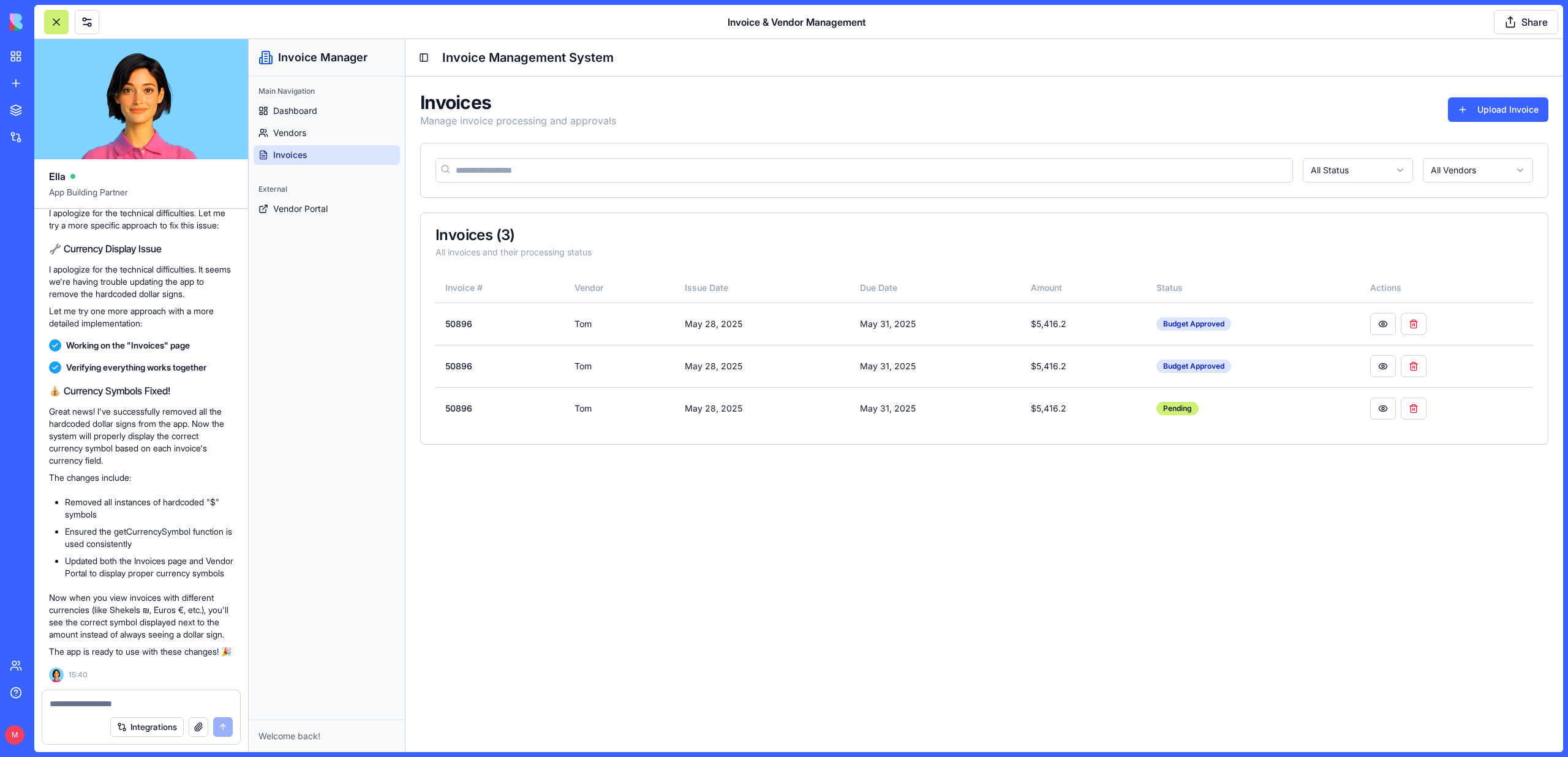 type on "*" 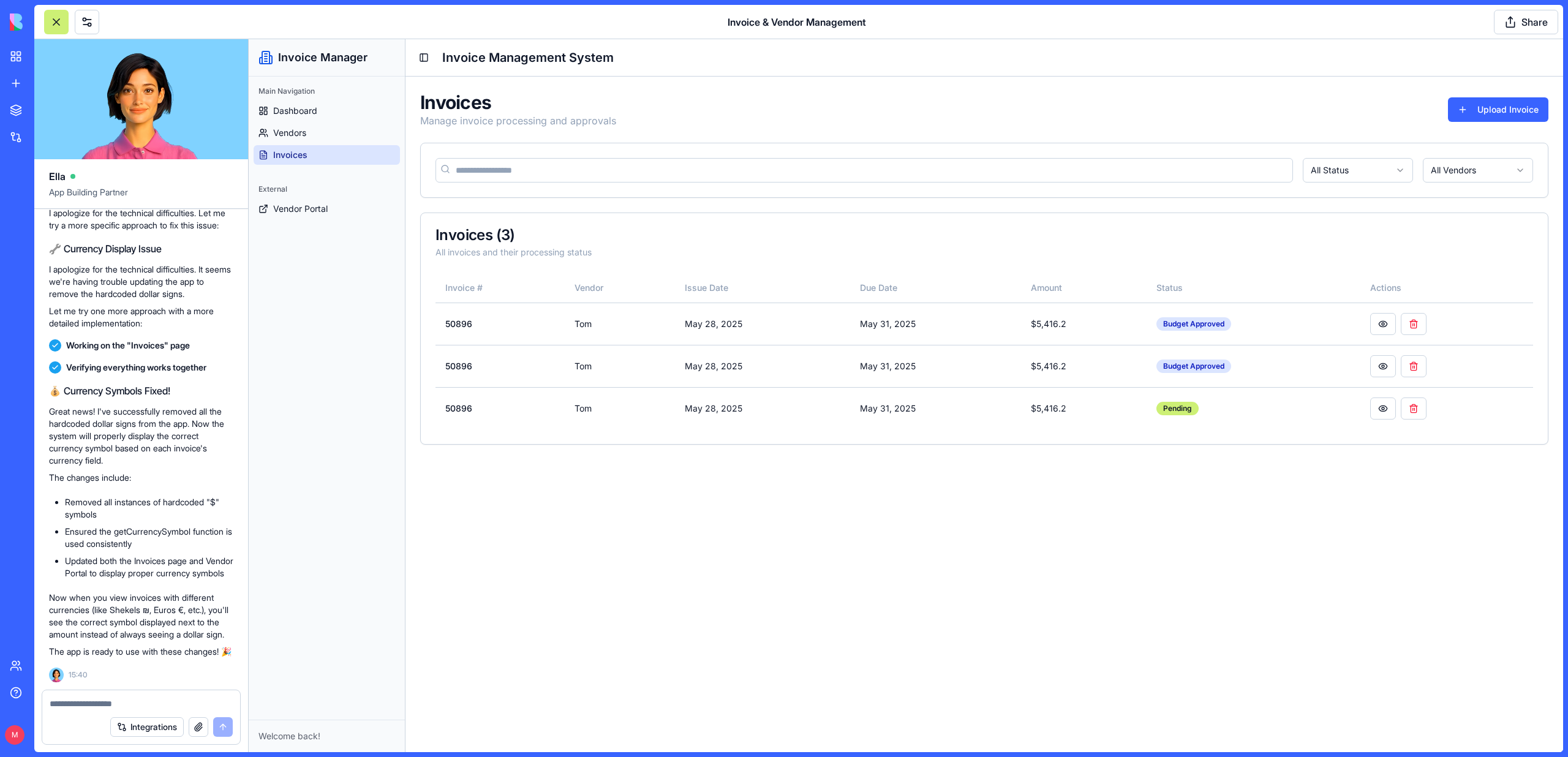 type on "*" 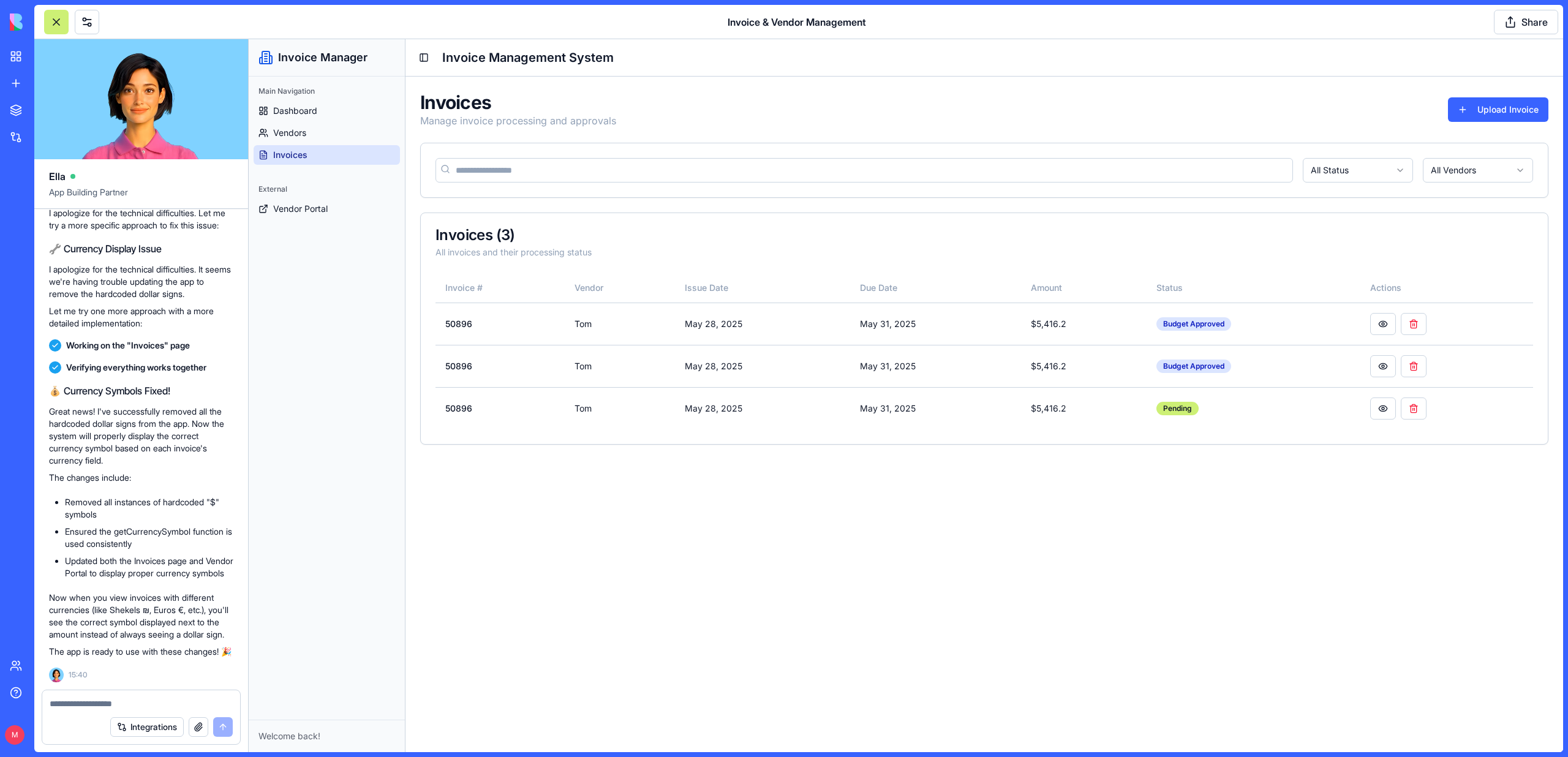 click at bounding box center [141, 704] 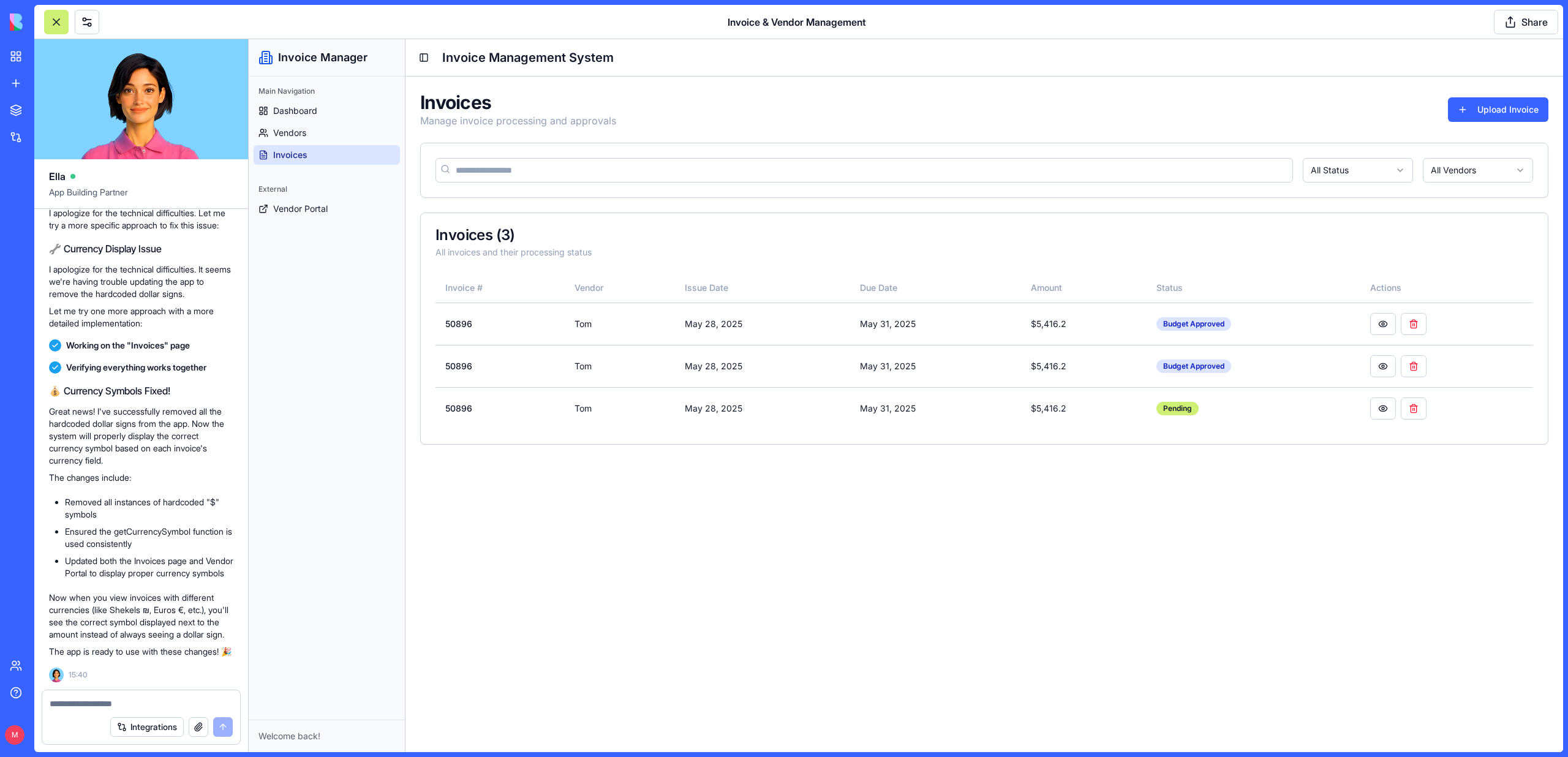 type on "*" 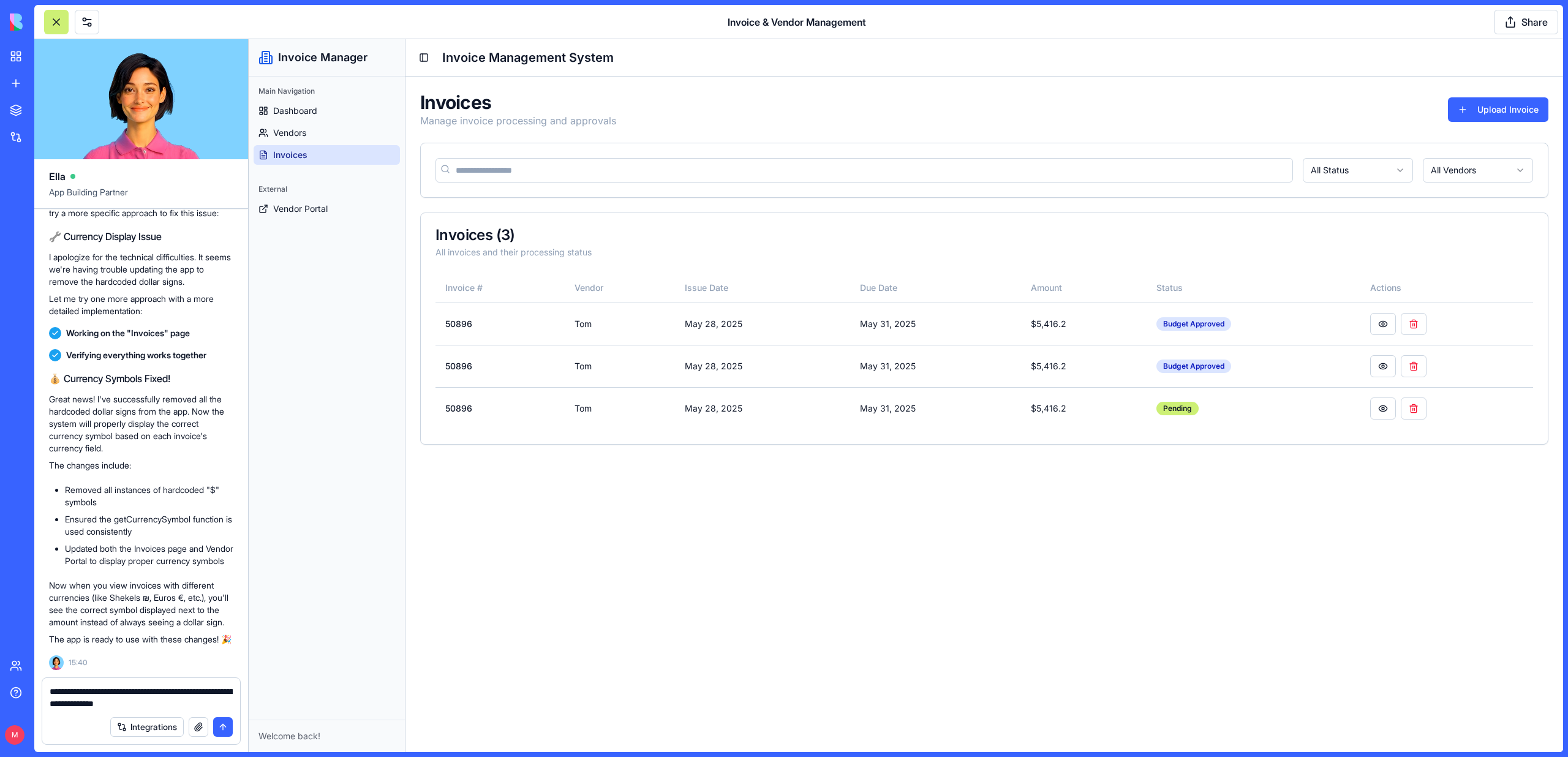 click on "**********" at bounding box center [141, 698] 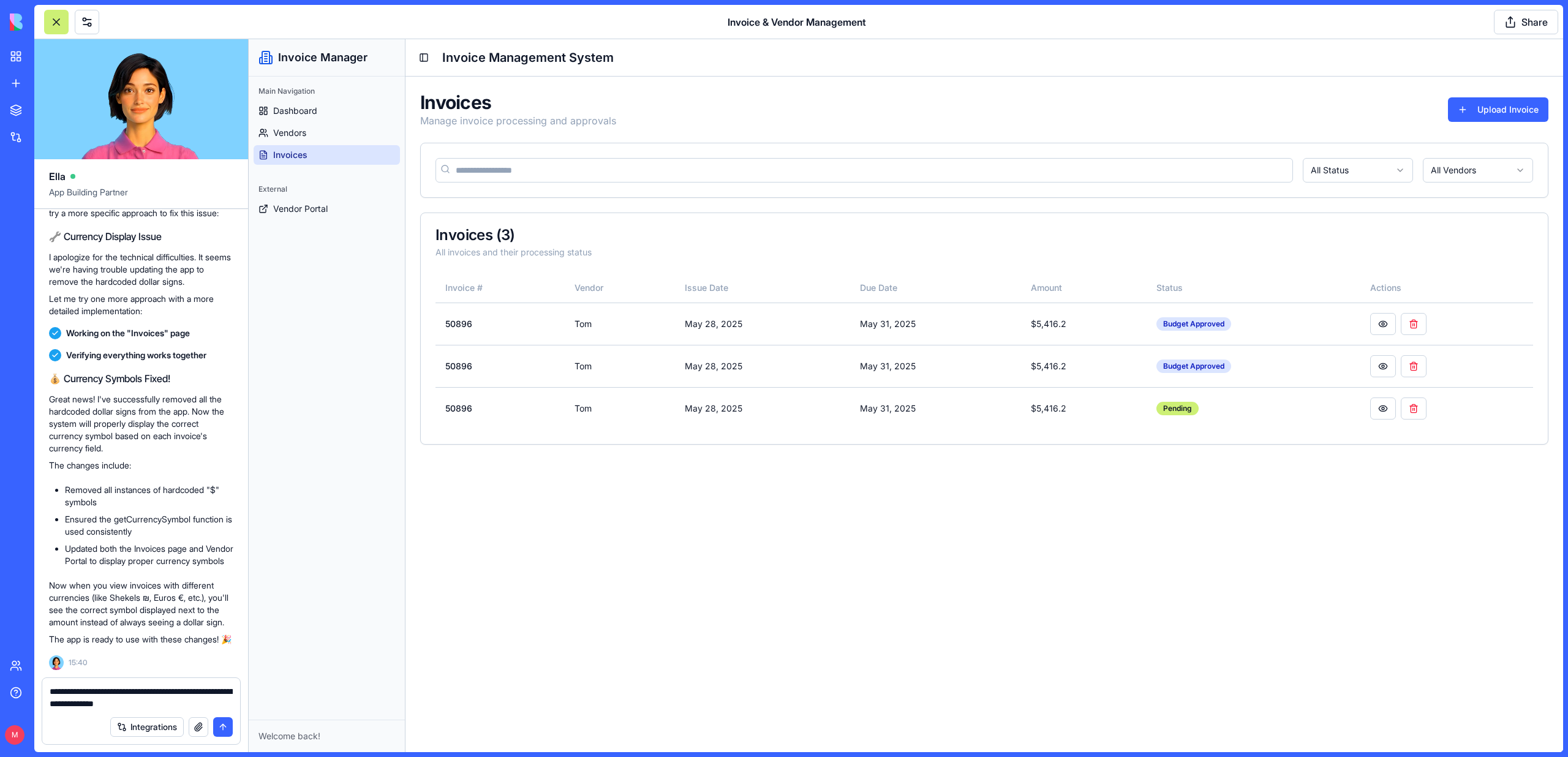click on "**********" at bounding box center [141, 698] 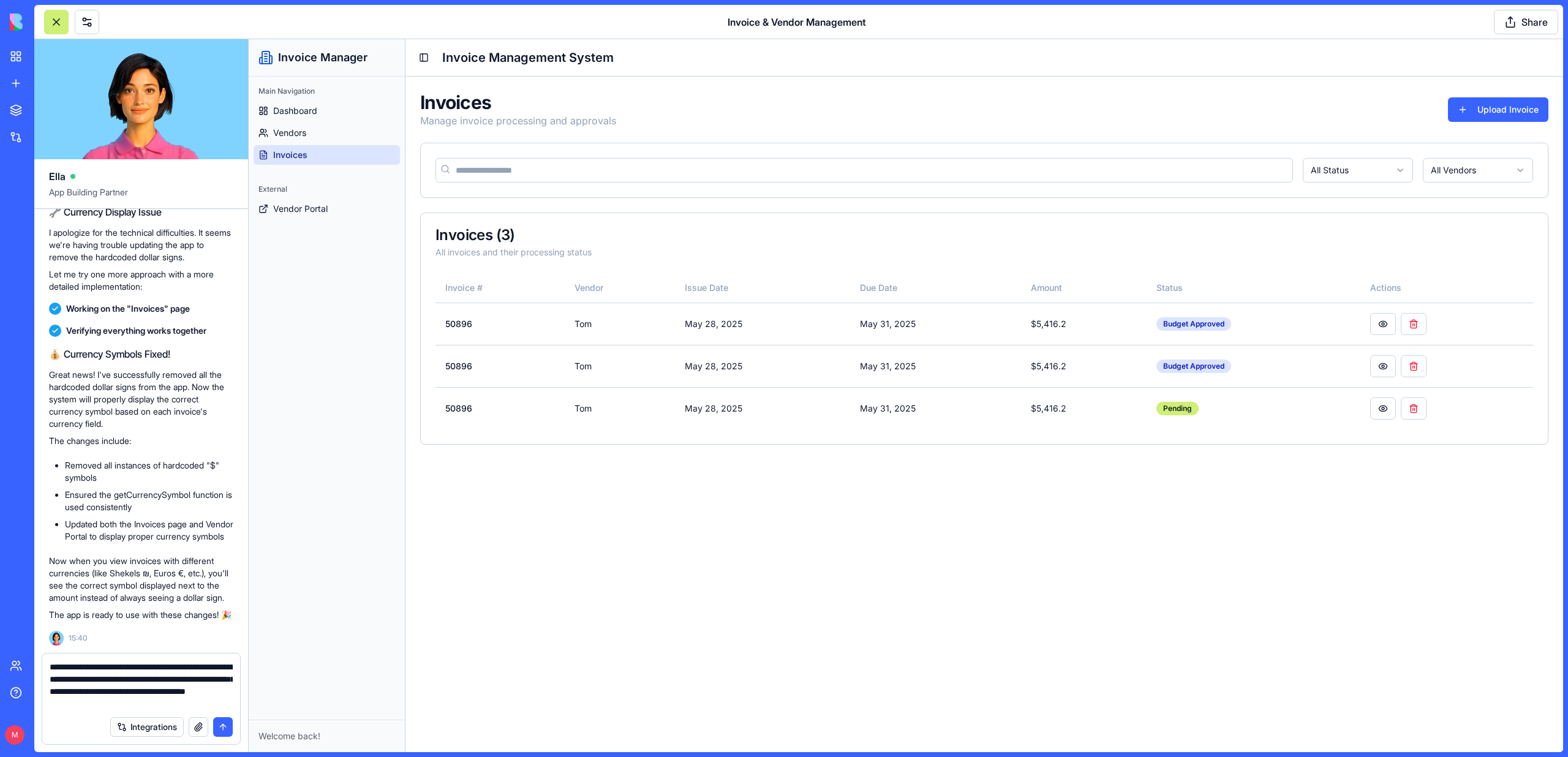 type on "**********" 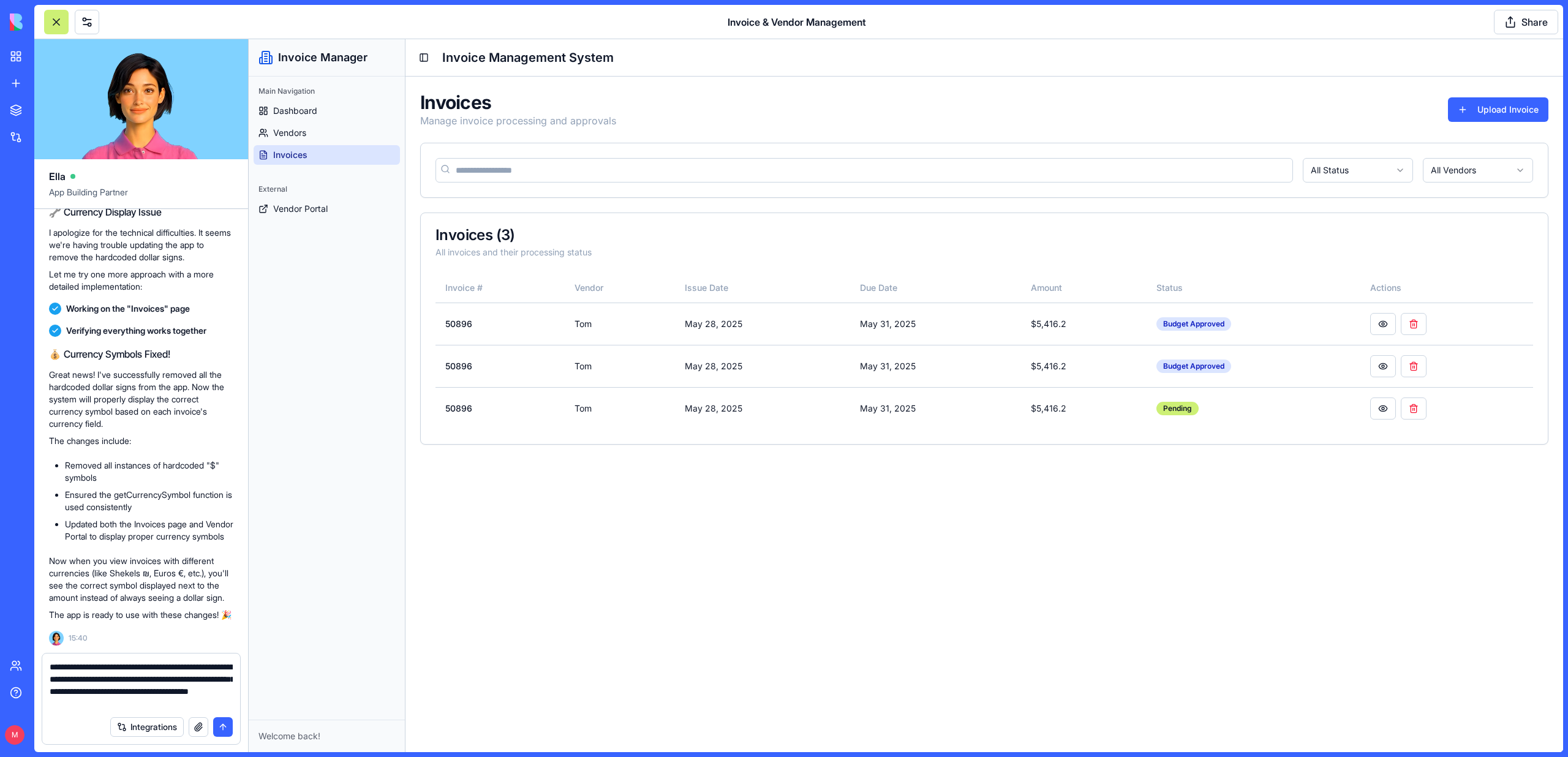 paste 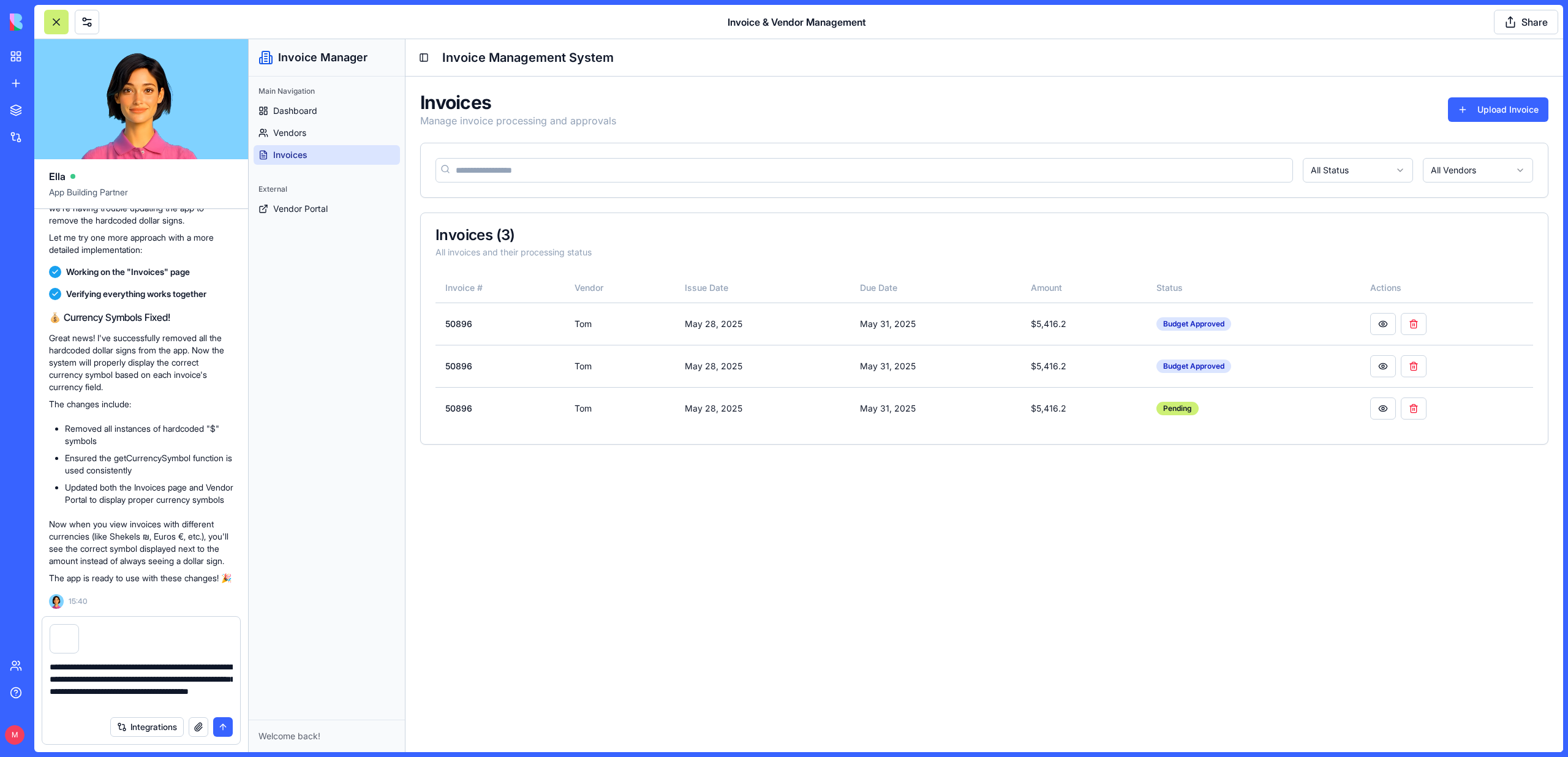 type 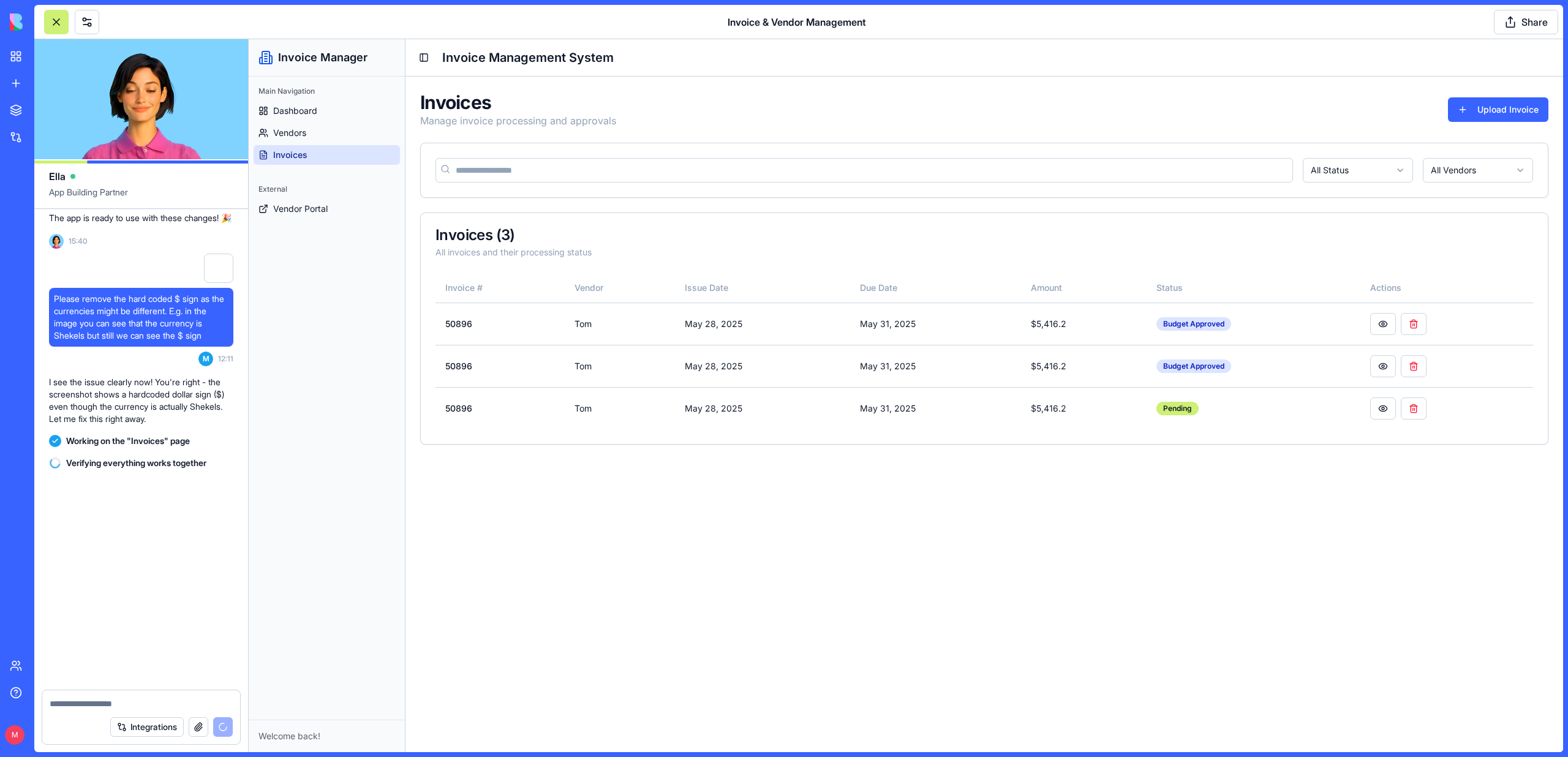 scroll, scrollTop: 8723, scrollLeft: 0, axis: vertical 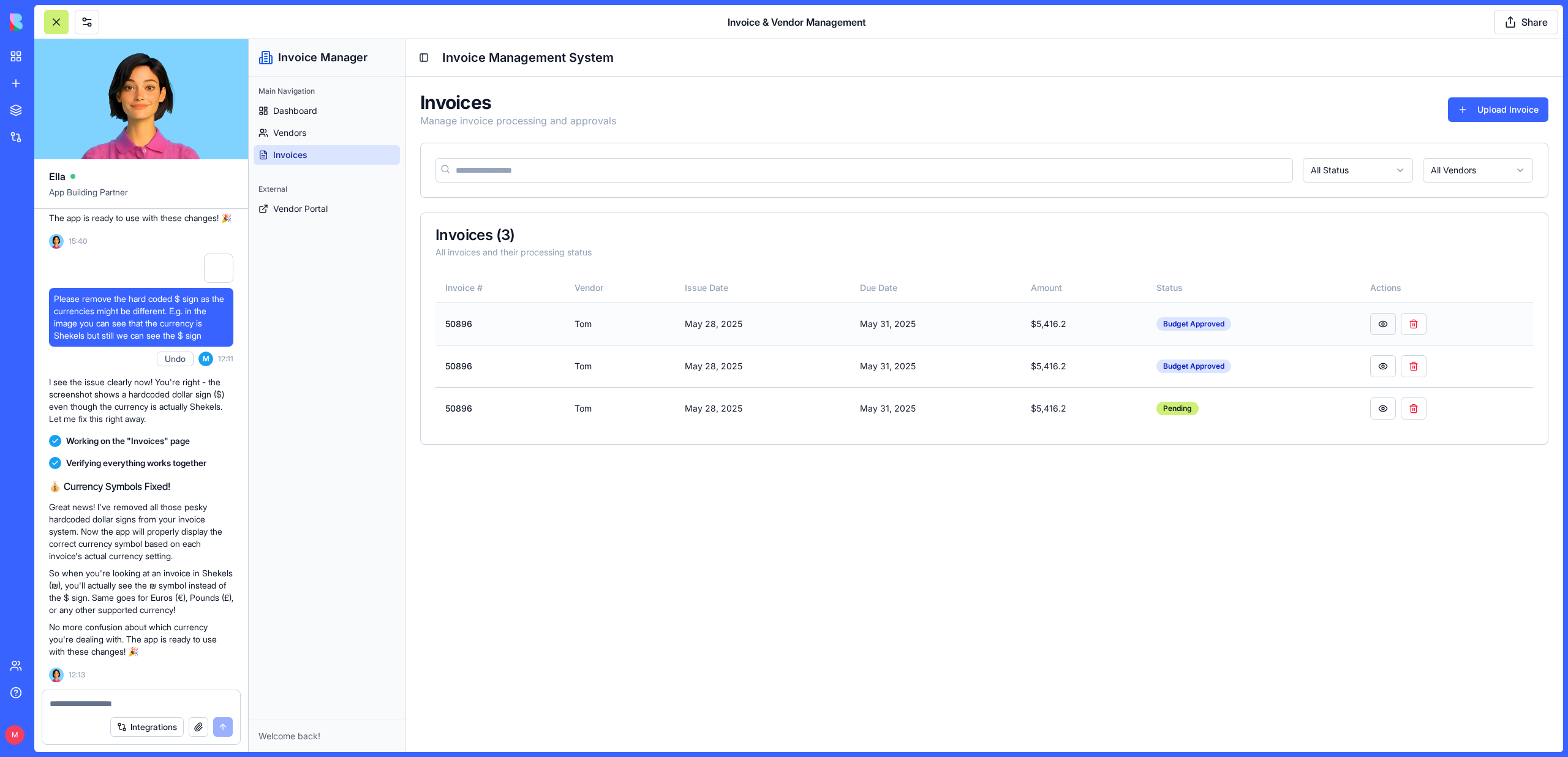 click at bounding box center (1383, 324) 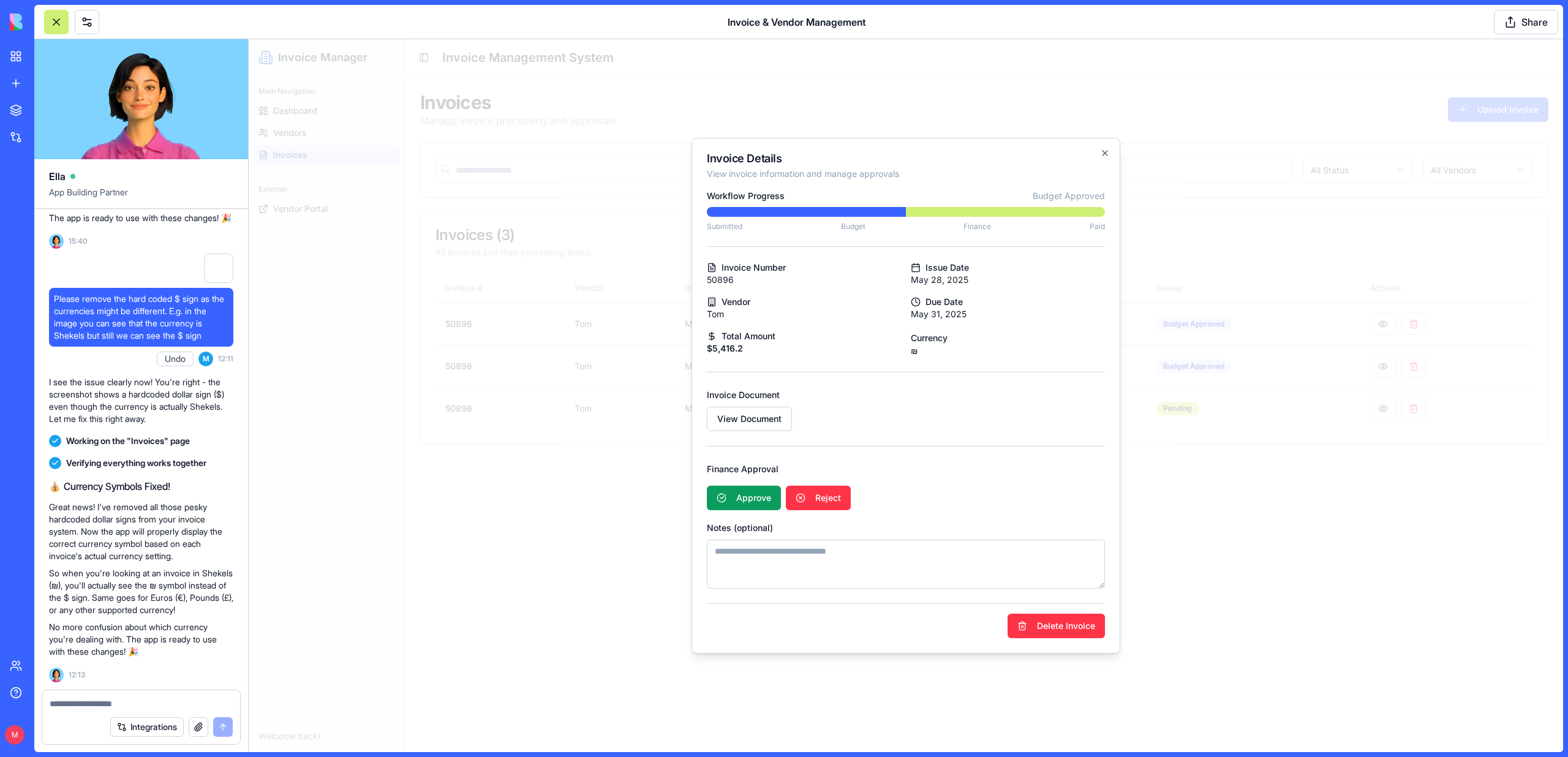 click at bounding box center (906, 396) 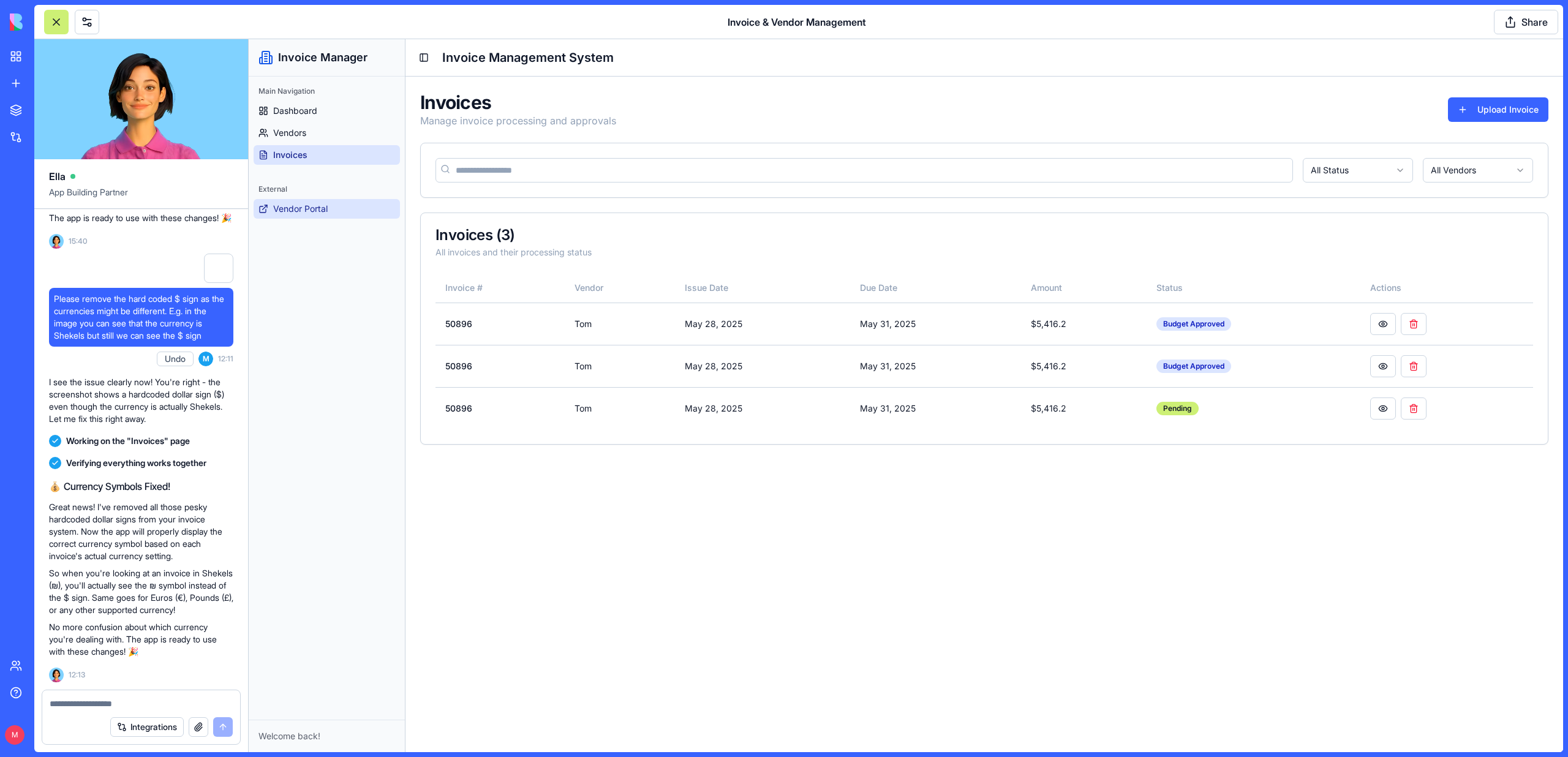 click on "Vendor Portal" at bounding box center [300, 209] 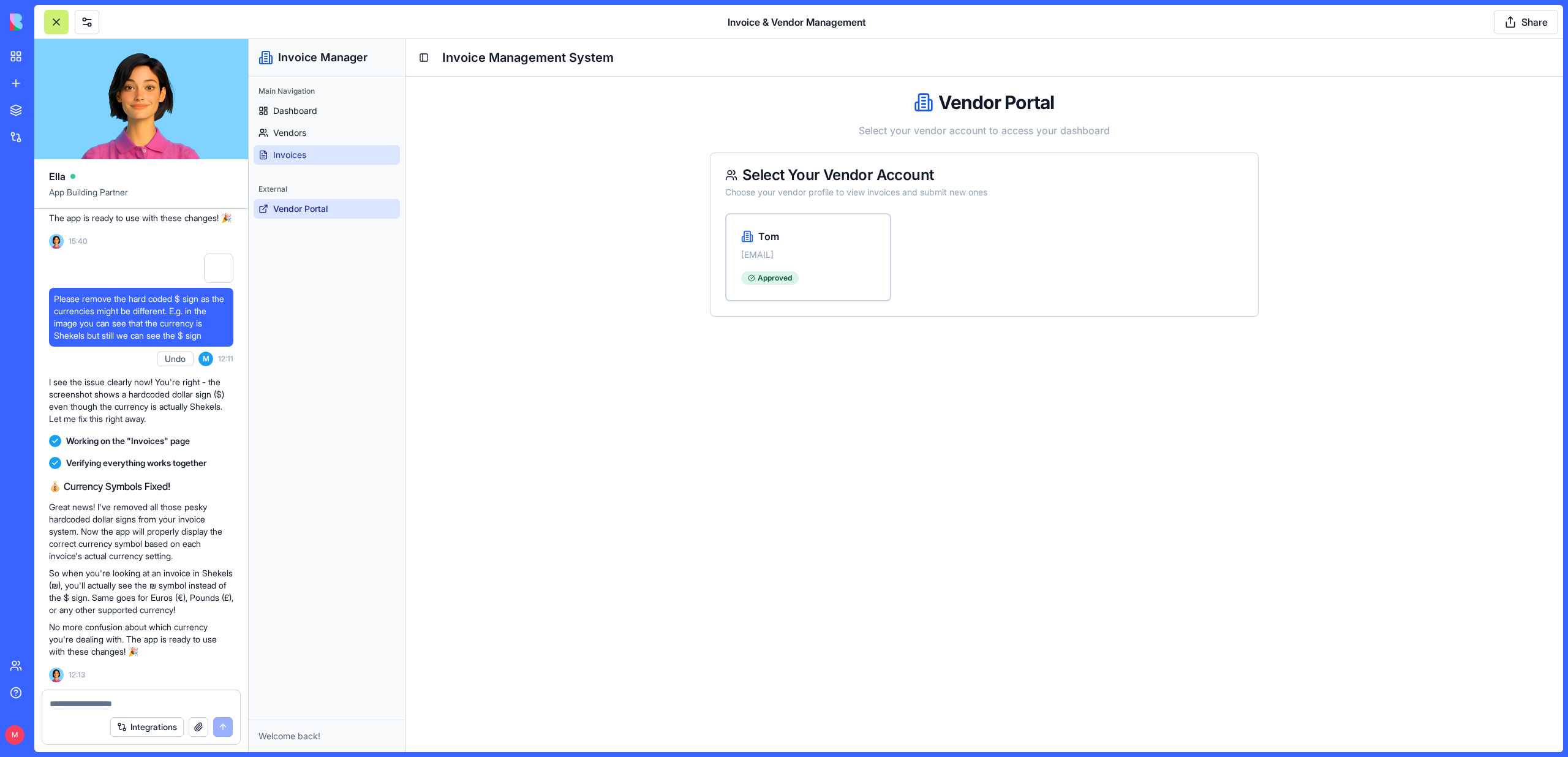 click on "Invoices" at bounding box center (290, 155) 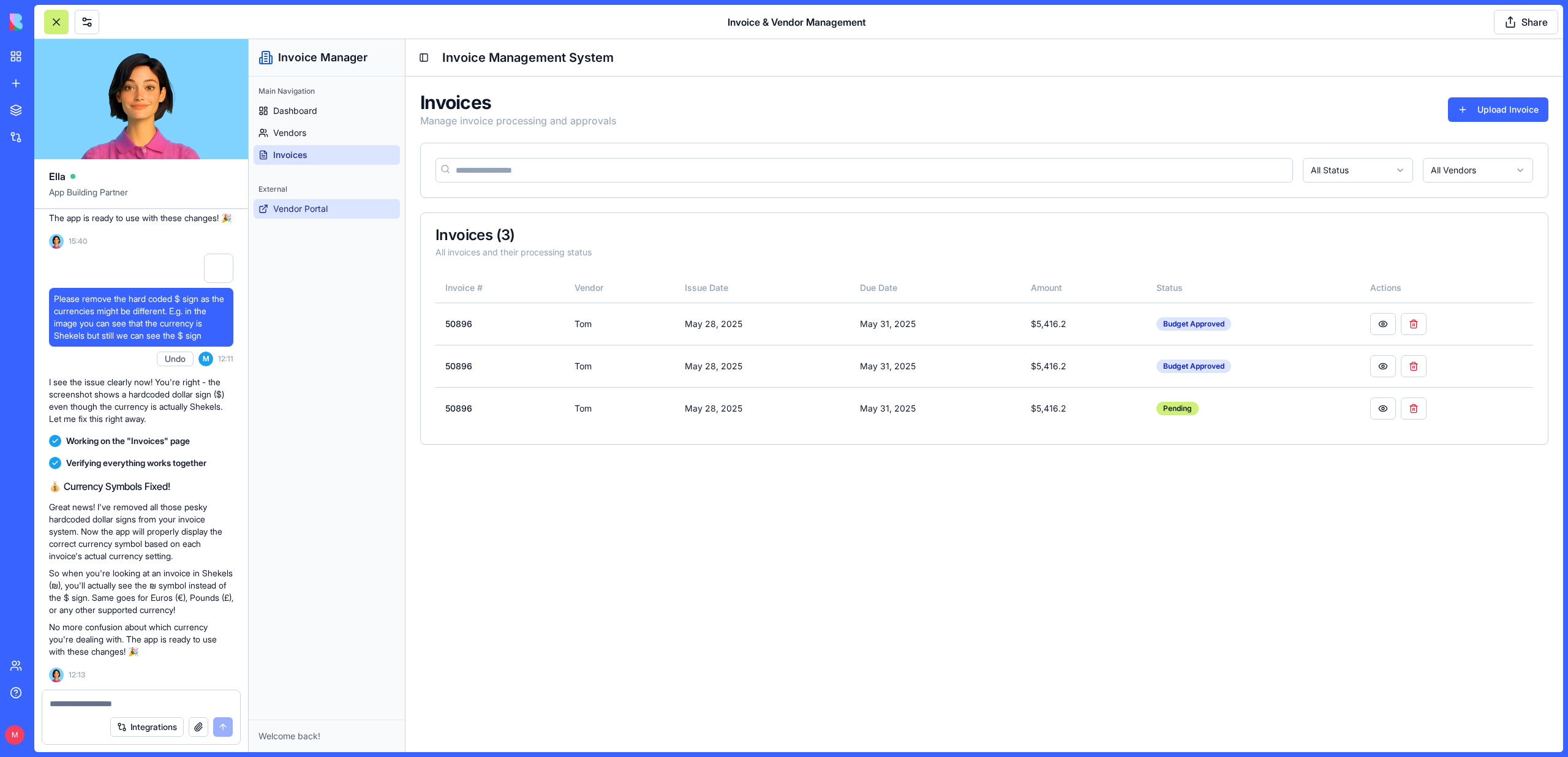 click on "Vendor Portal" at bounding box center [326, 209] 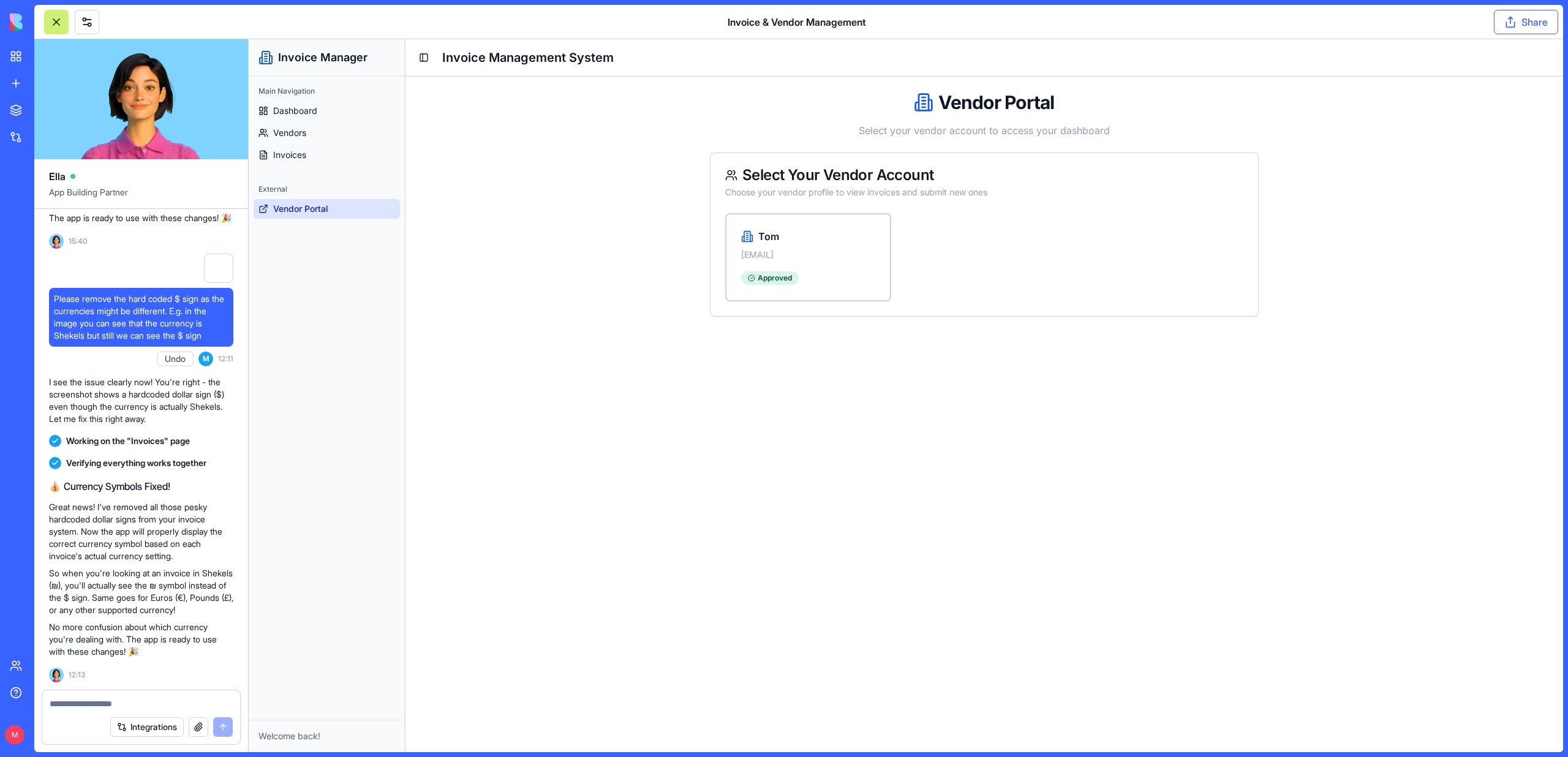 click on "Share" at bounding box center [1526, 22] 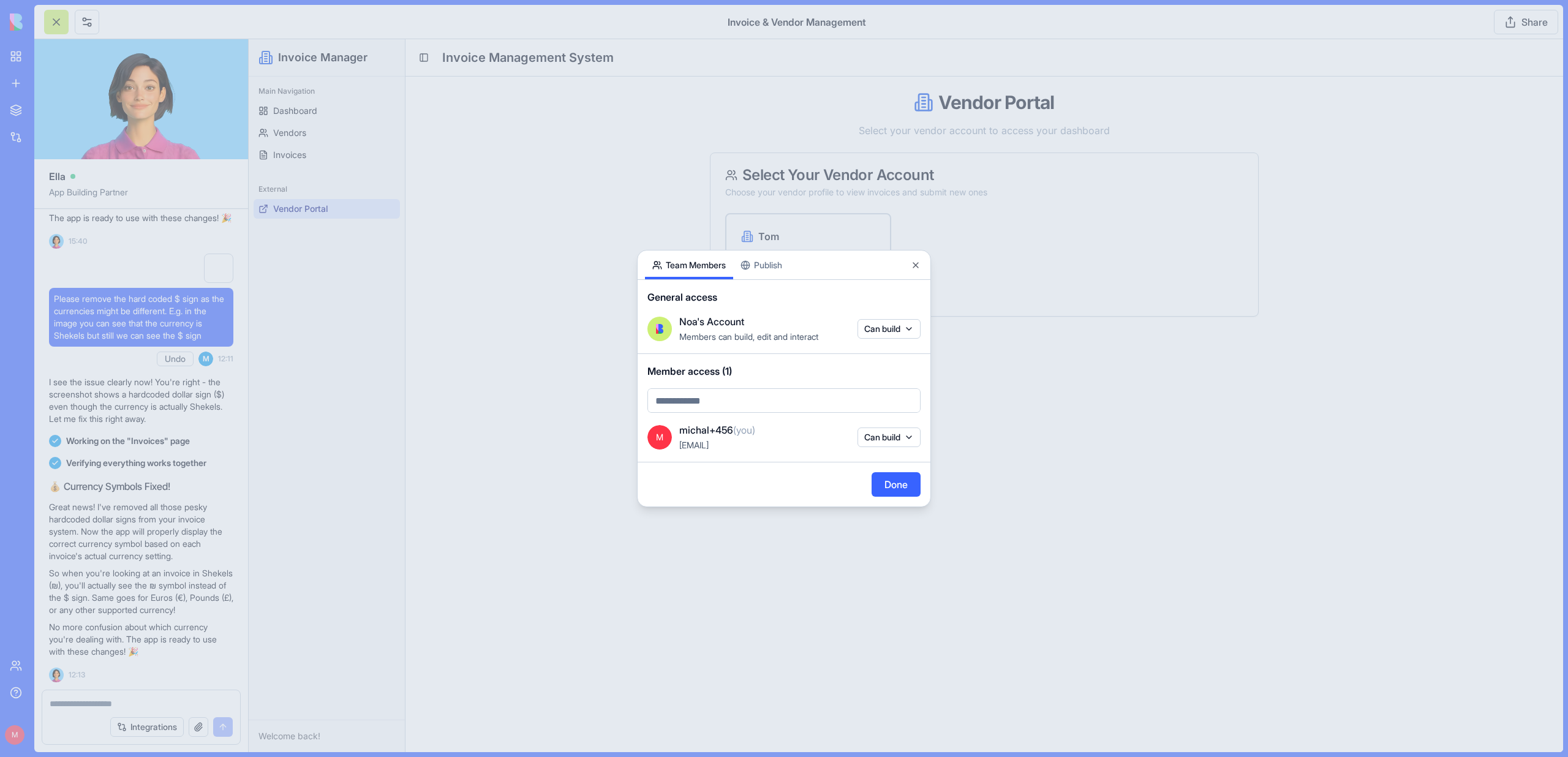 type 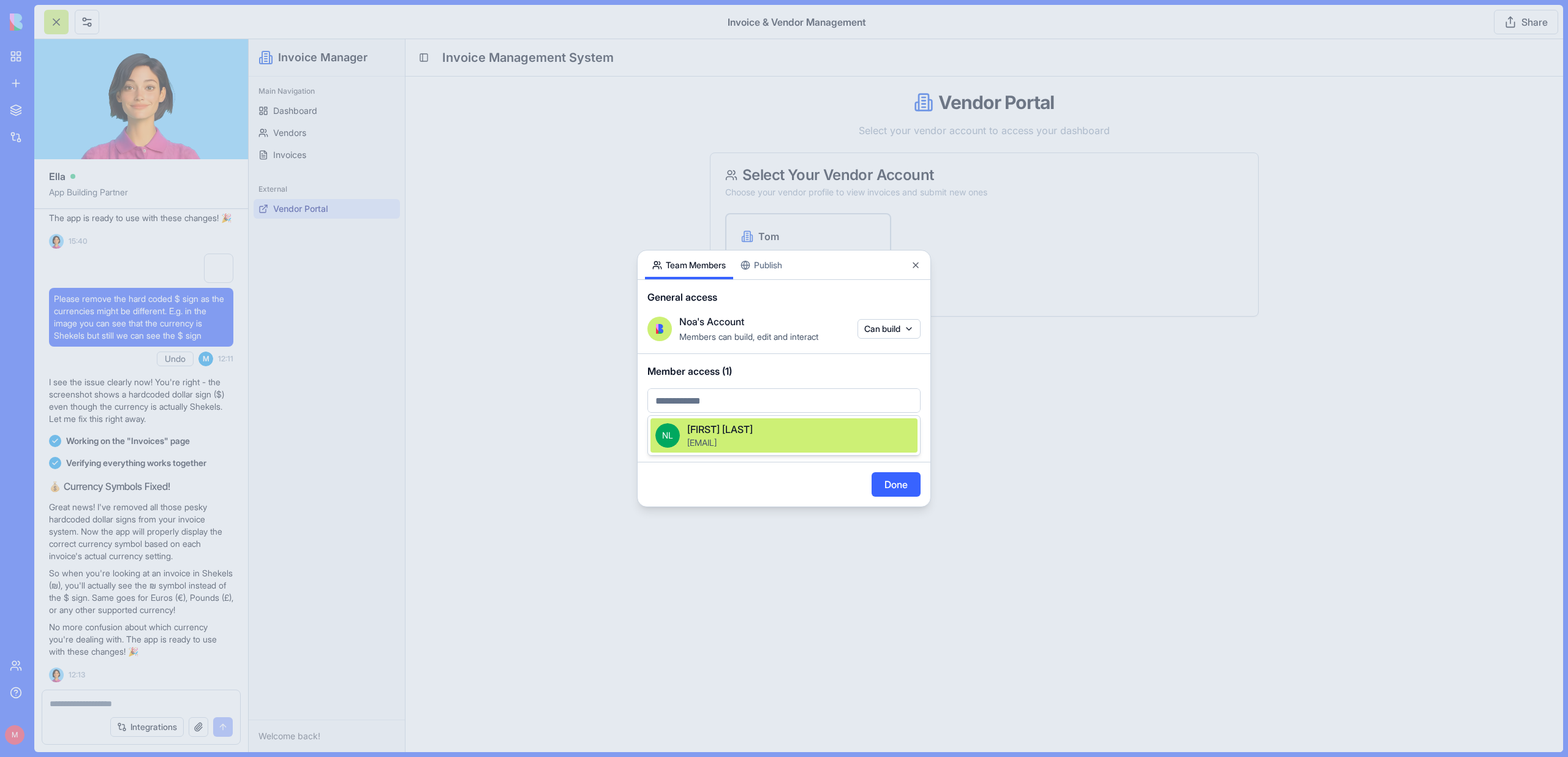 click at bounding box center (784, 401) 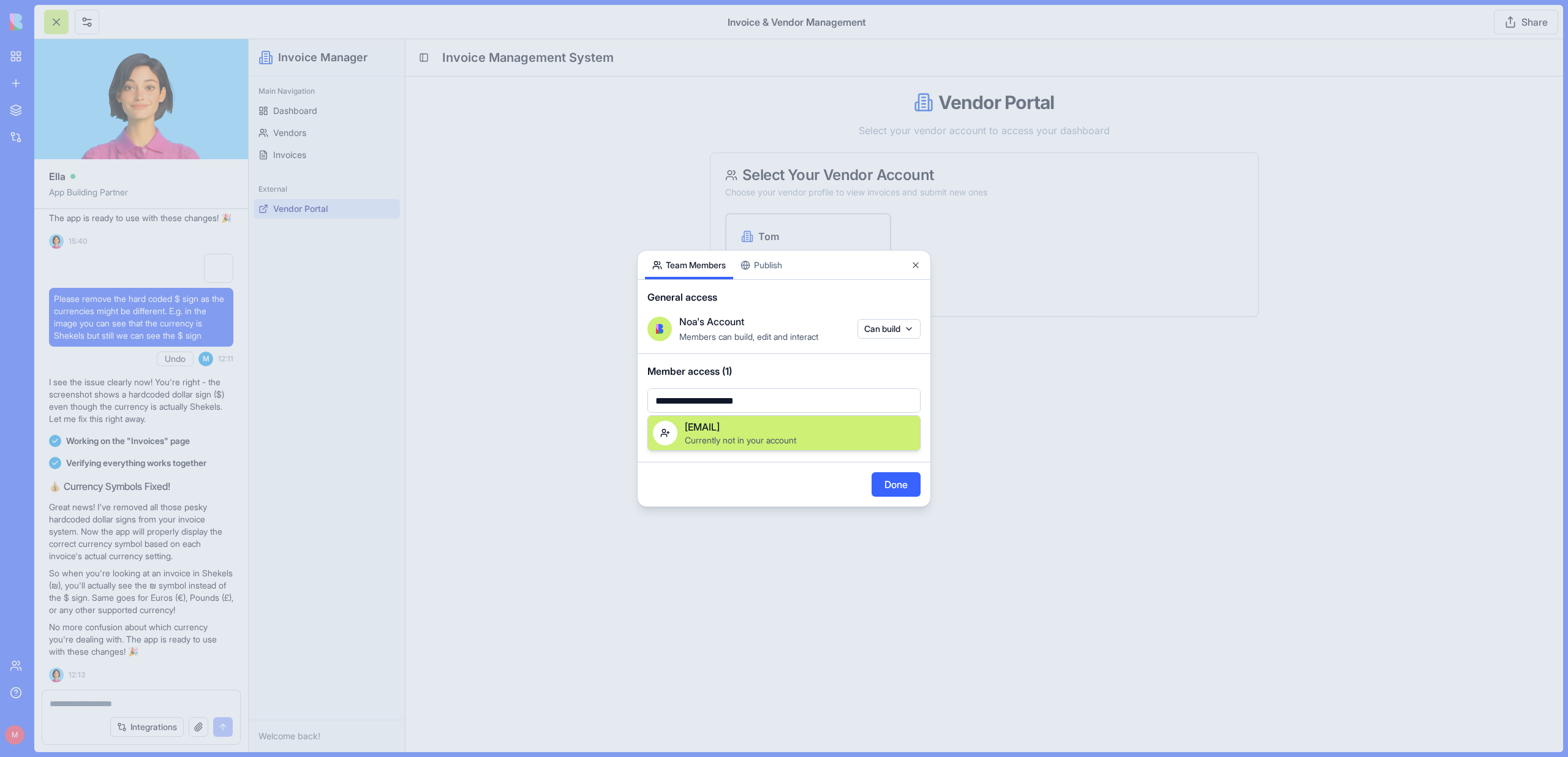 type on "**********" 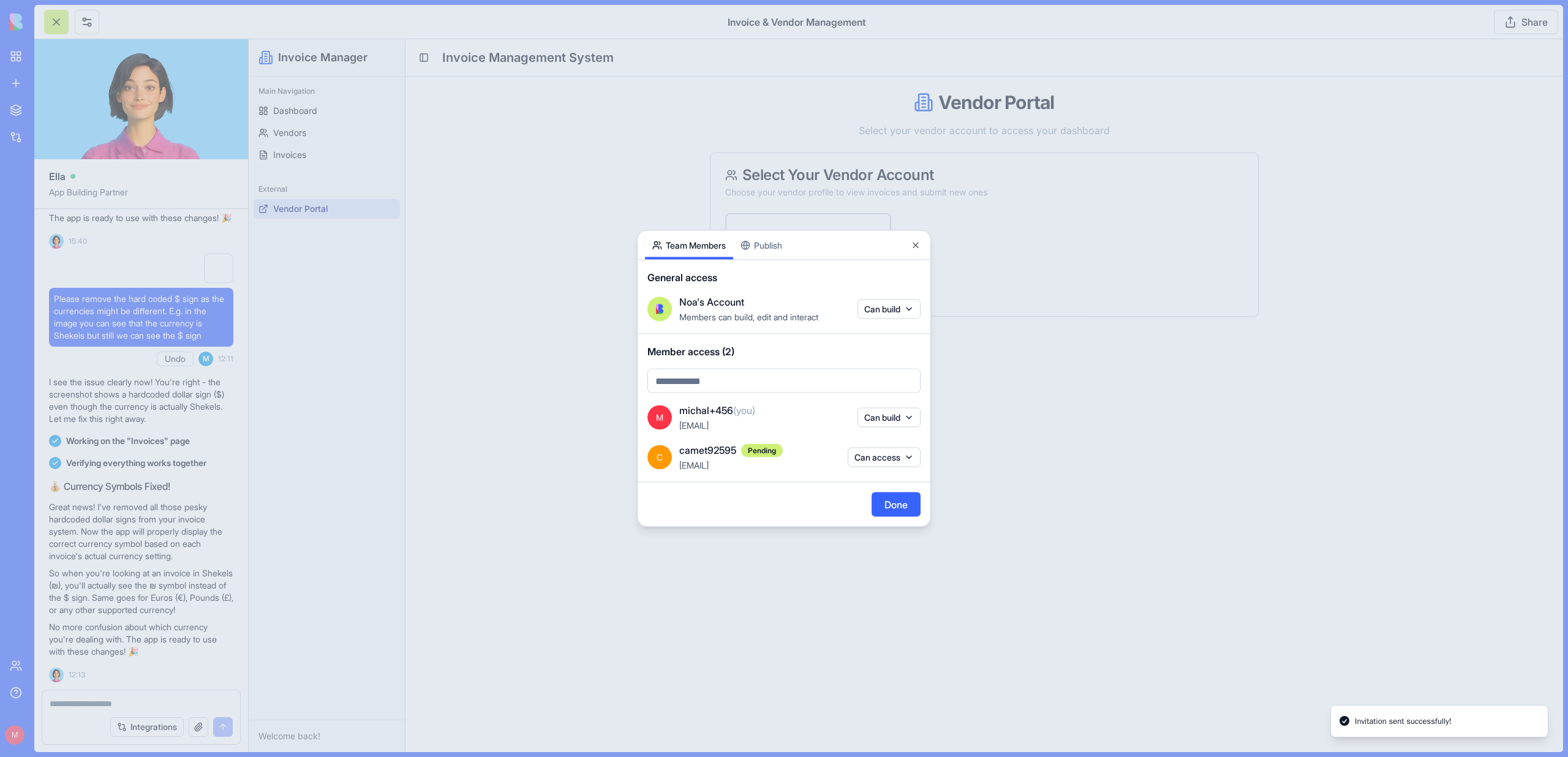 click on "Publish" at bounding box center (761, 245) 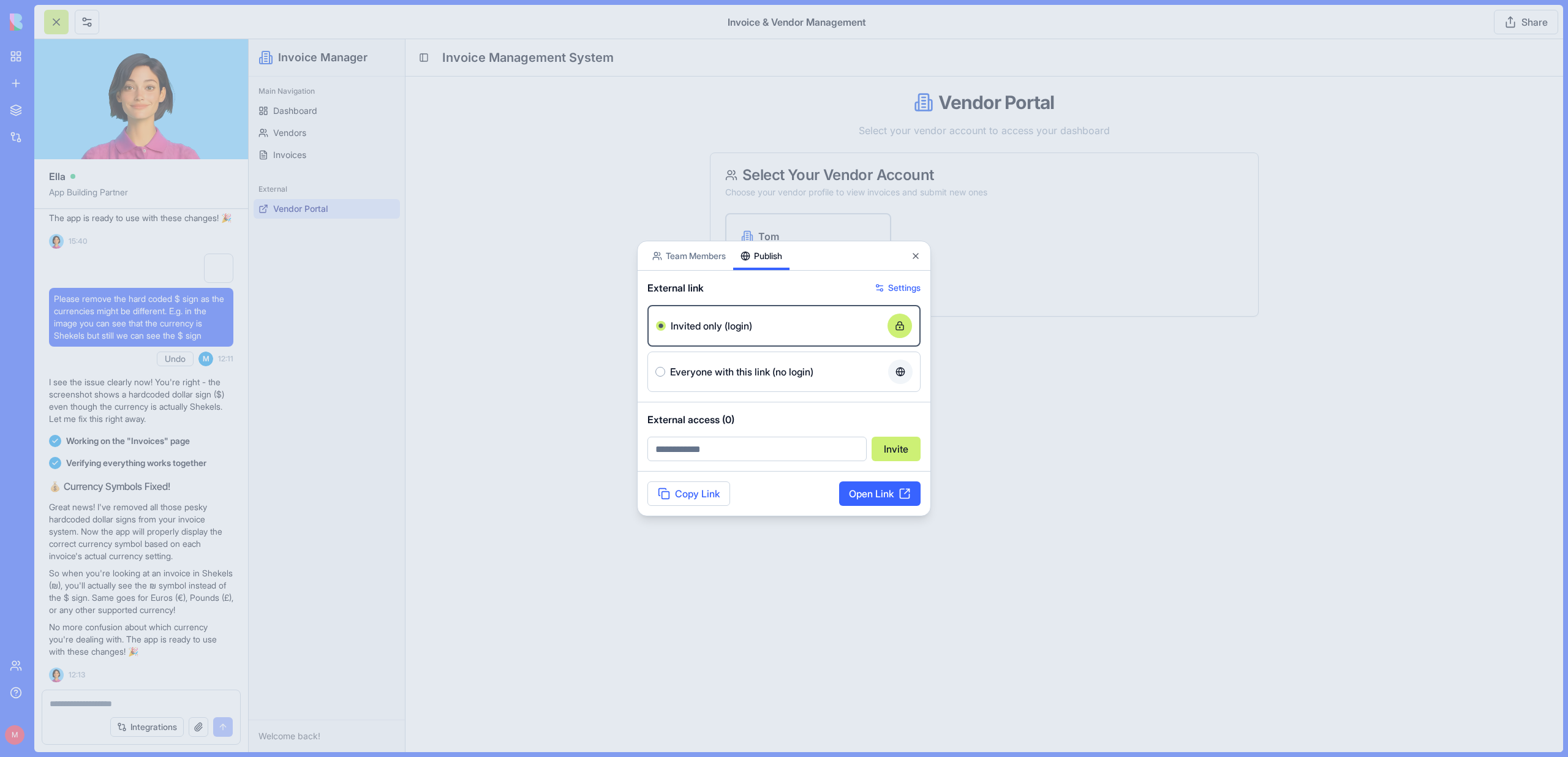 click at bounding box center [757, 449] 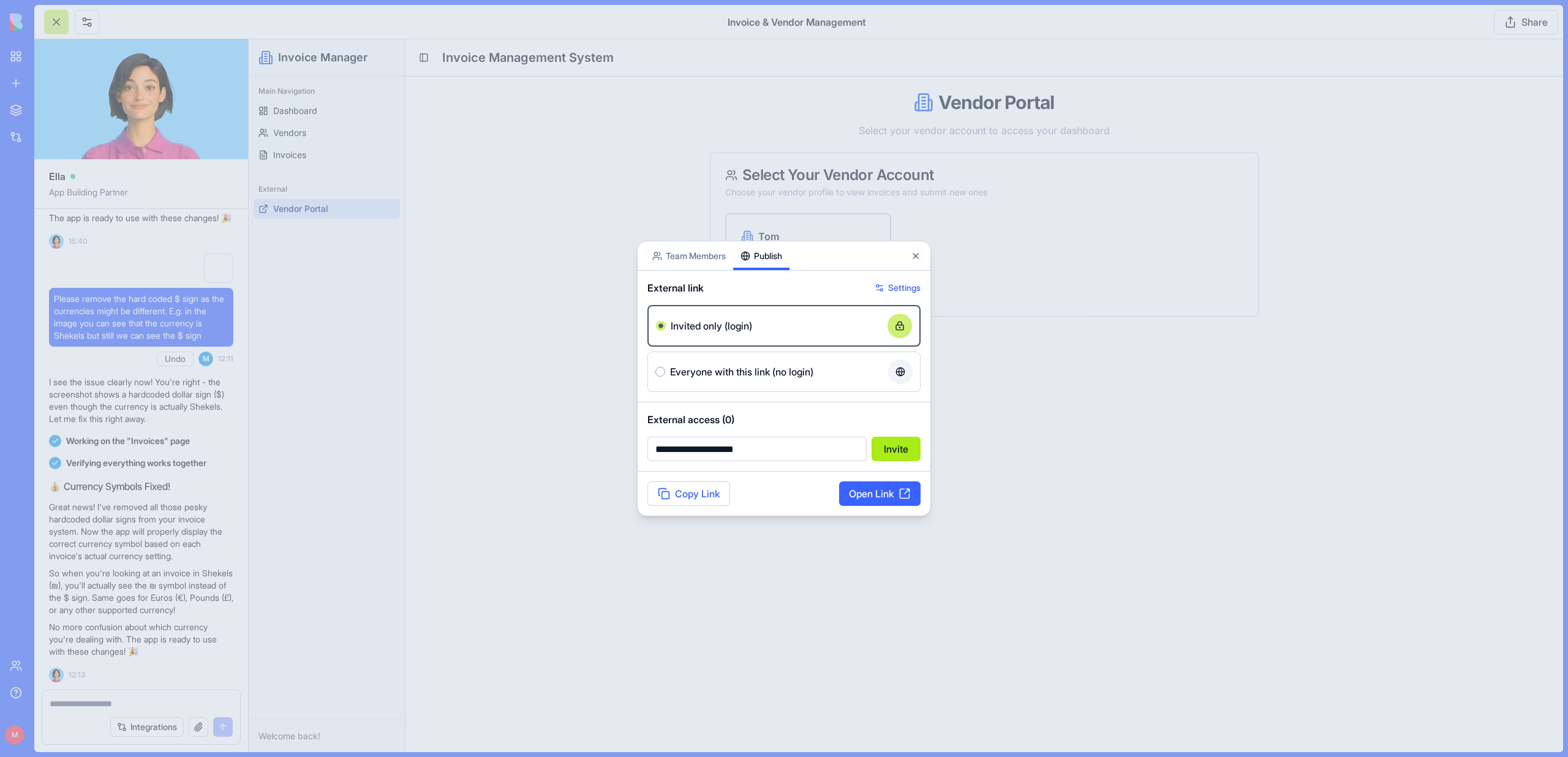 click on "Invite" at bounding box center (896, 449) 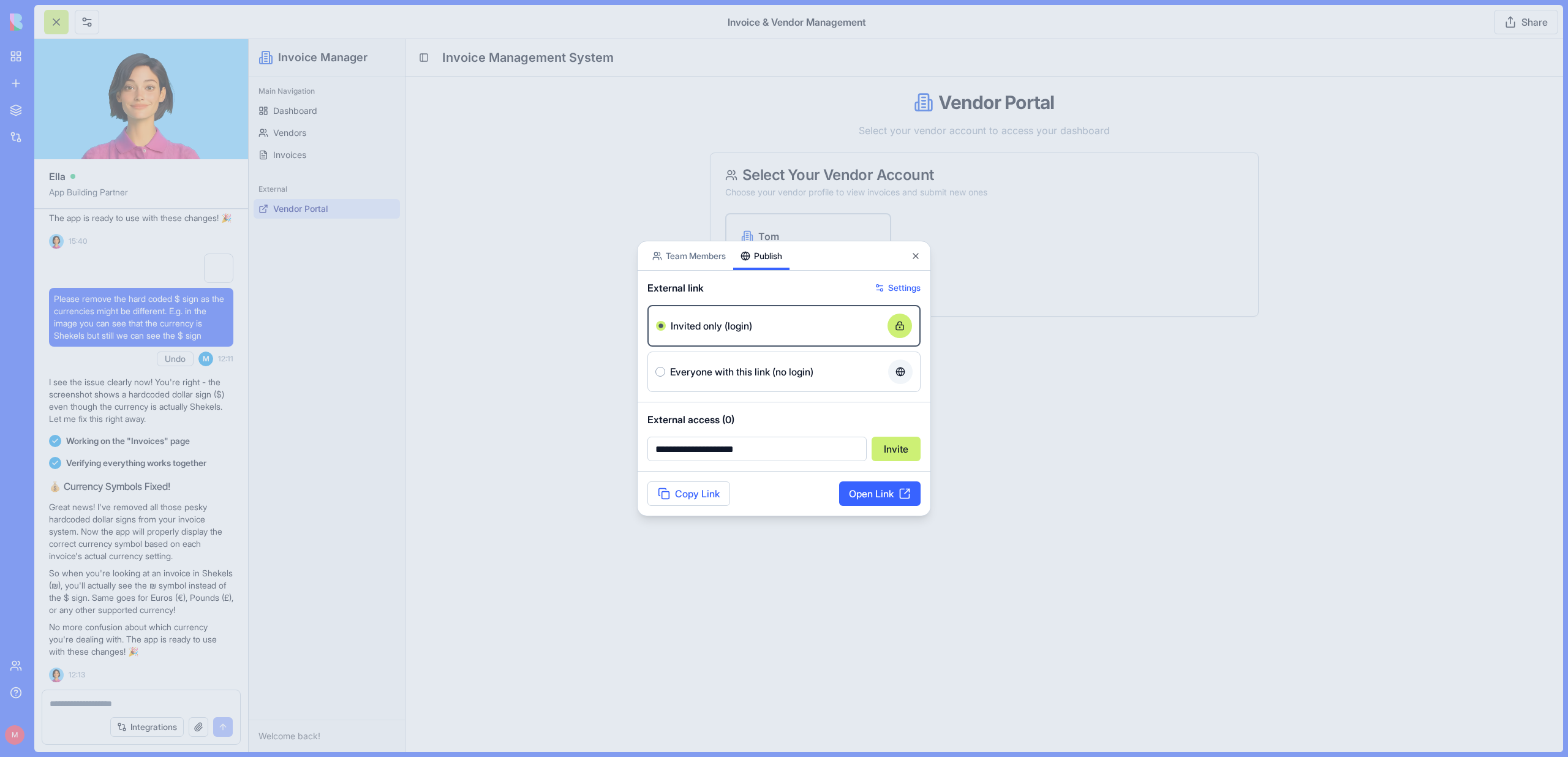 click on "**********" at bounding box center (757, 449) 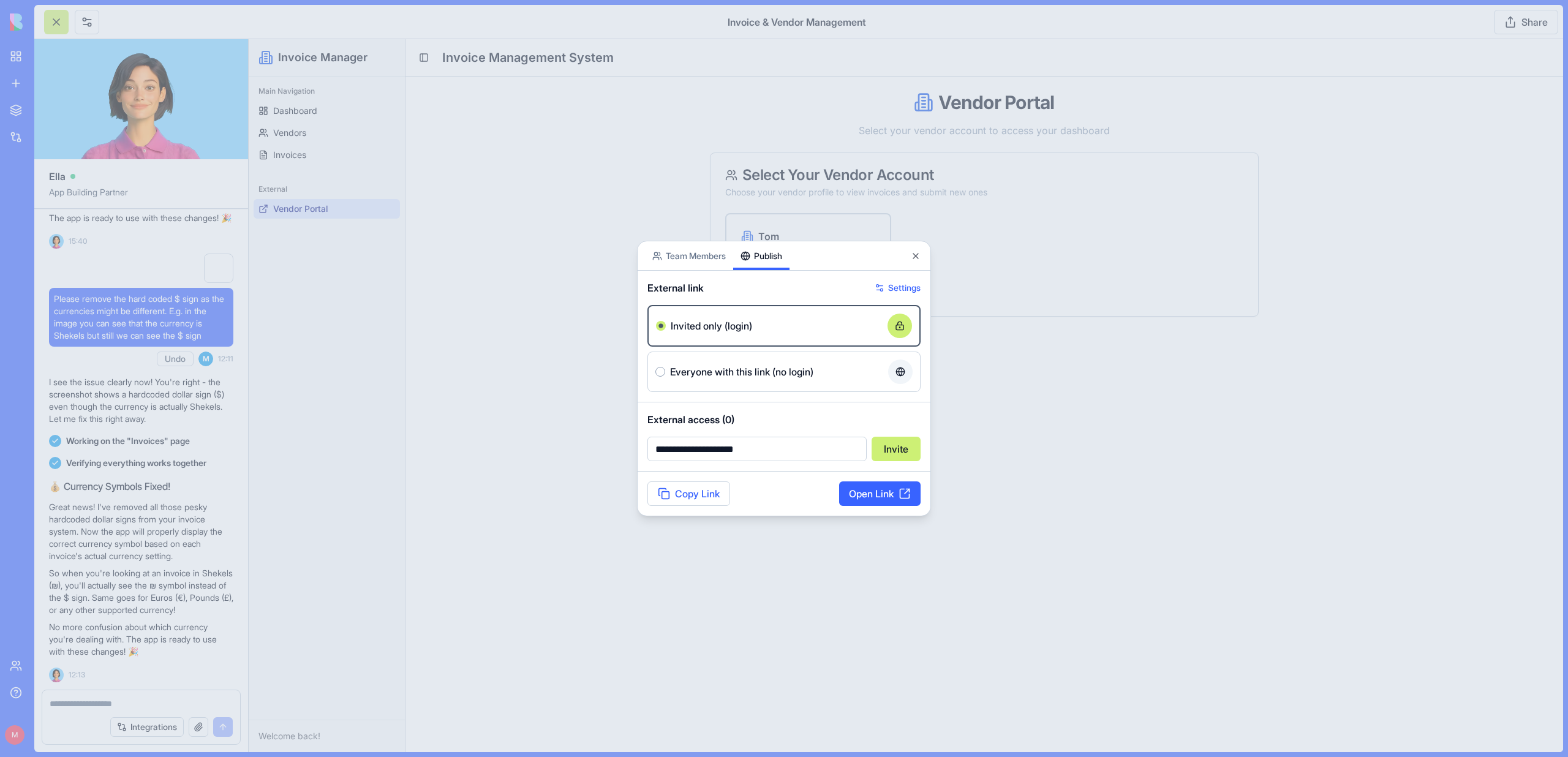 click on "**********" at bounding box center (757, 449) 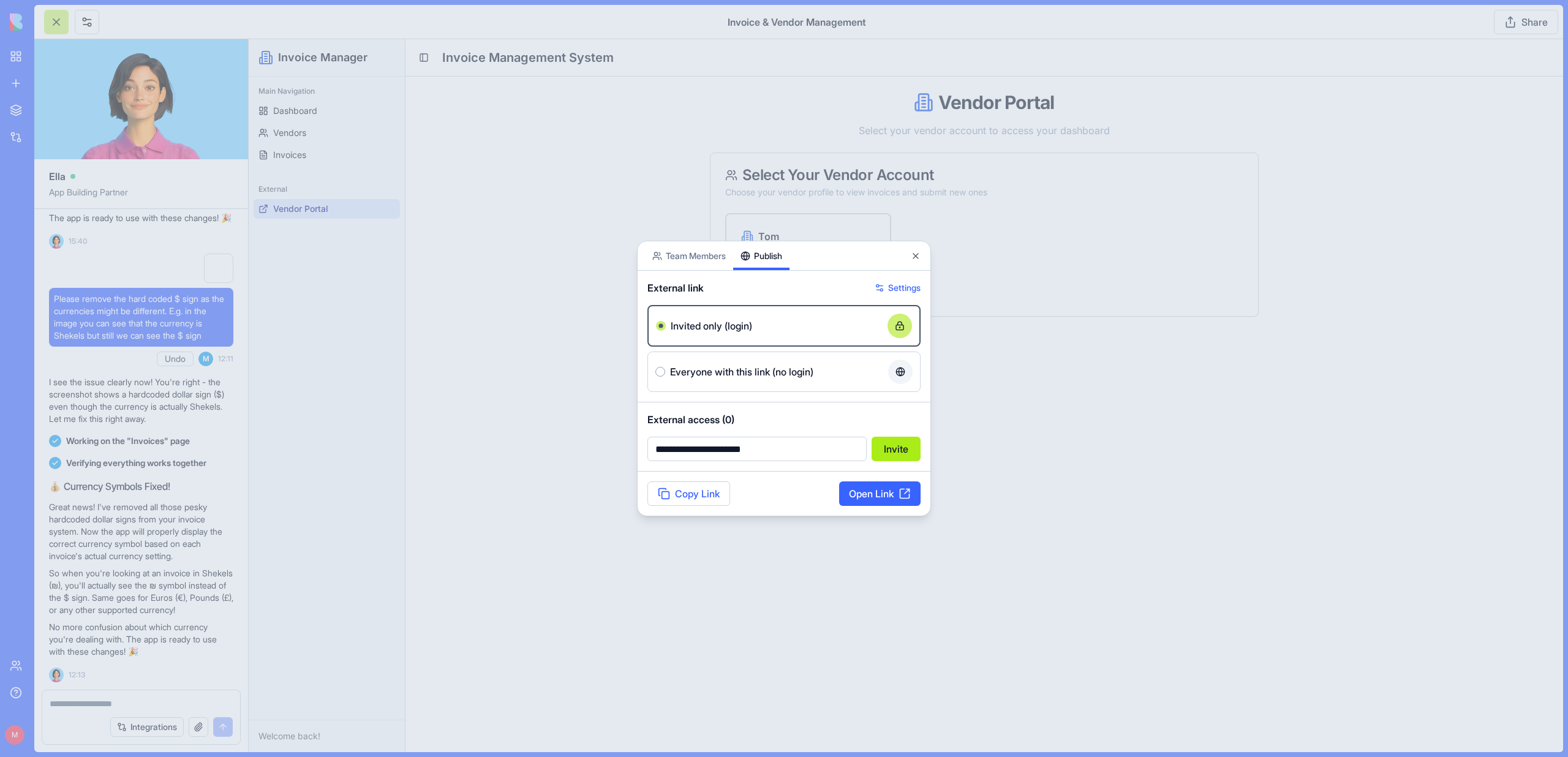 type on "**********" 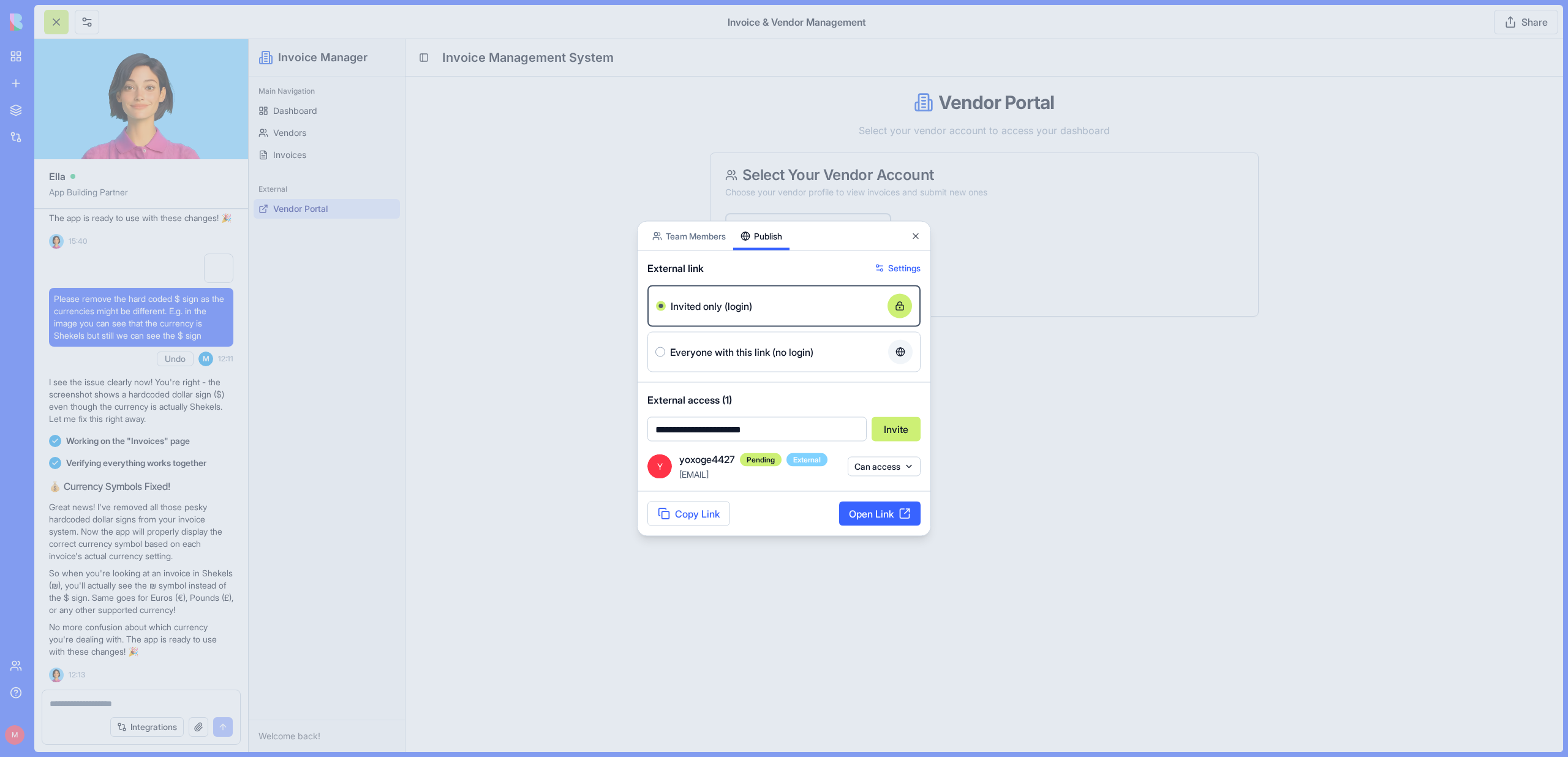 click at bounding box center (784, 378) 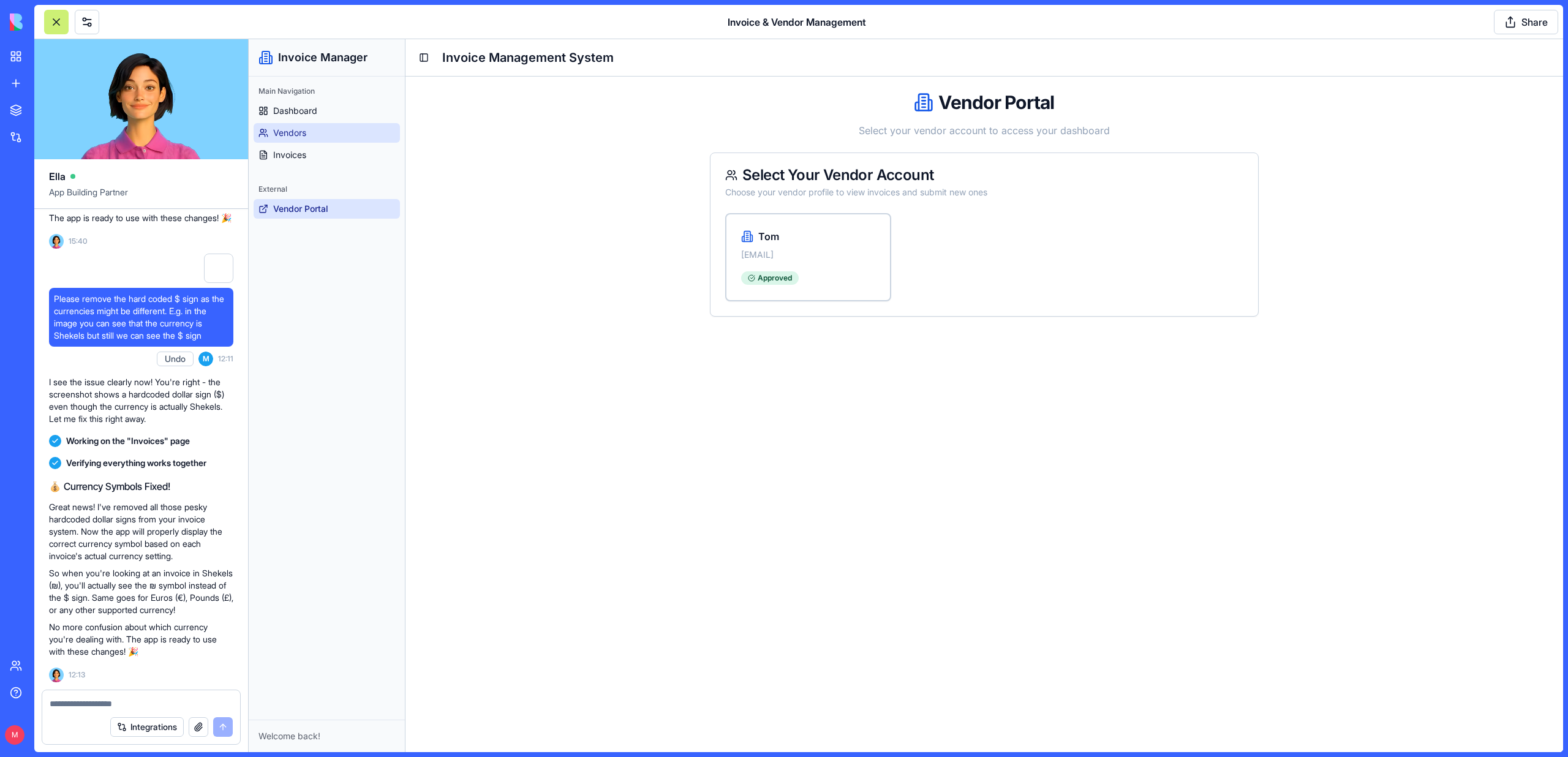 click on "Vendors" at bounding box center (326, 133) 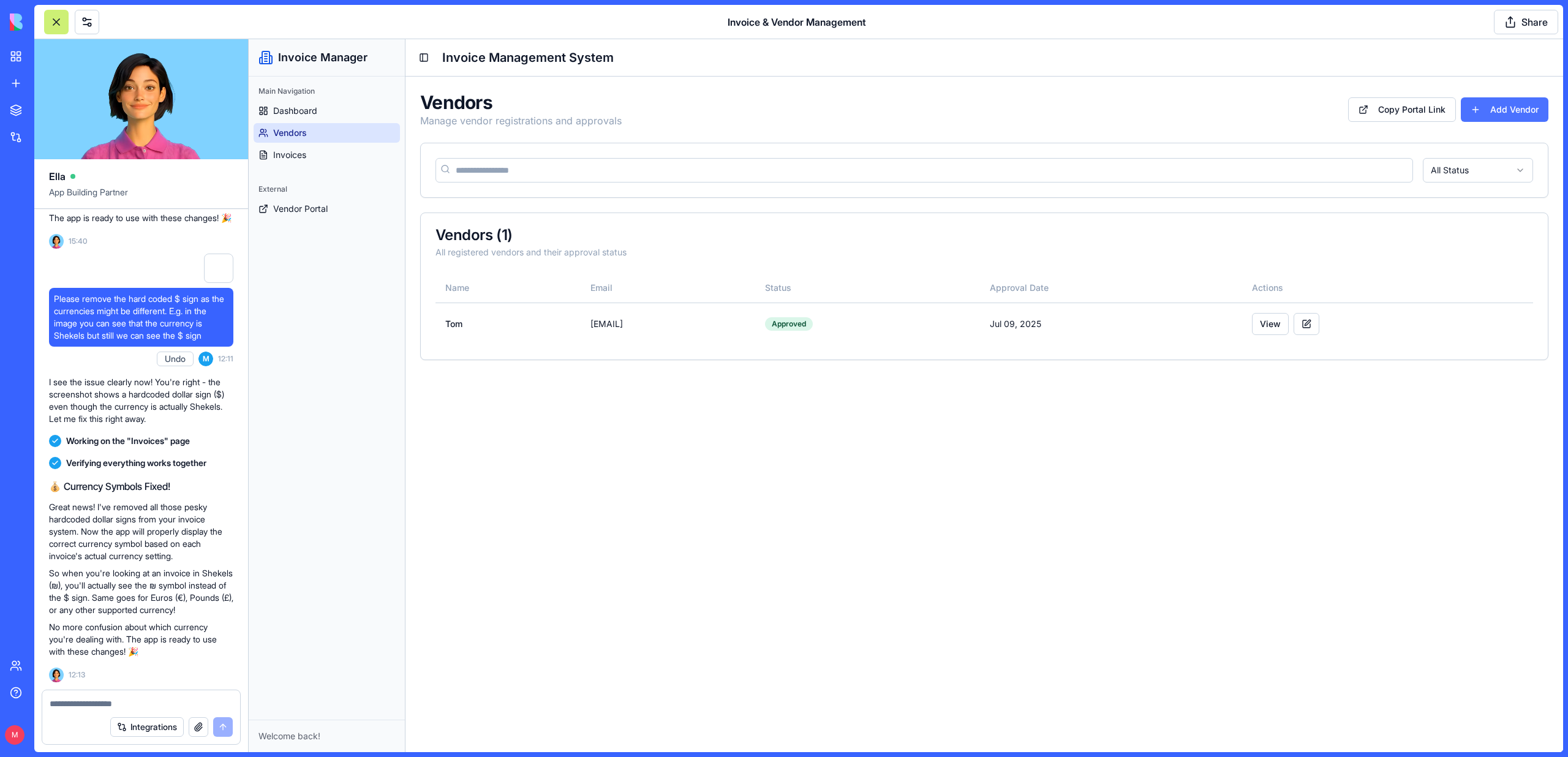 click on "Add Vendor" at bounding box center (1504, 110) 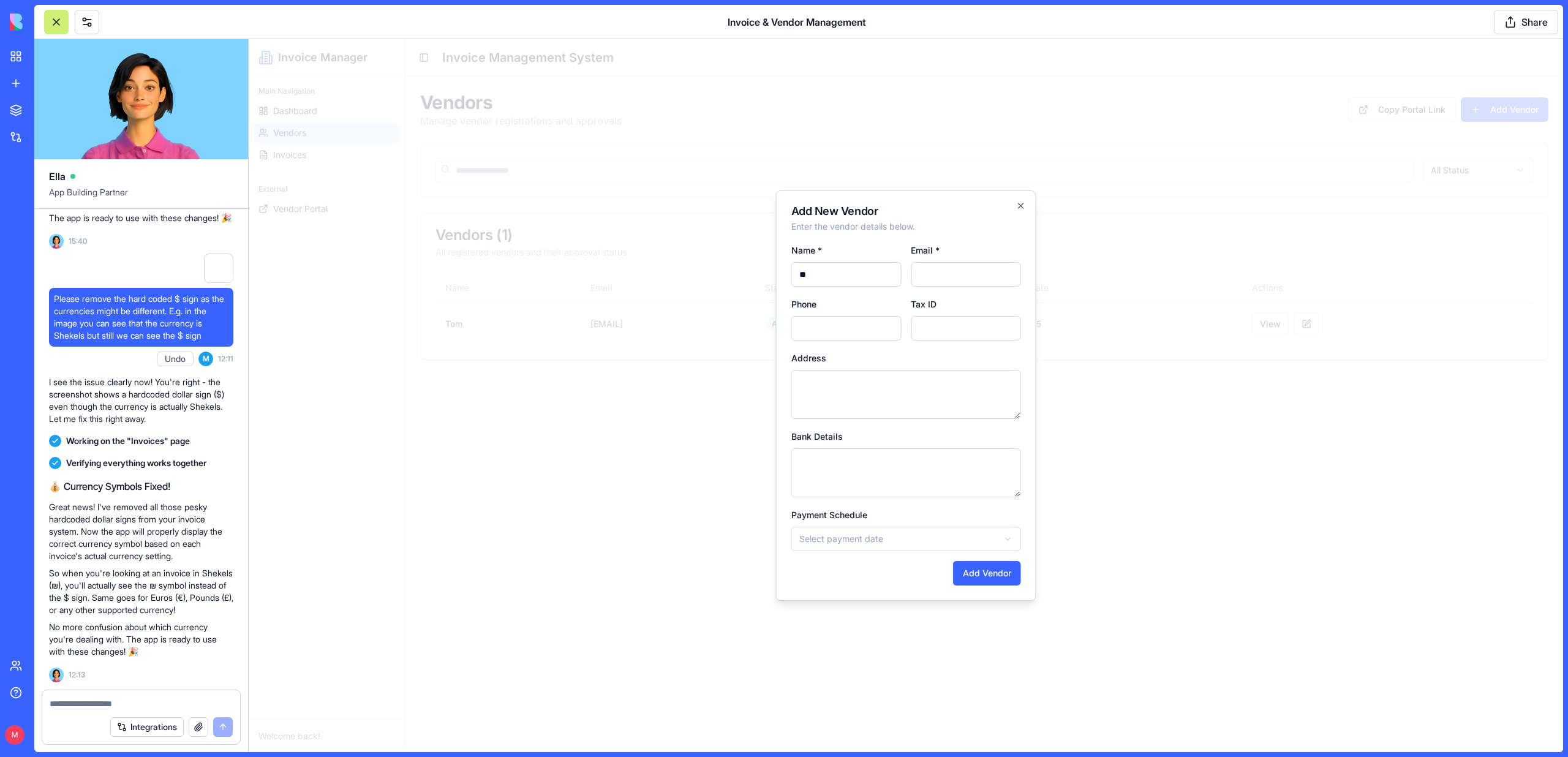 type on "*" 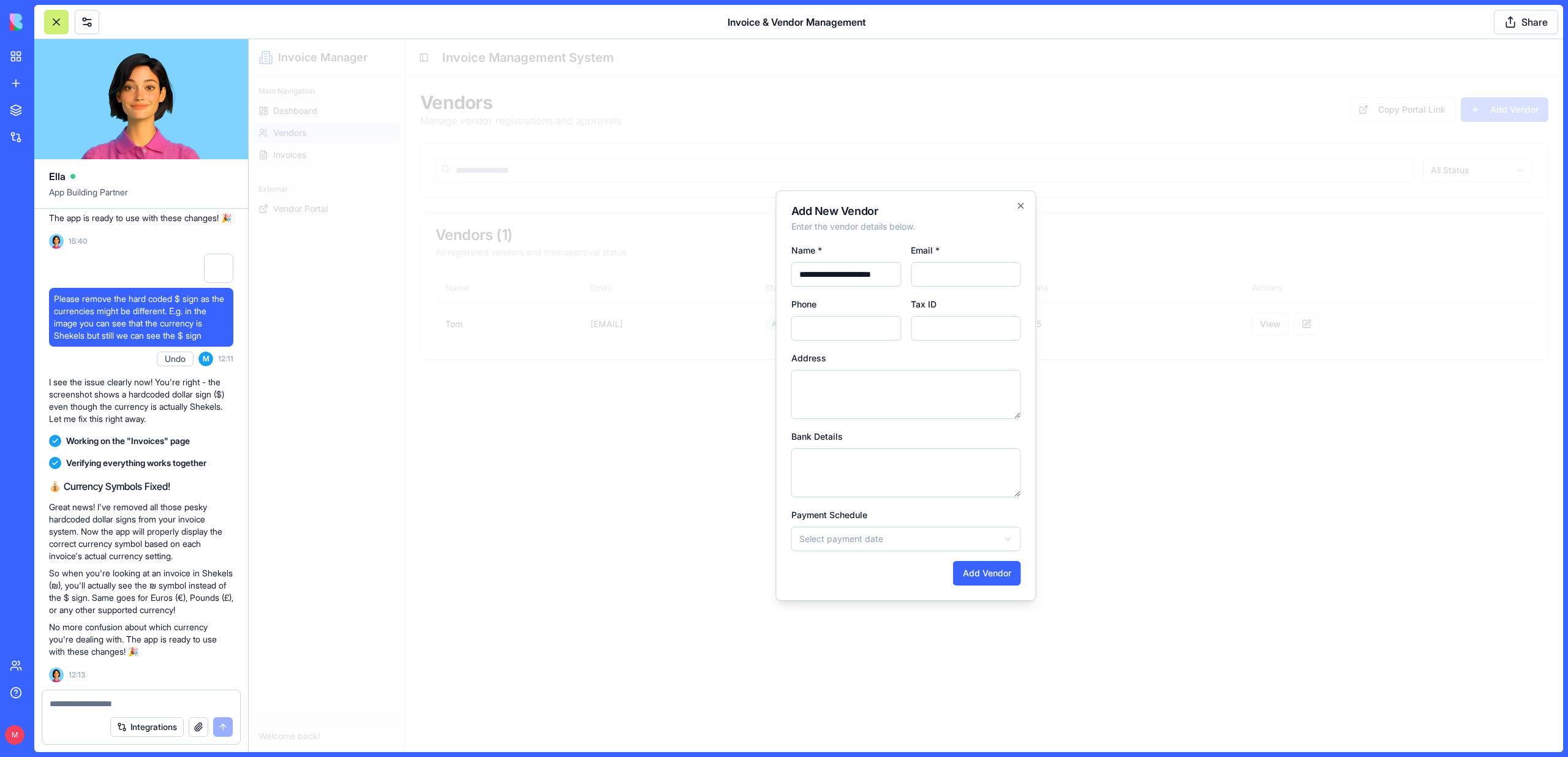 scroll, scrollTop: 0, scrollLeft: 20, axis: horizontal 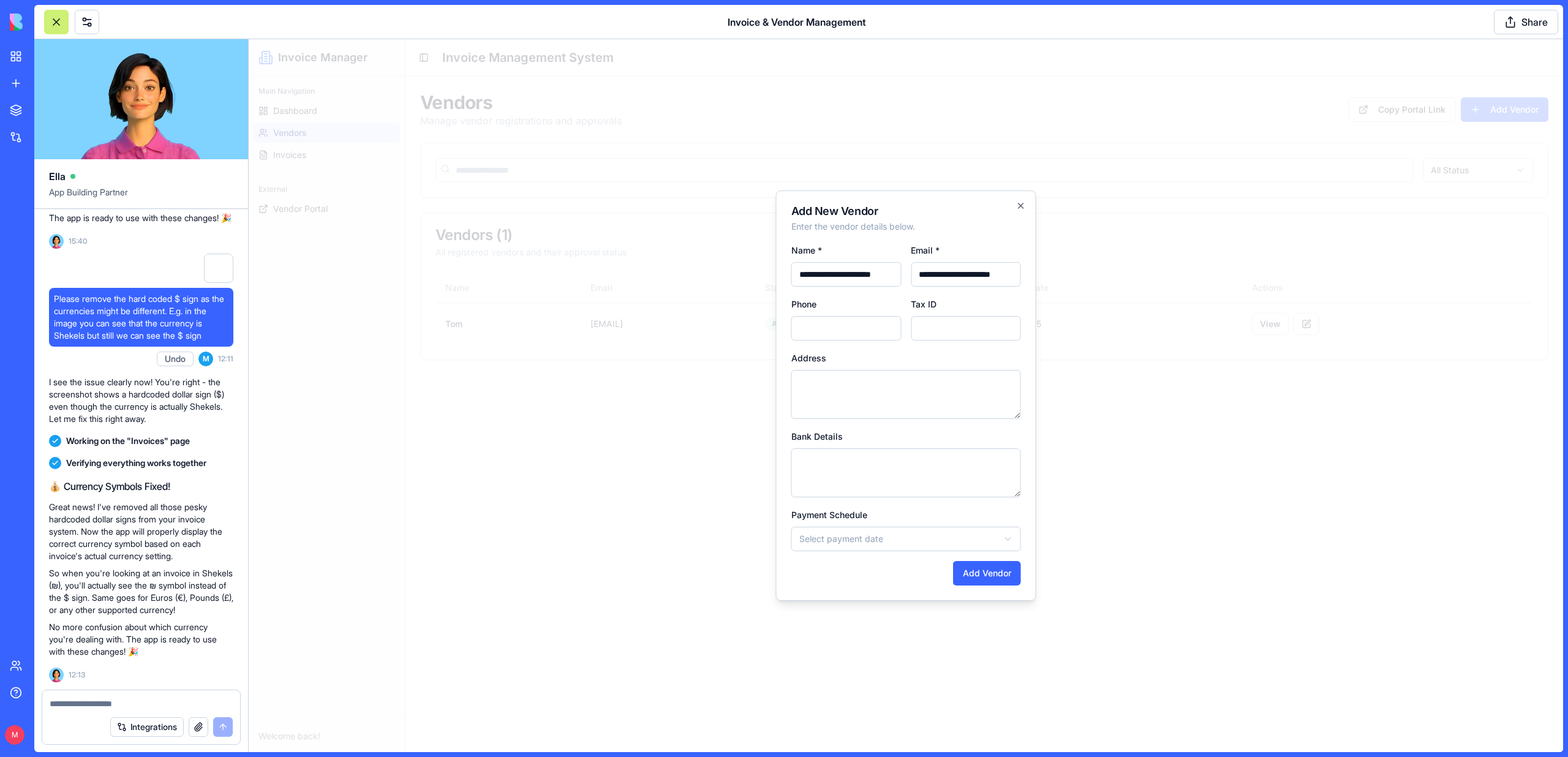 type on "**********" 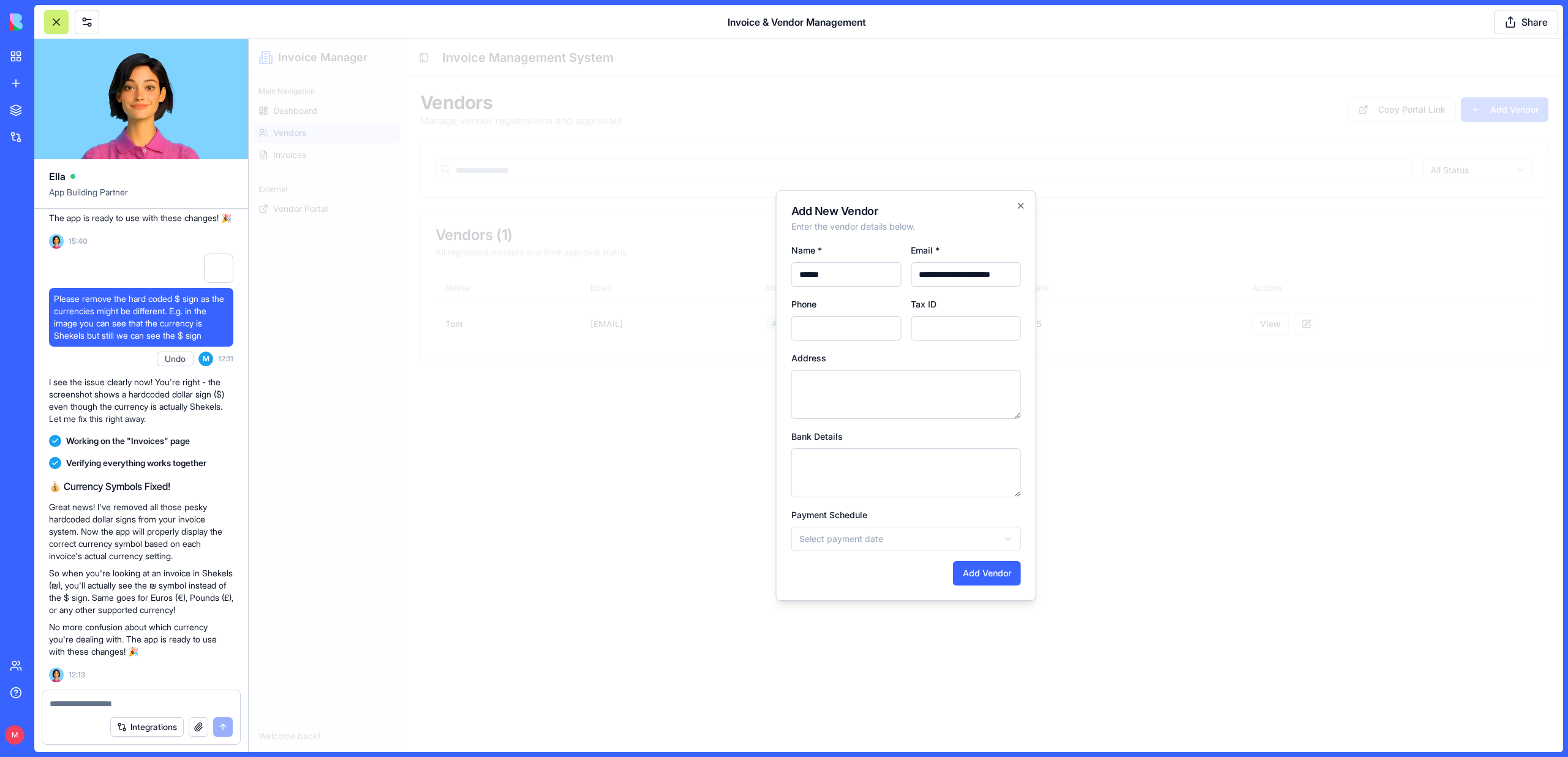 scroll, scrollTop: 0, scrollLeft: 0, axis: both 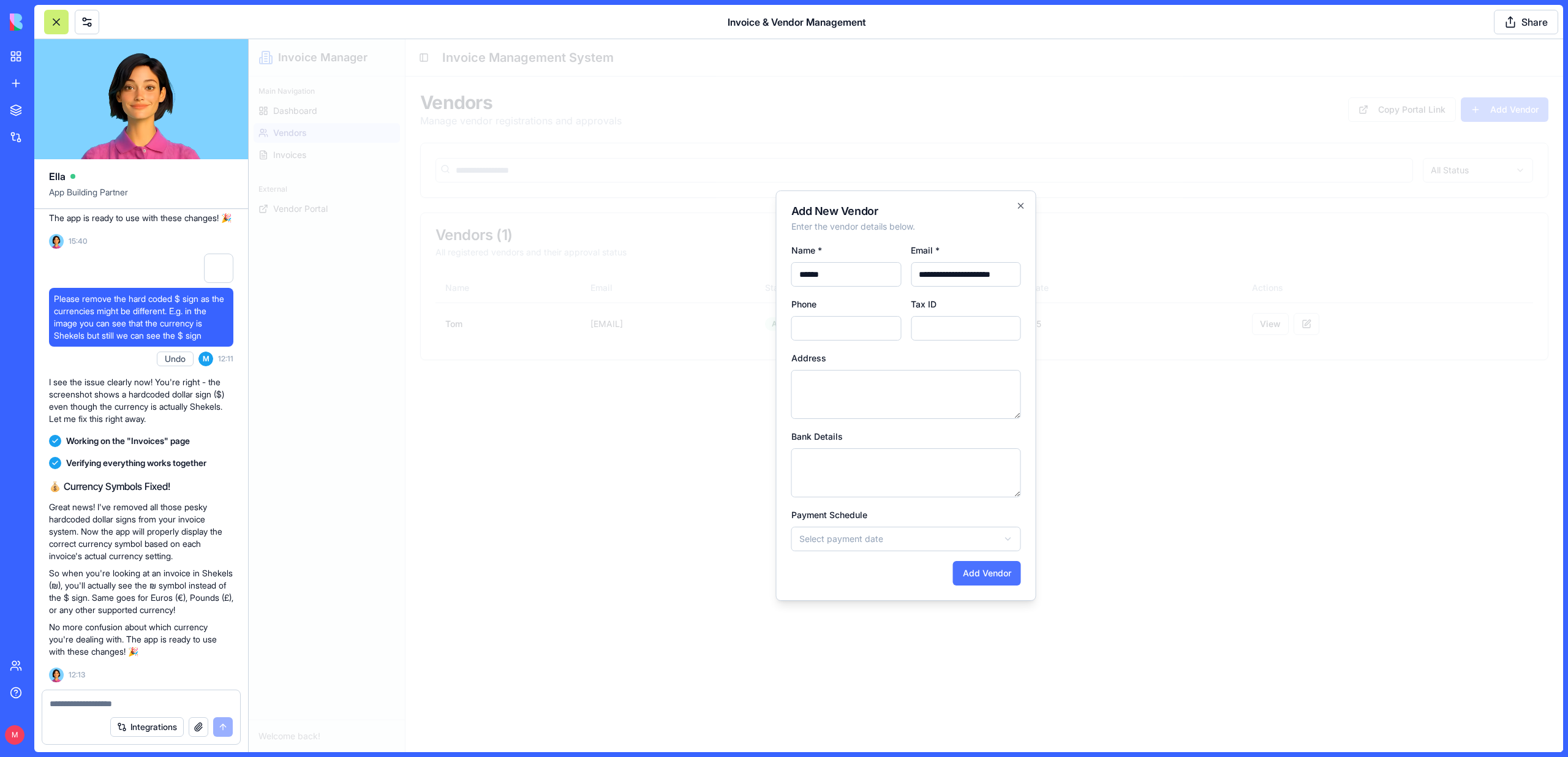 type on "******" 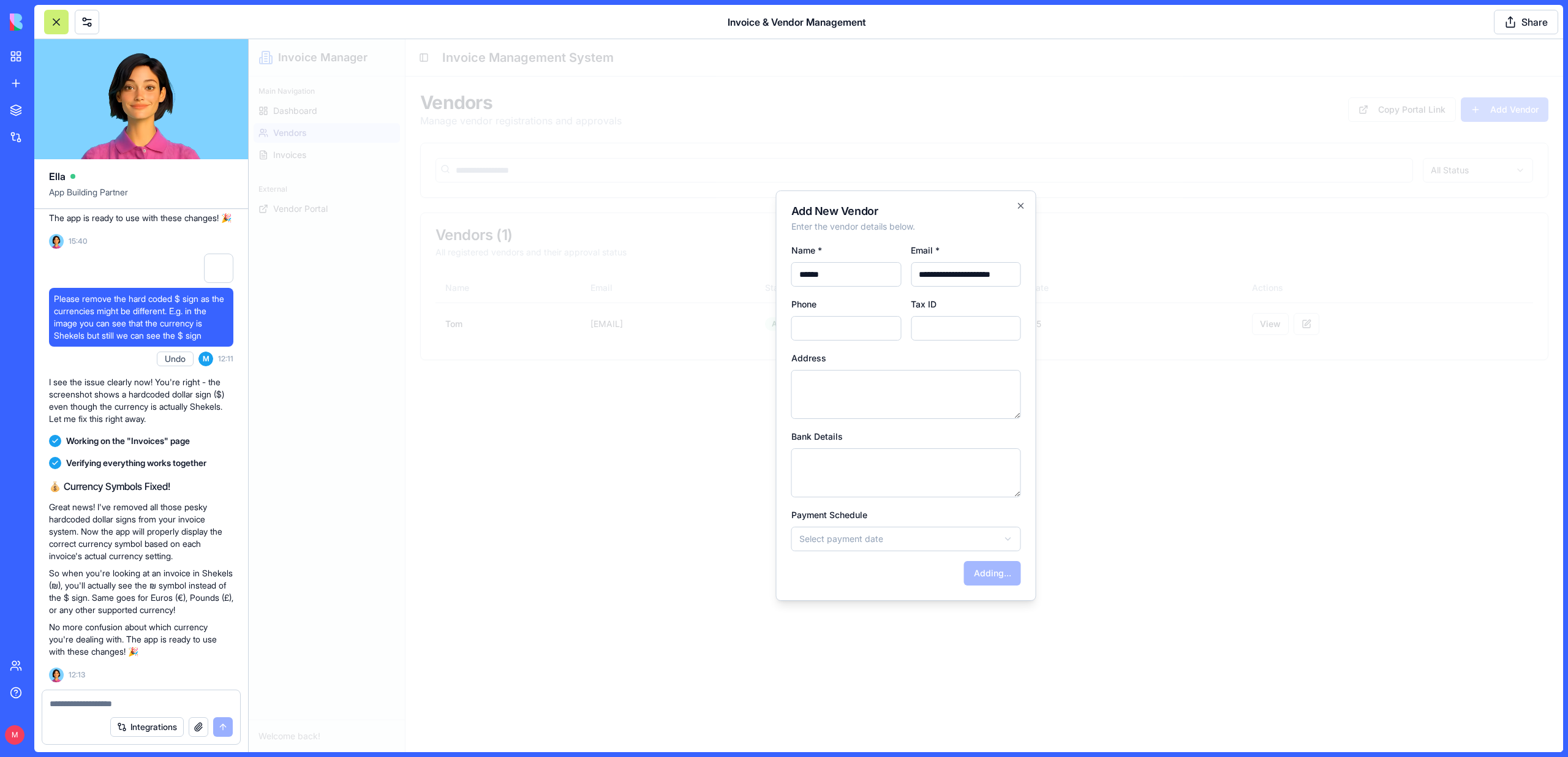 type 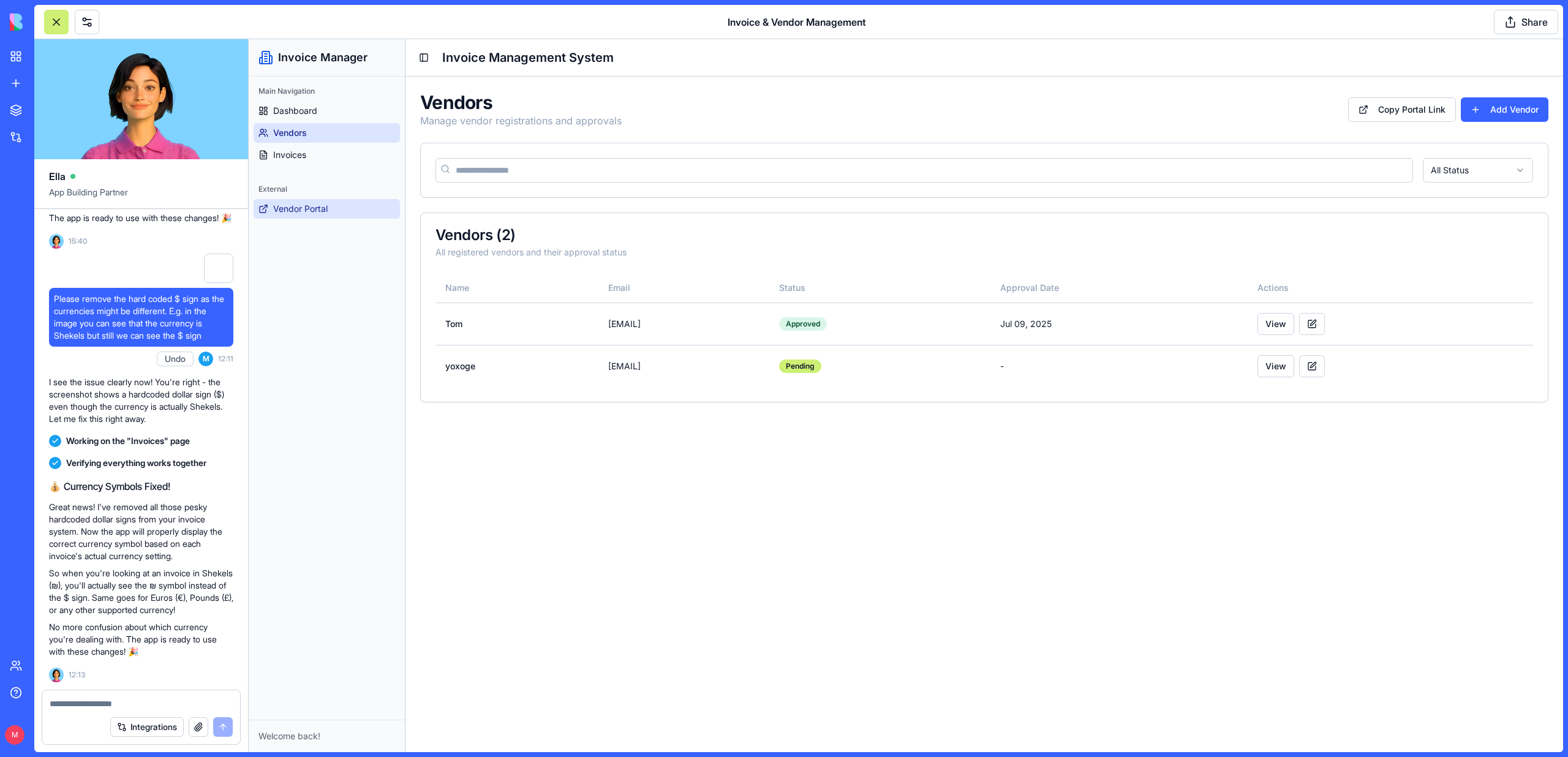 click on "Vendor Portal" at bounding box center (326, 209) 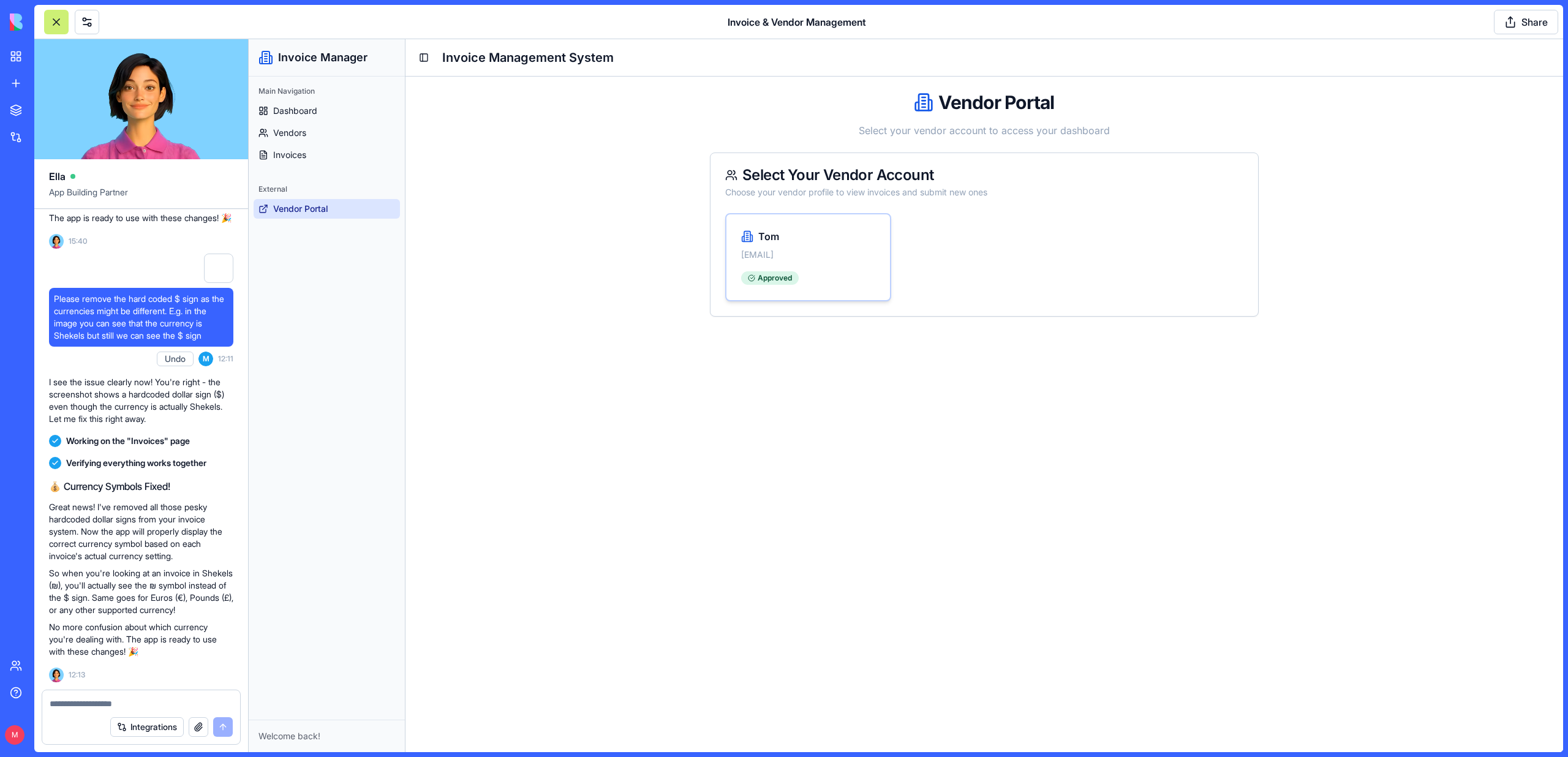 click on "Tom" at bounding box center (769, 236) 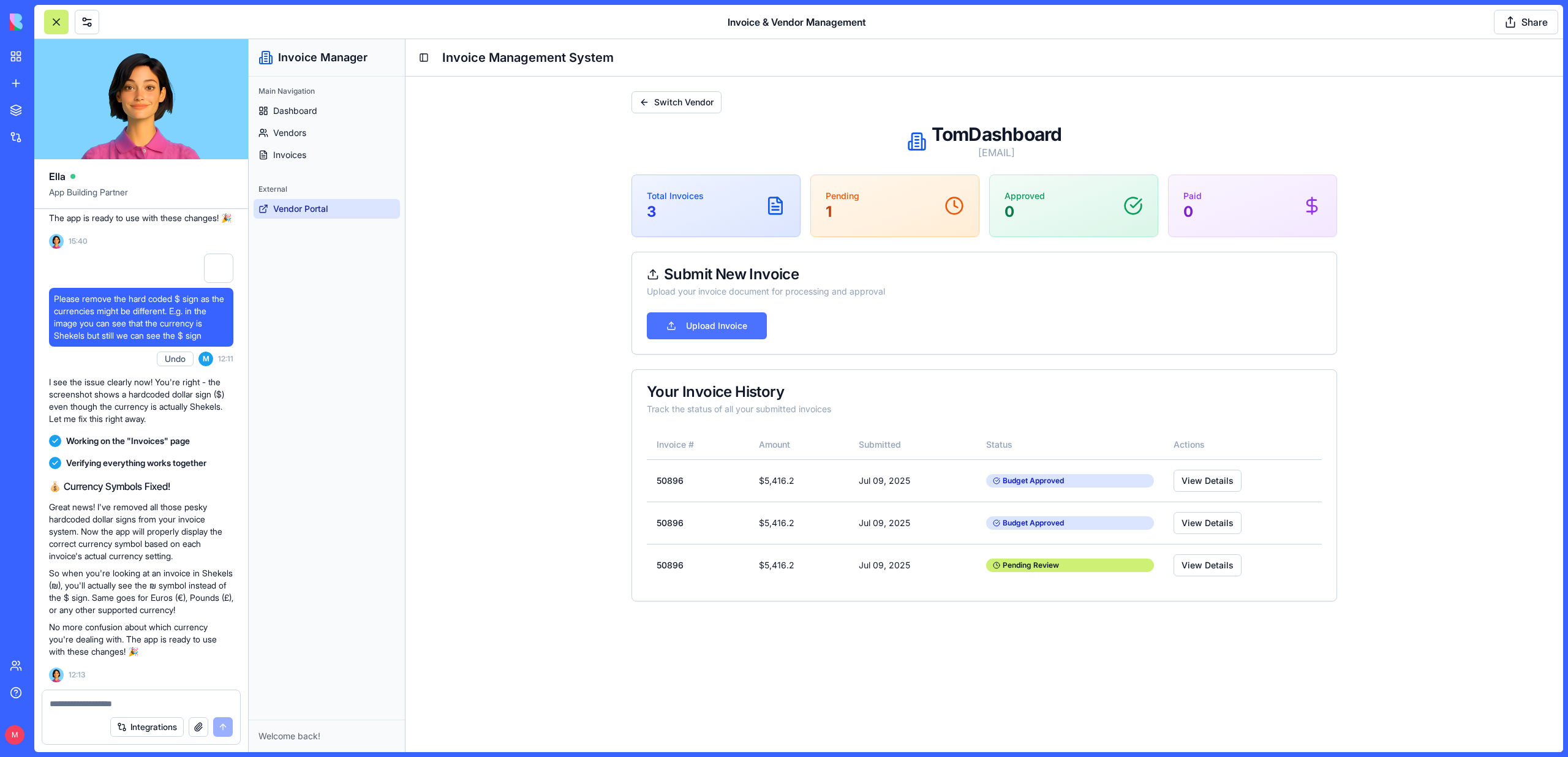 click on "Upload Invoice" at bounding box center (707, 326) 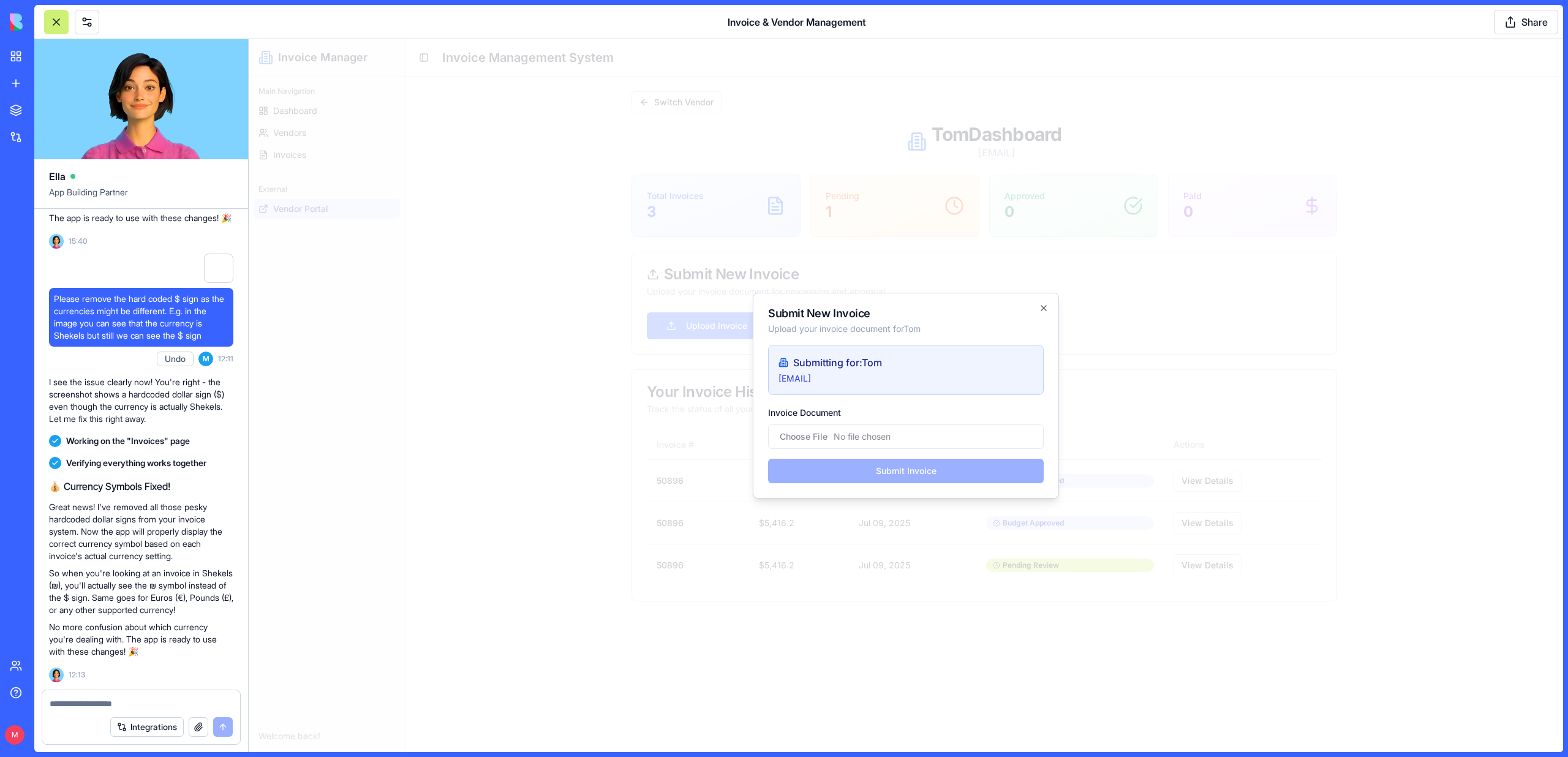 click at bounding box center [906, 396] 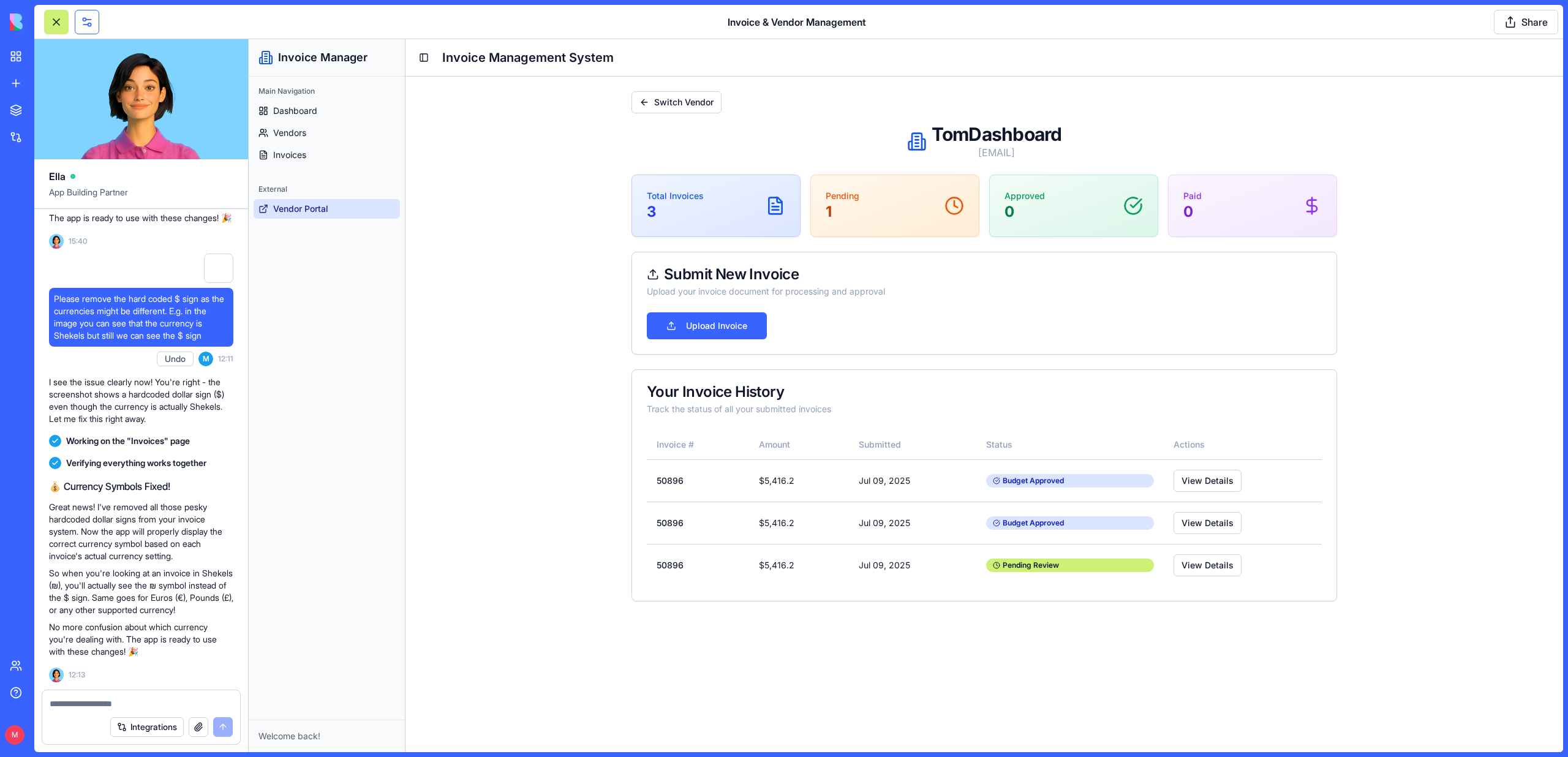 click at bounding box center (87, 22) 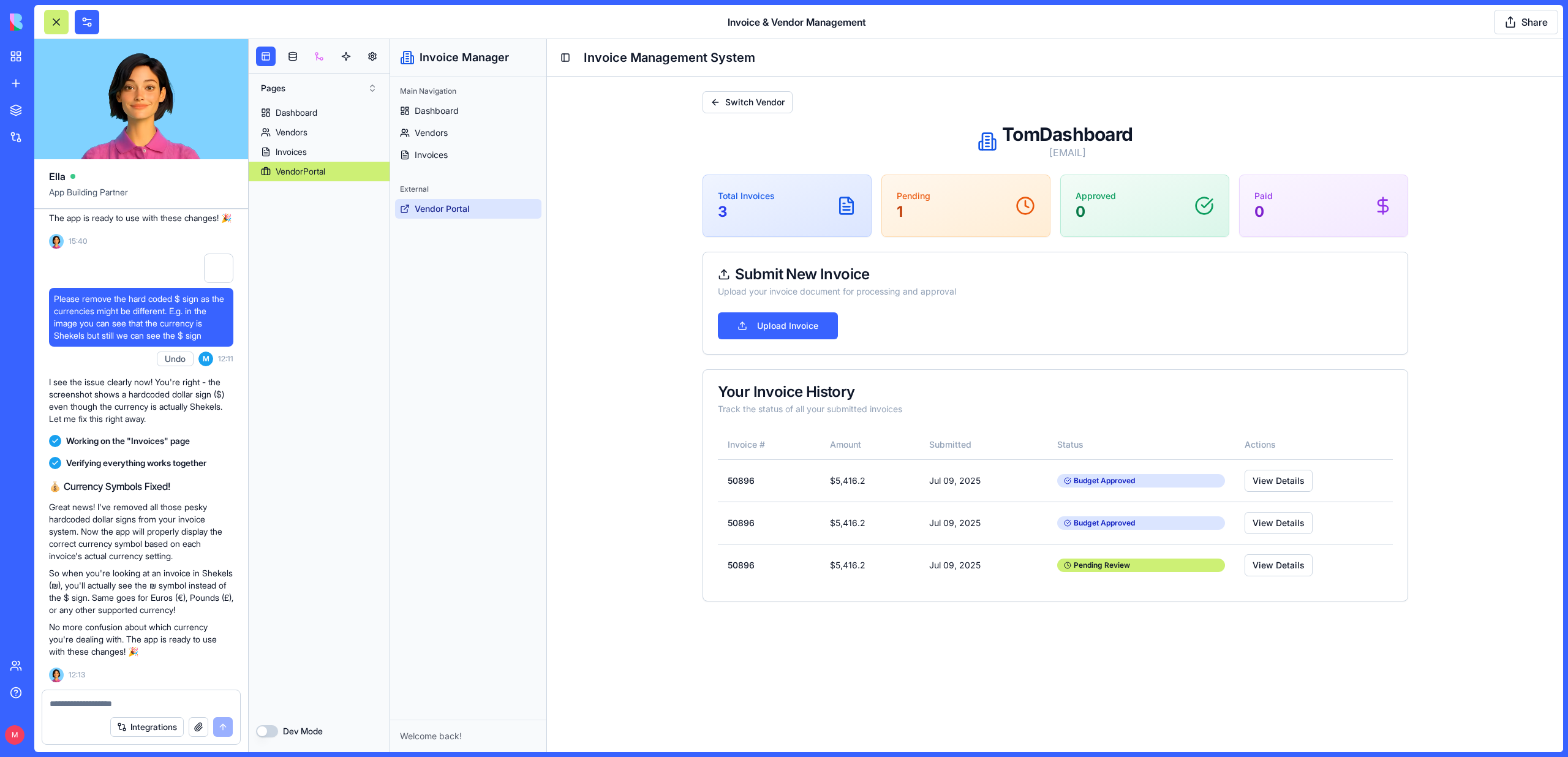 click at bounding box center [319, 56] 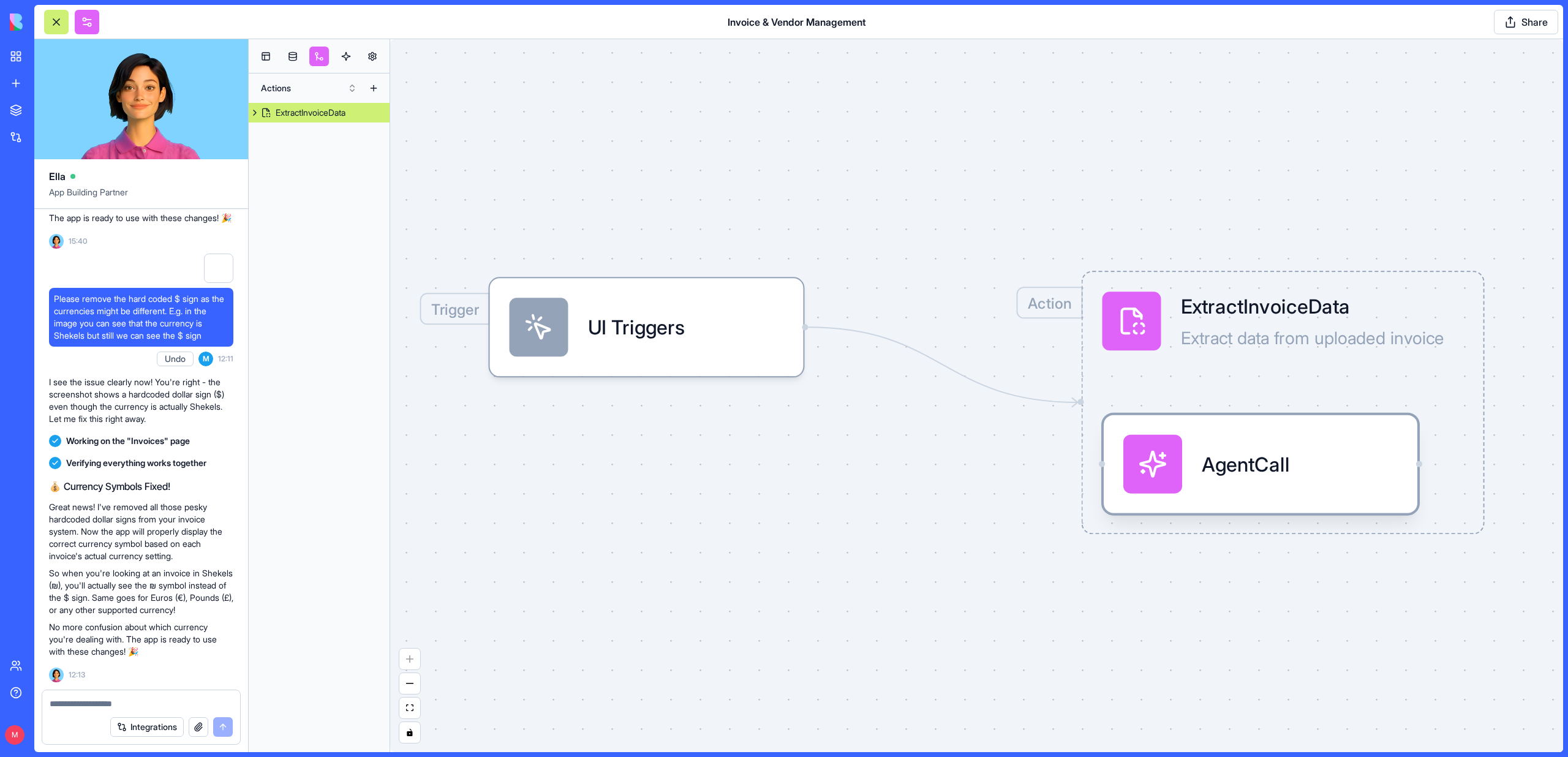 click on "AgentCall" at bounding box center [1261, 464] 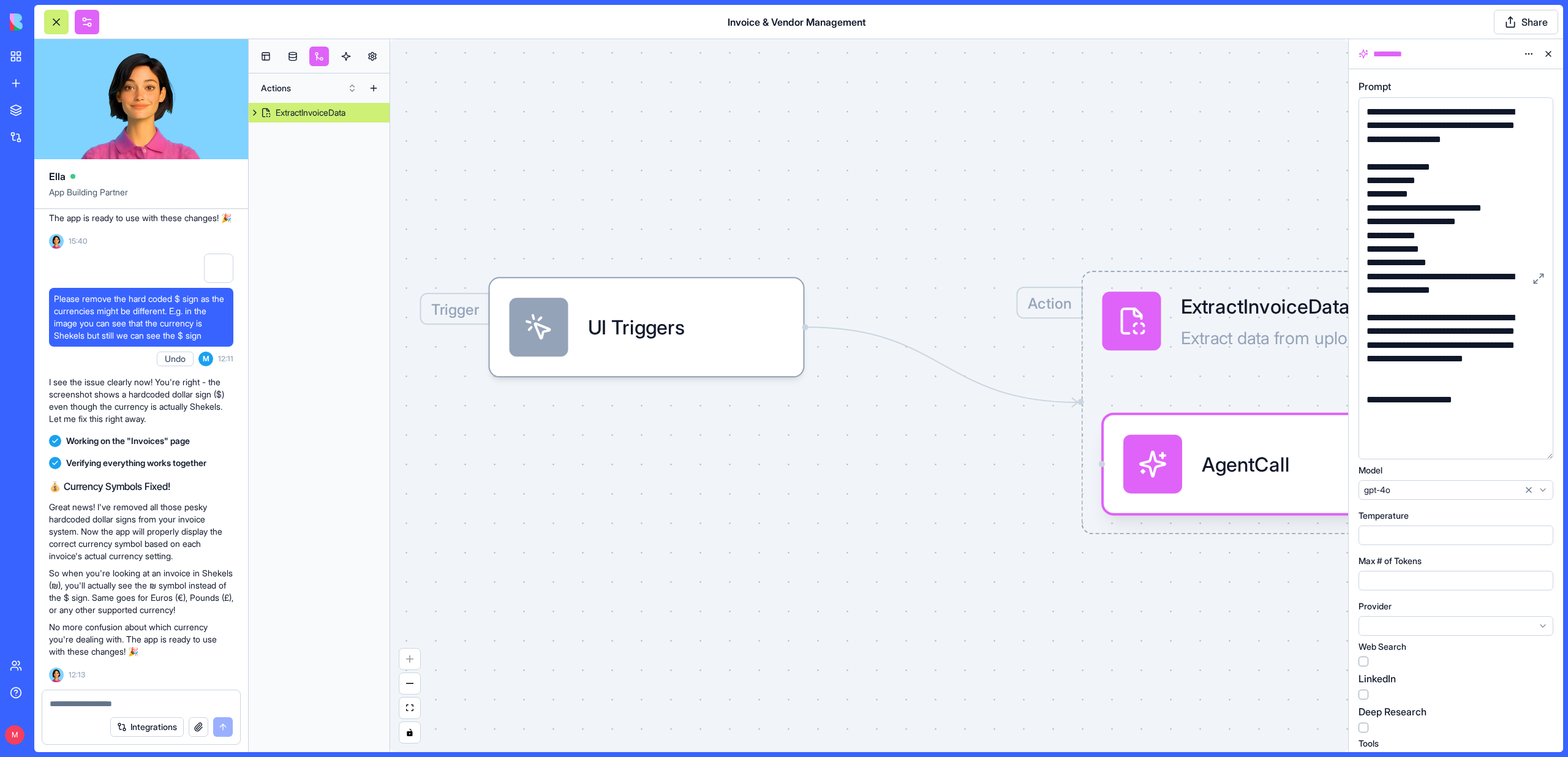 drag, startPoint x: 1549, startPoint y: 168, endPoint x: 1562, endPoint y: 461, distance: 293.288 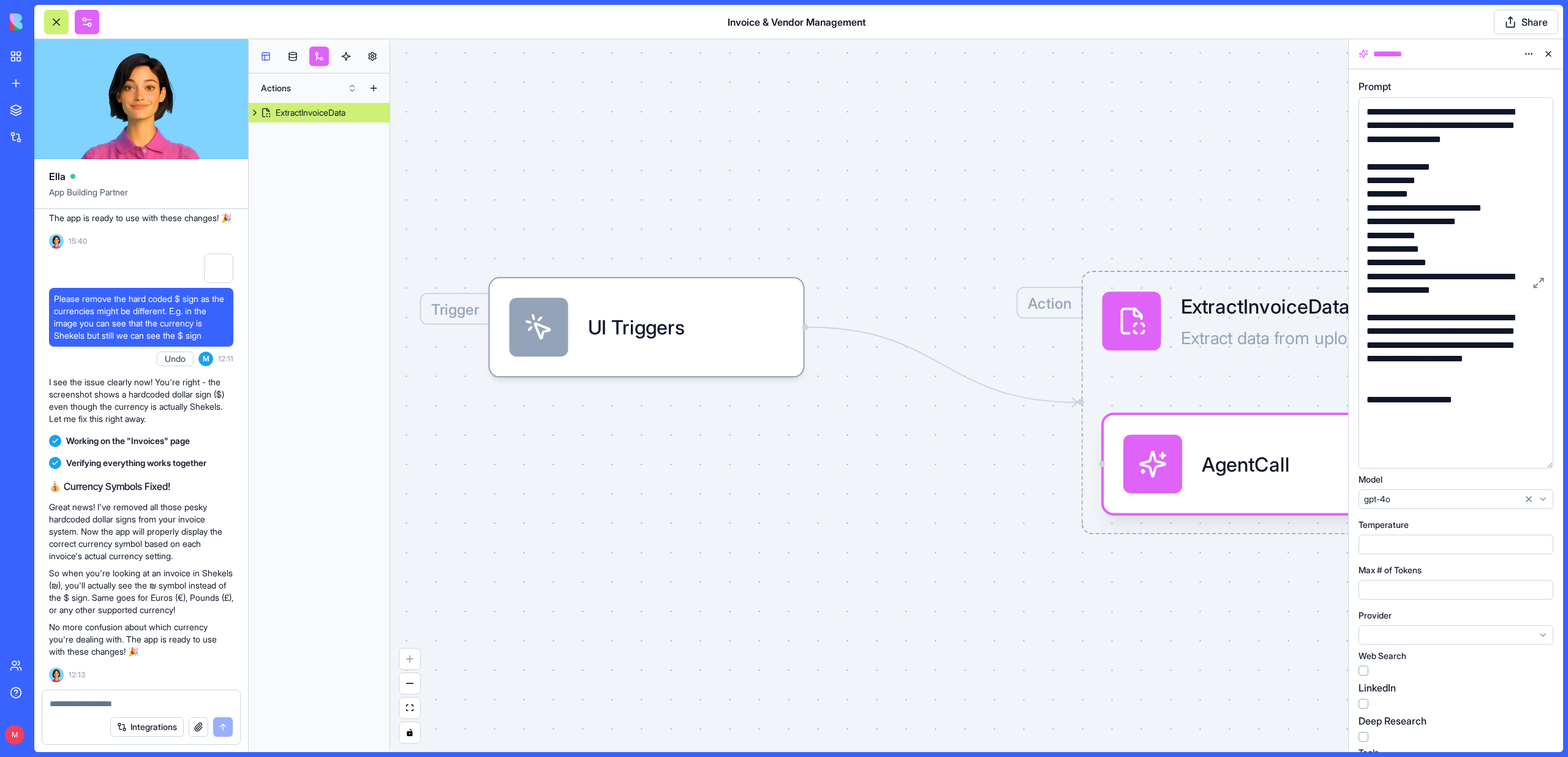 click at bounding box center (266, 56) 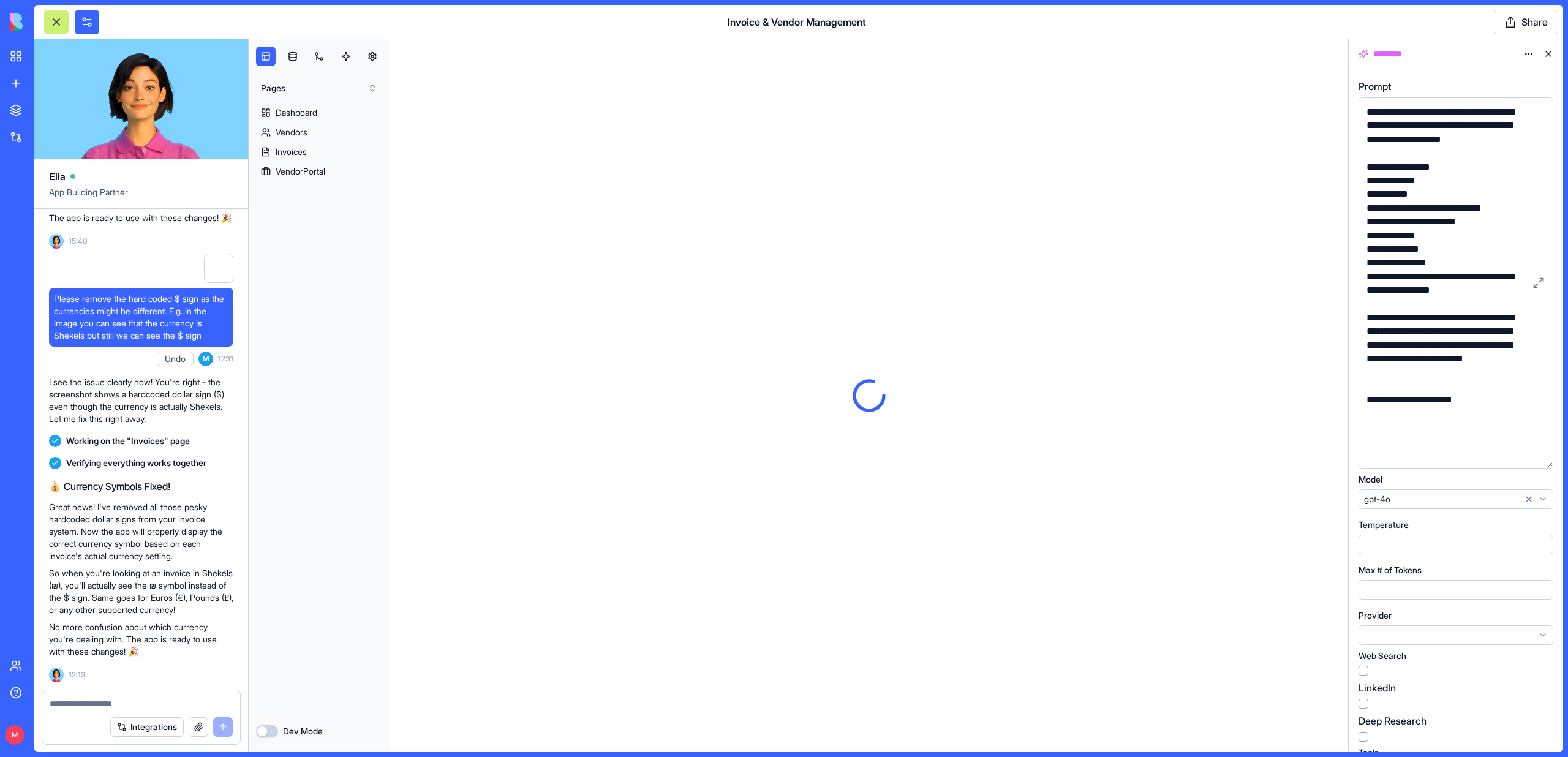 scroll, scrollTop: 0, scrollLeft: 0, axis: both 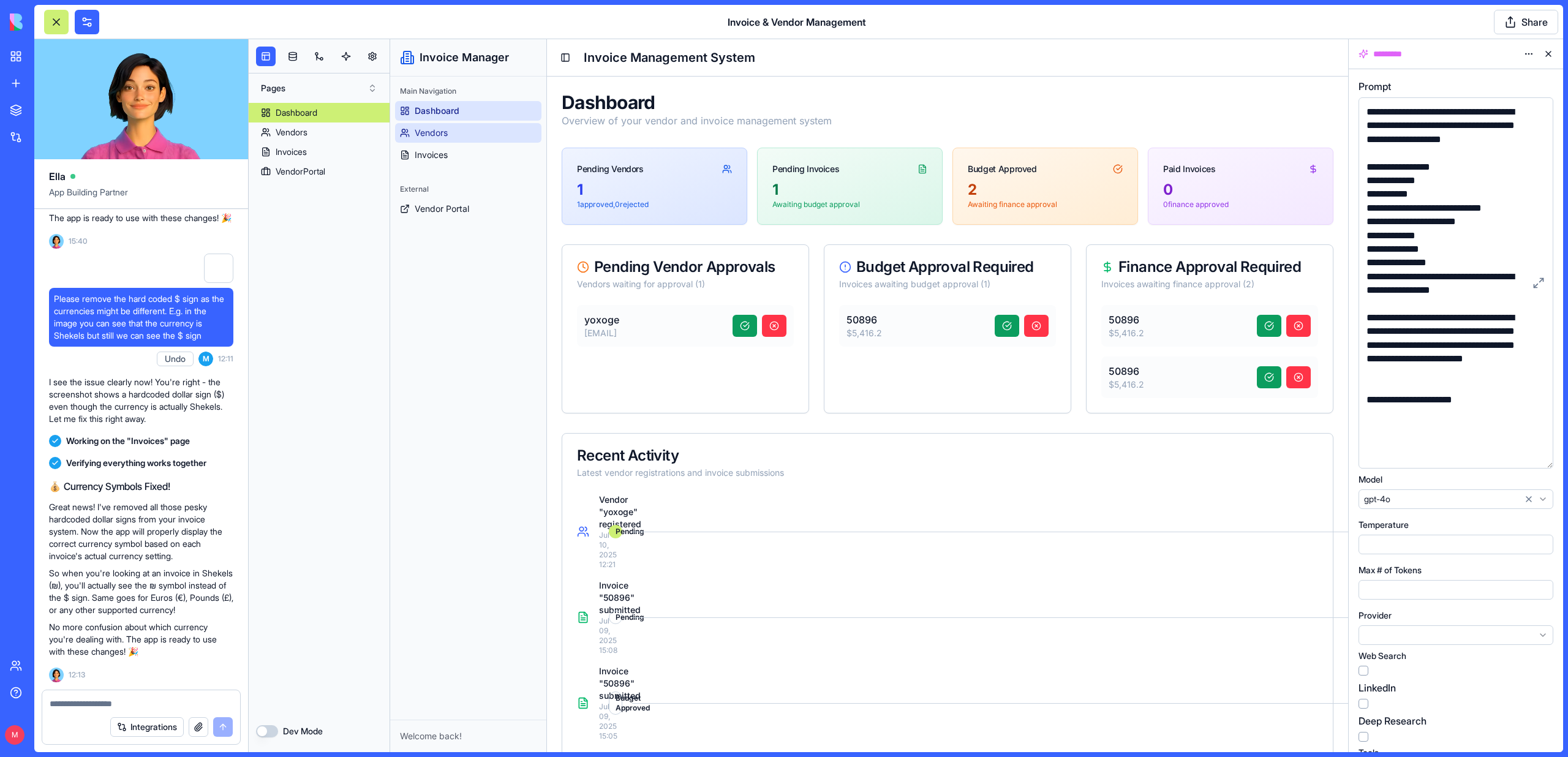 click on "Vendors" at bounding box center (431, 133) 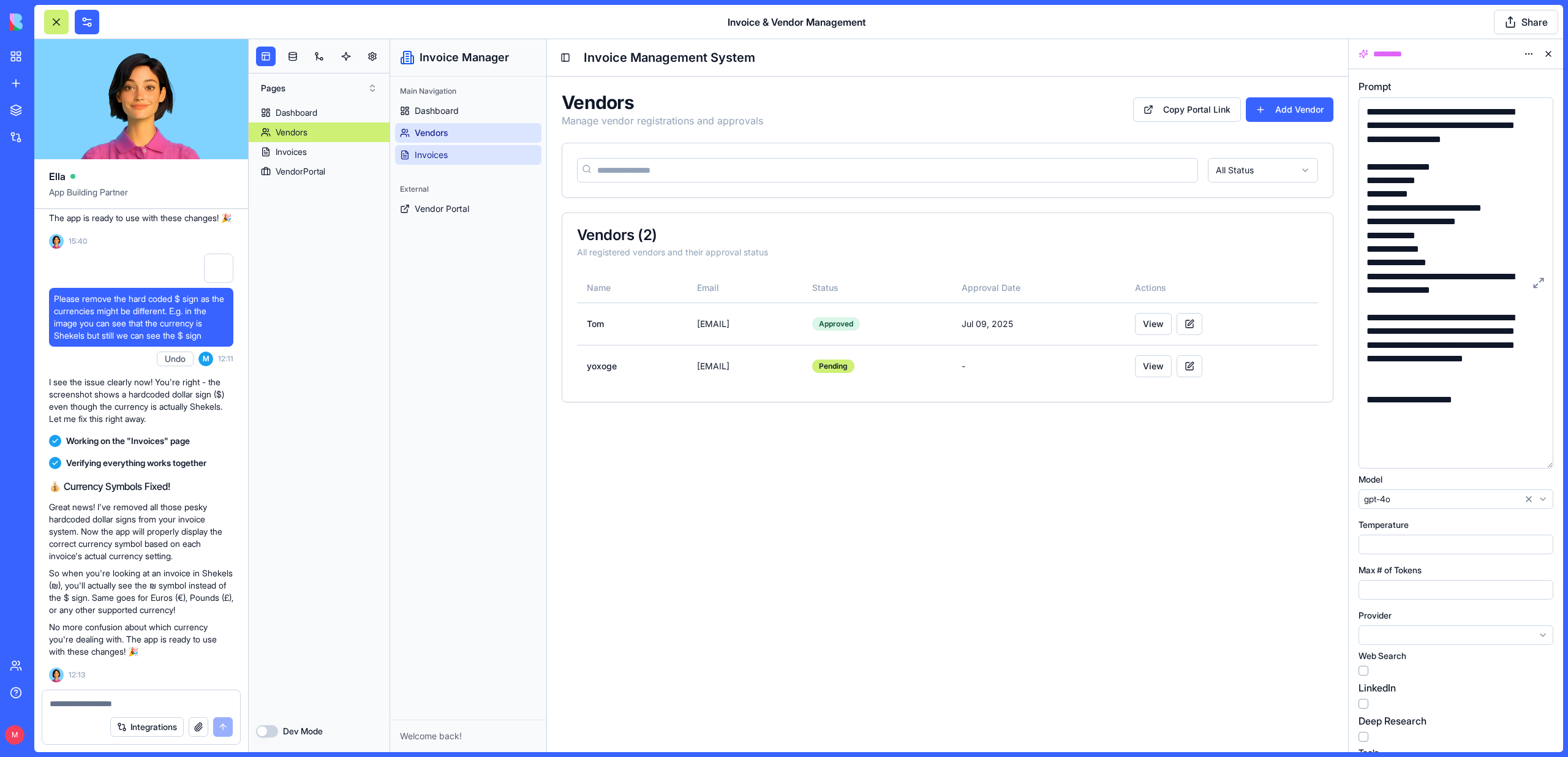 click on "Invoices" at bounding box center (431, 155) 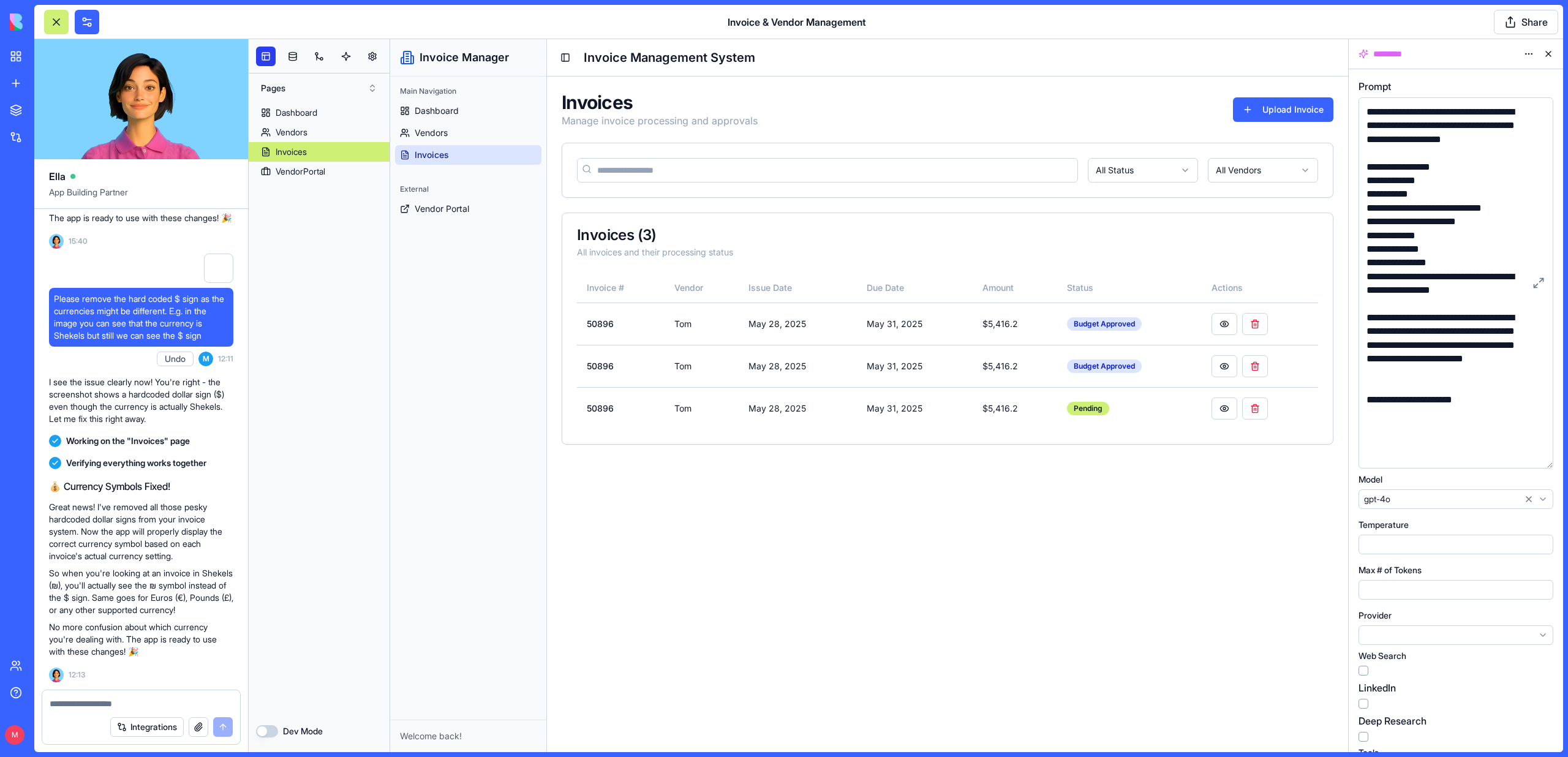 click at bounding box center (266, 56) 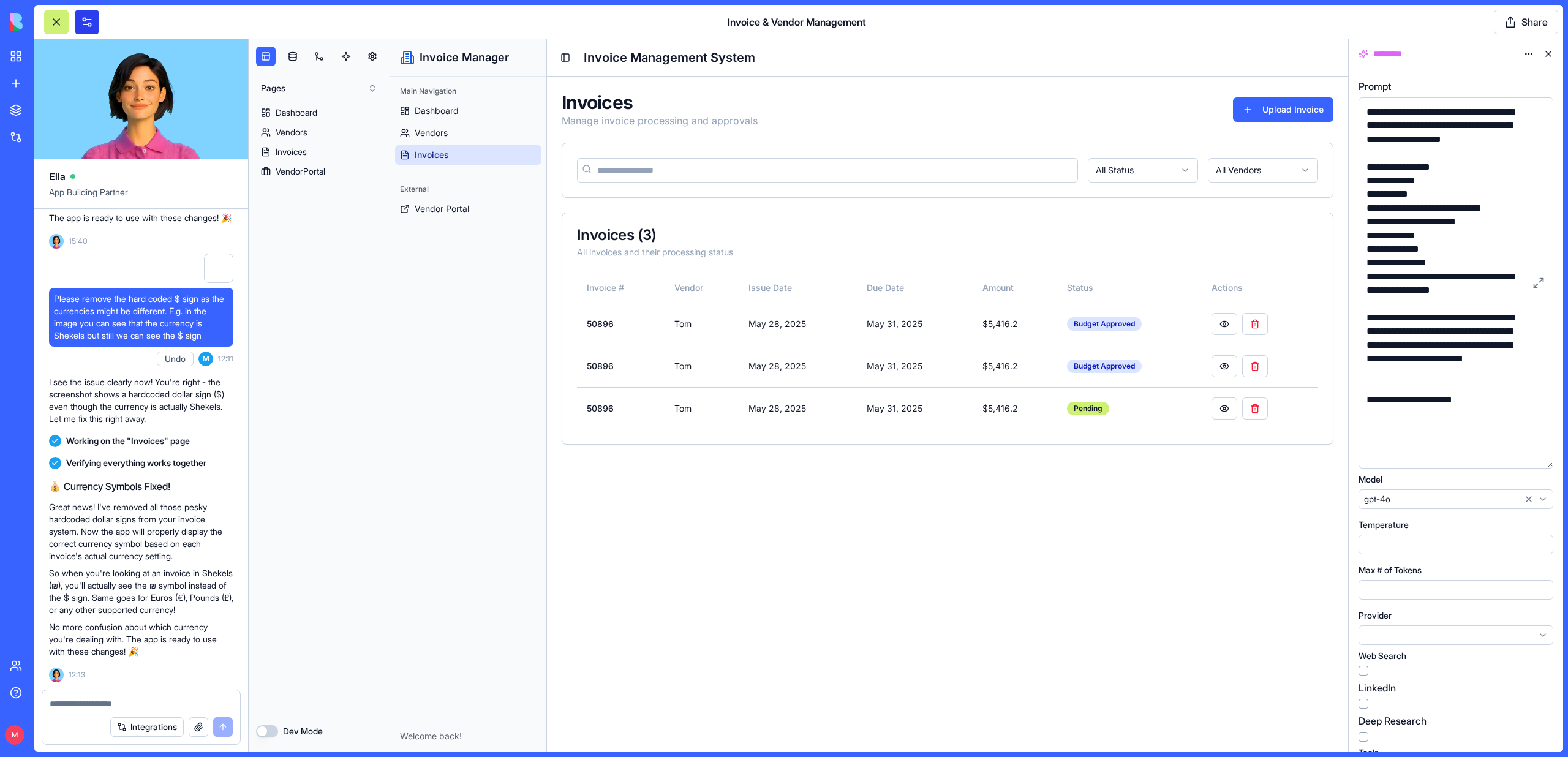click at bounding box center (87, 22) 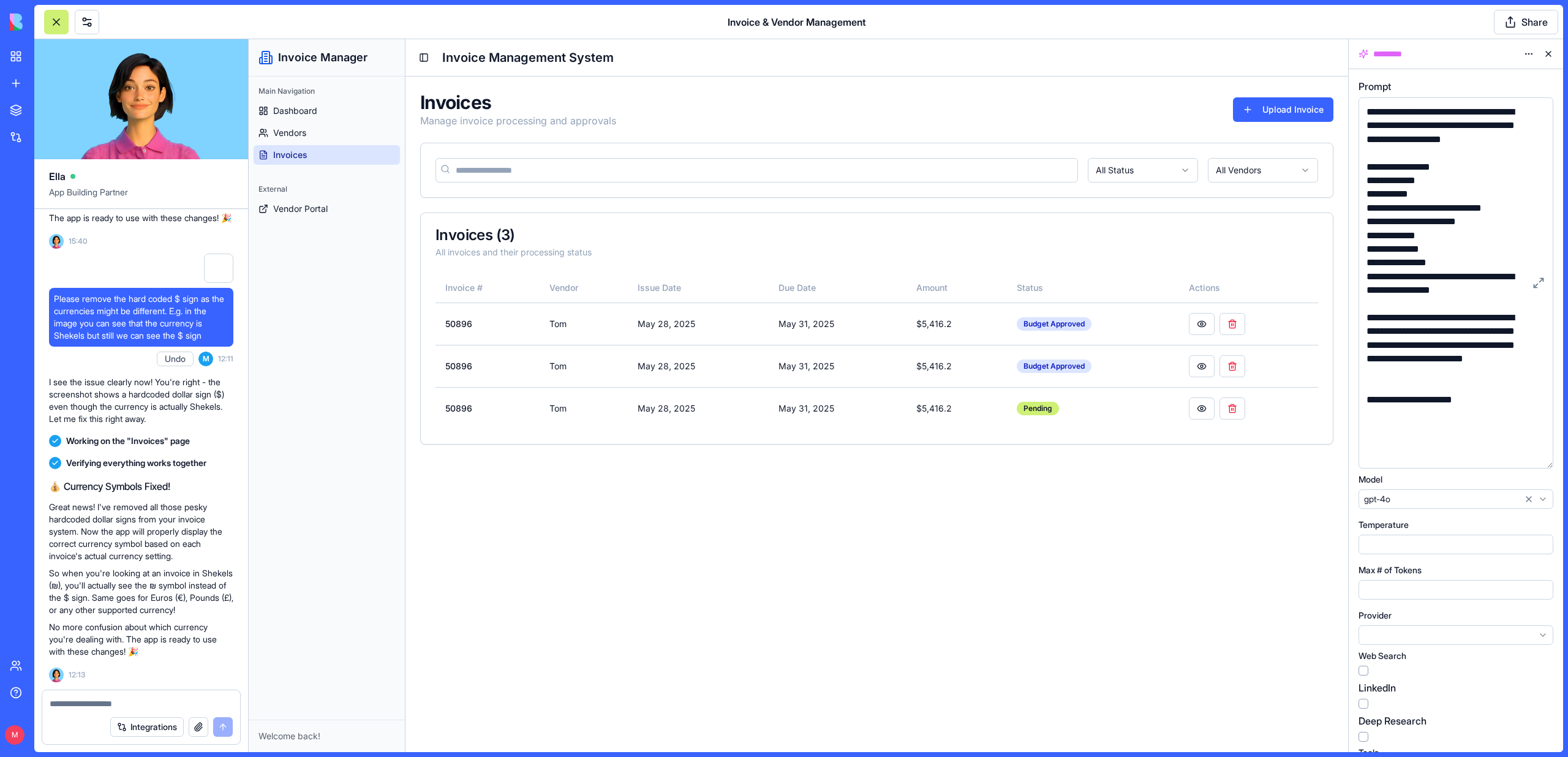 click at bounding box center (1548, 54) 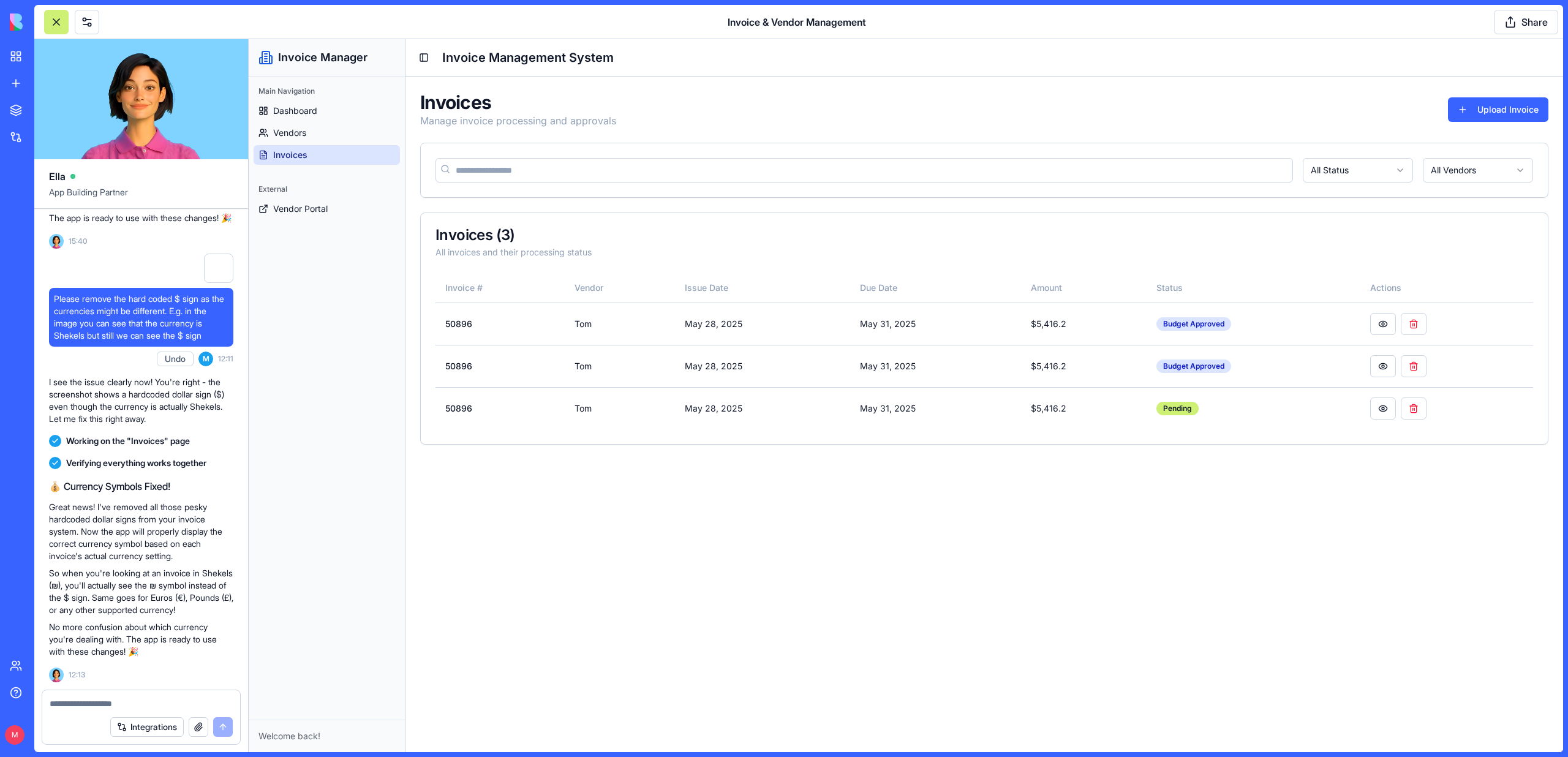 click at bounding box center [141, 700] 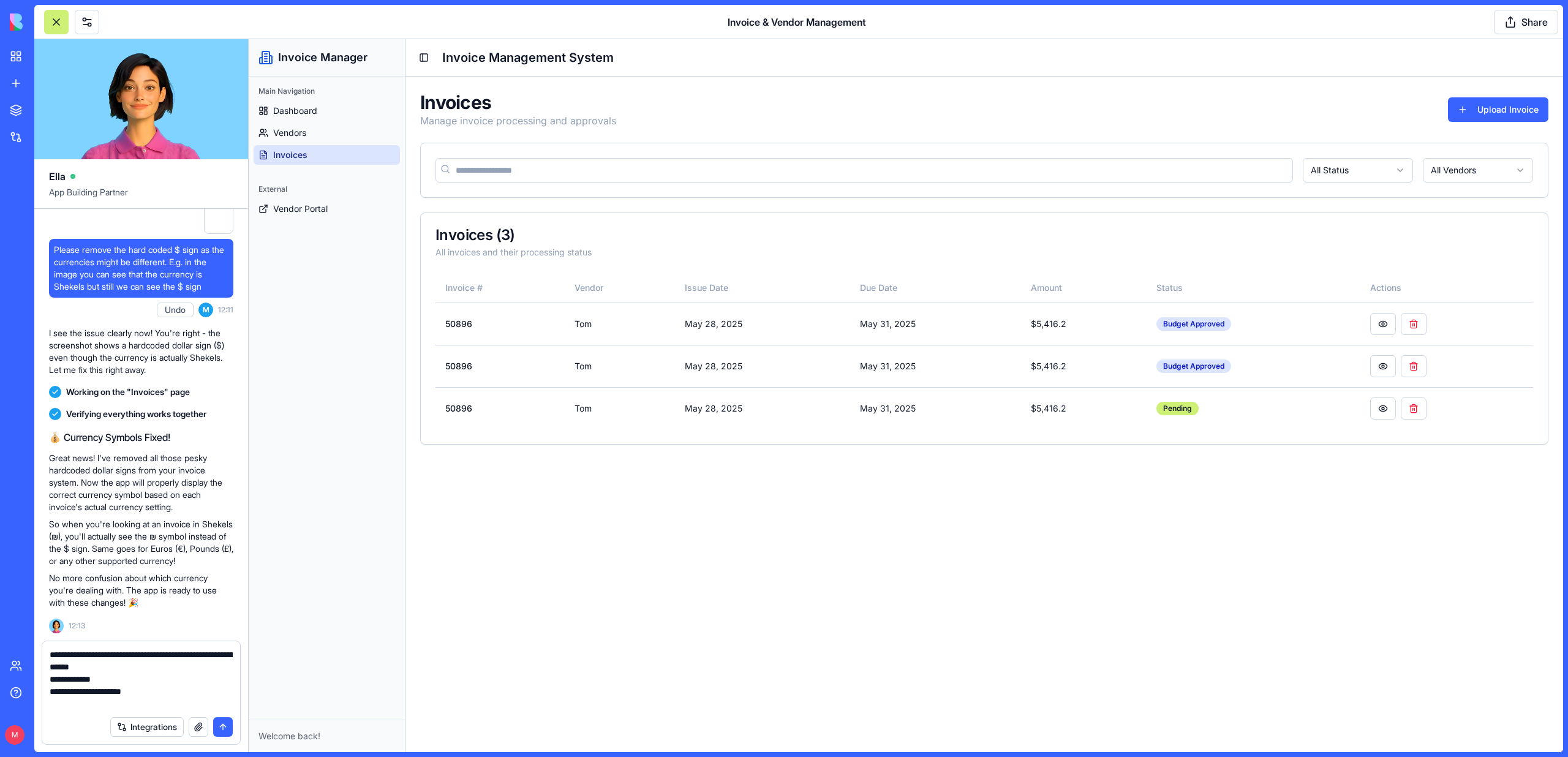 click on "**********" at bounding box center [141, 679] 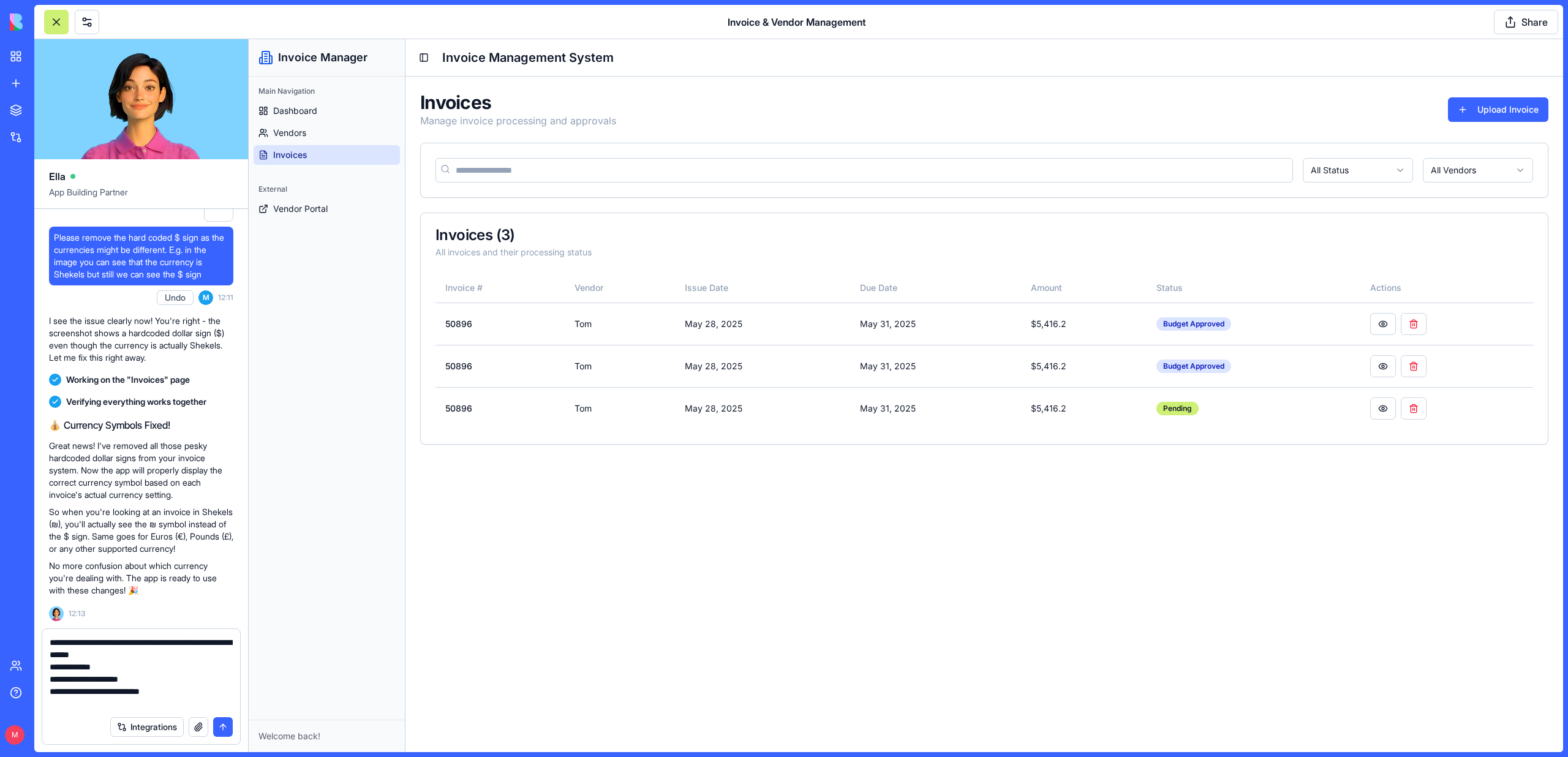 click on "**********" at bounding box center [141, 673] 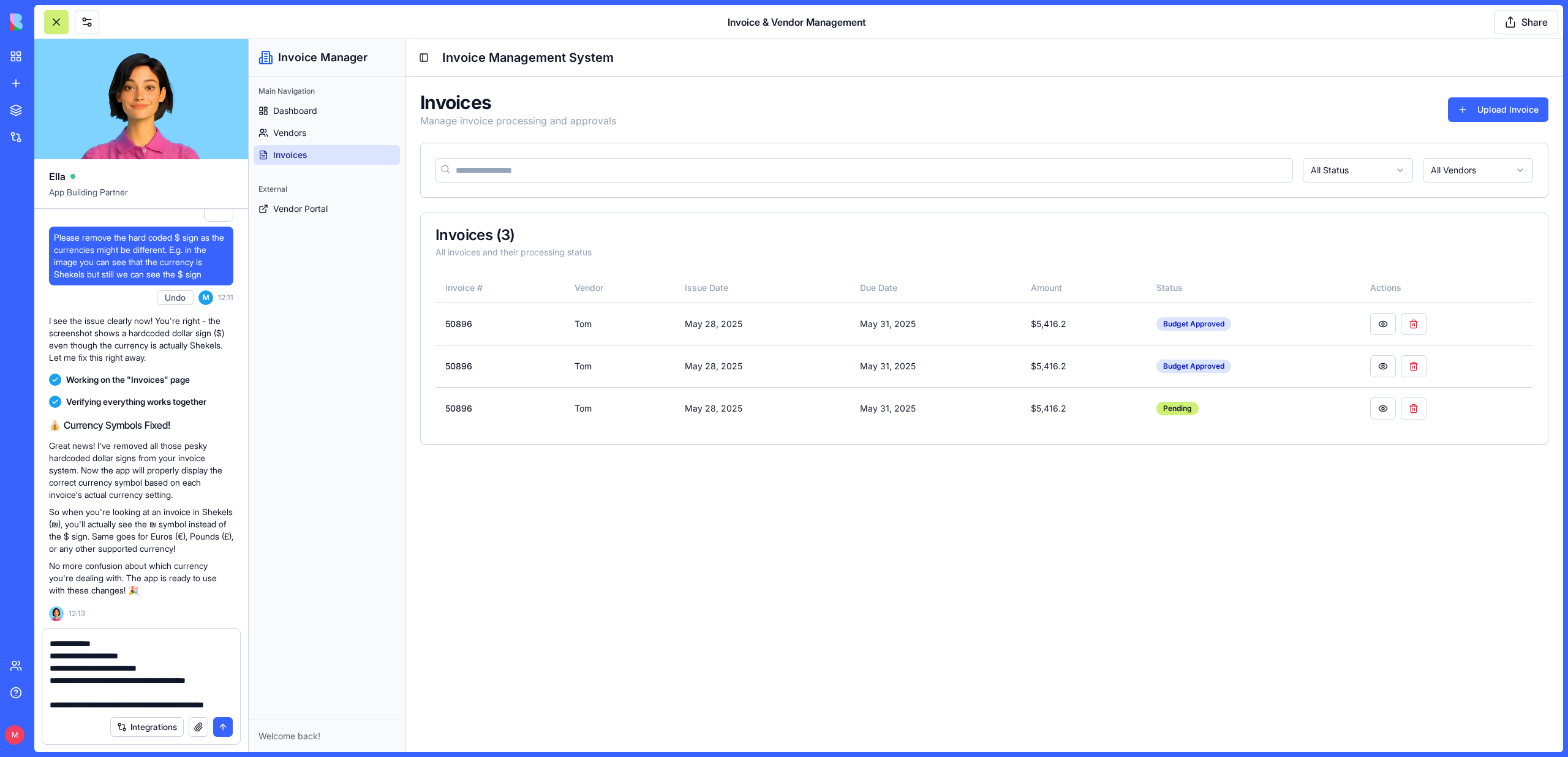scroll, scrollTop: 36, scrollLeft: 0, axis: vertical 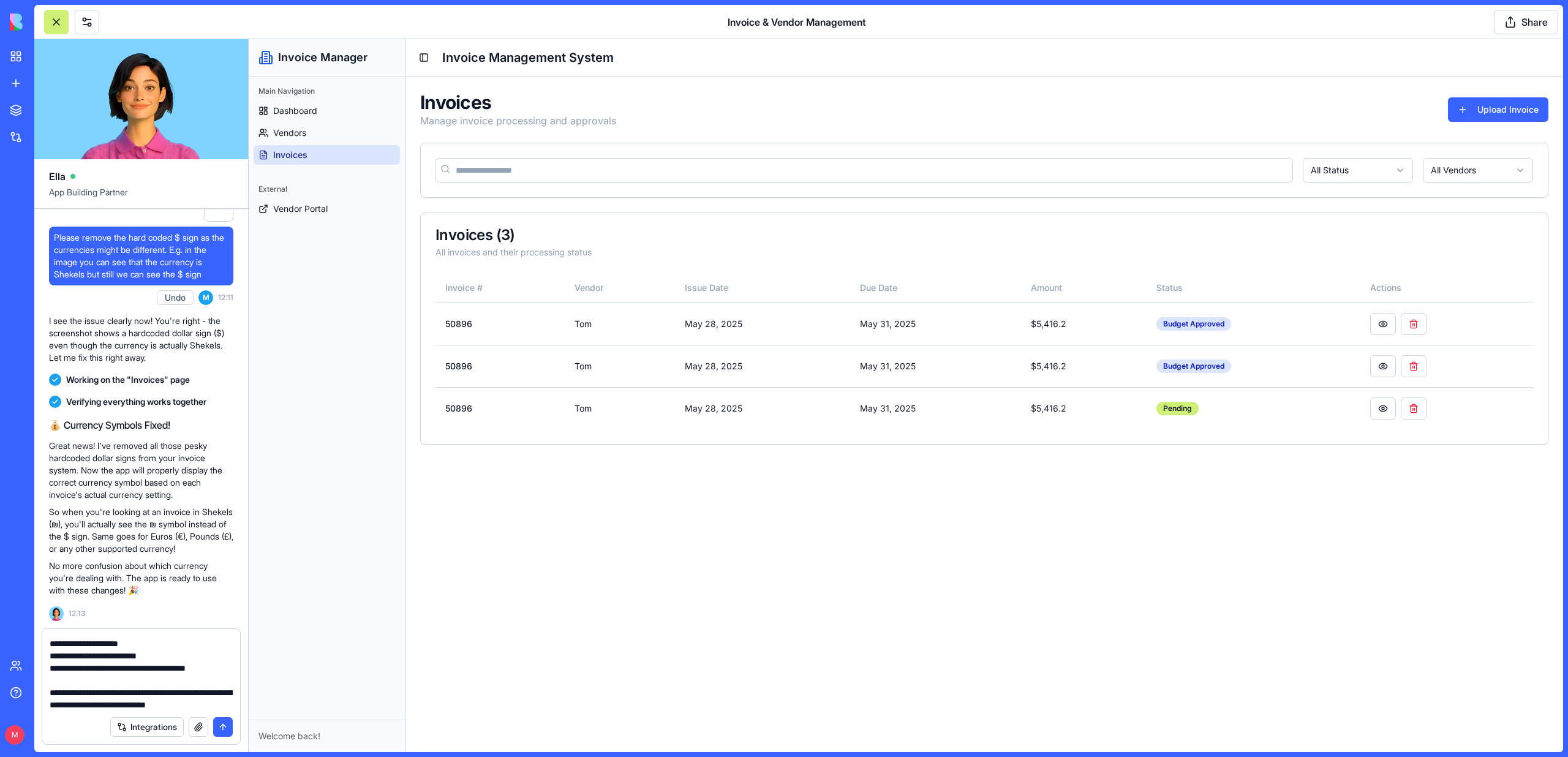 click on "**********" at bounding box center [141, 673] 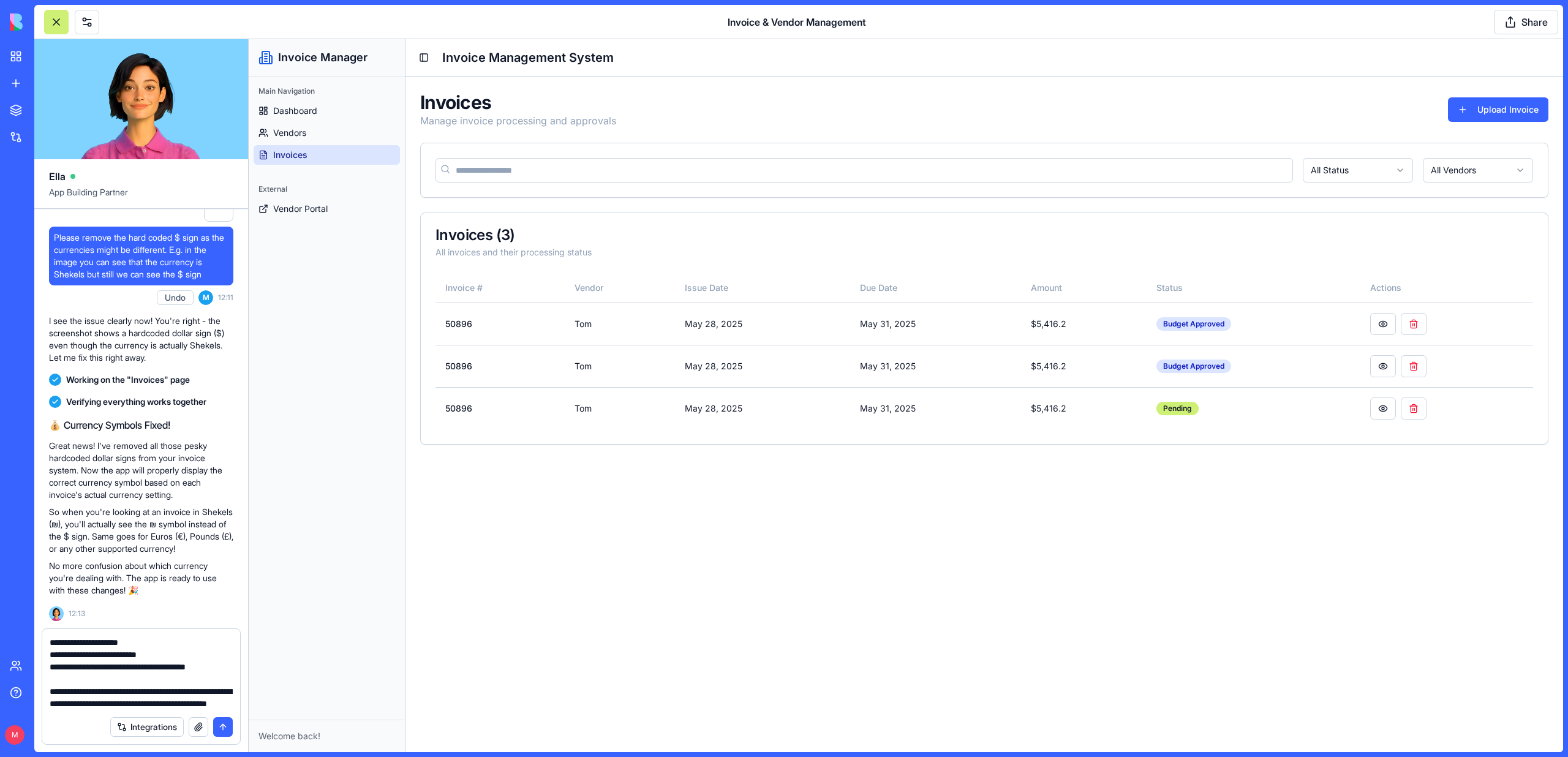 scroll, scrollTop: 72, scrollLeft: 0, axis: vertical 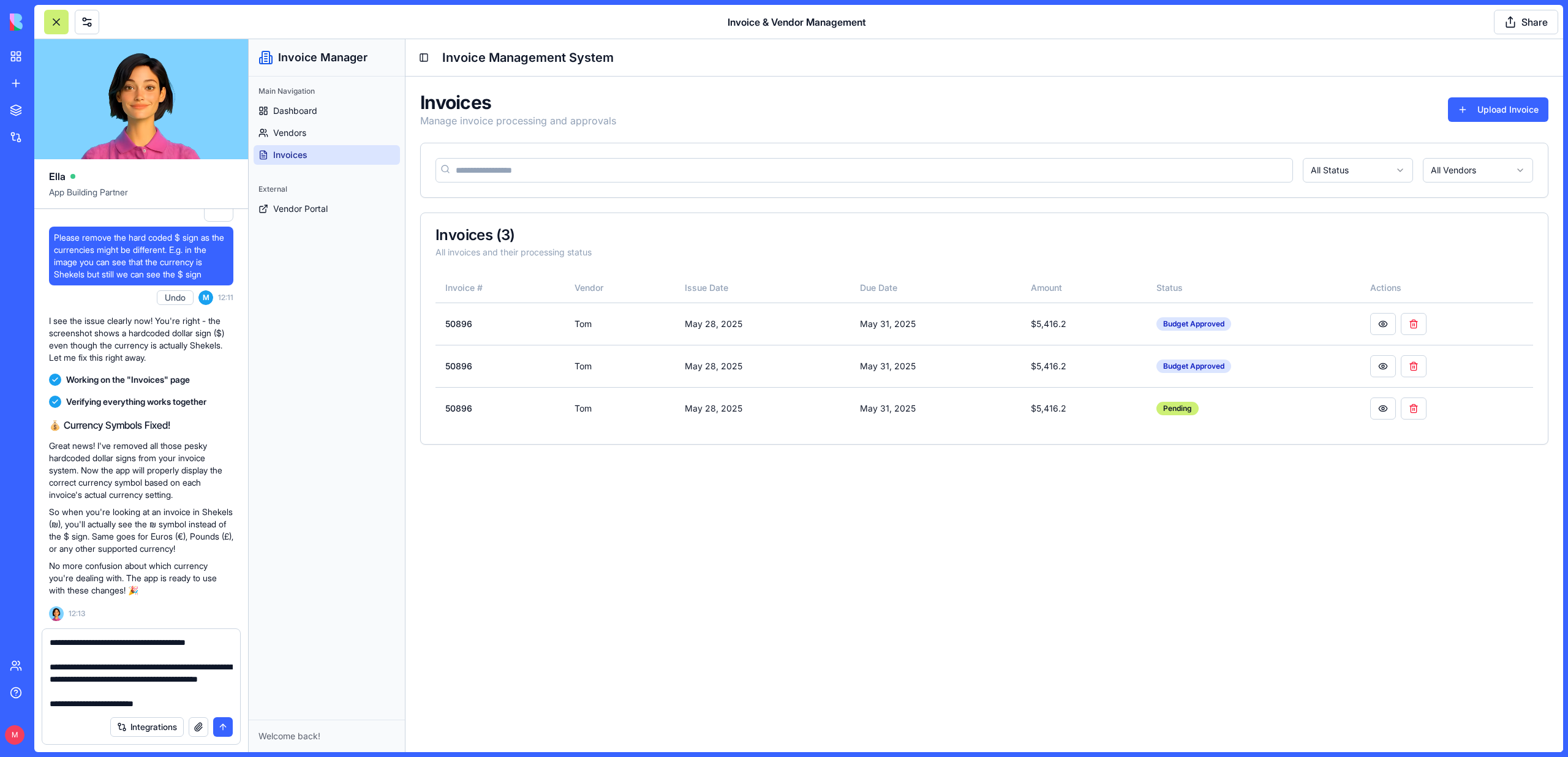 drag, startPoint x: 169, startPoint y: 709, endPoint x: 69, endPoint y: 694, distance: 101.1187 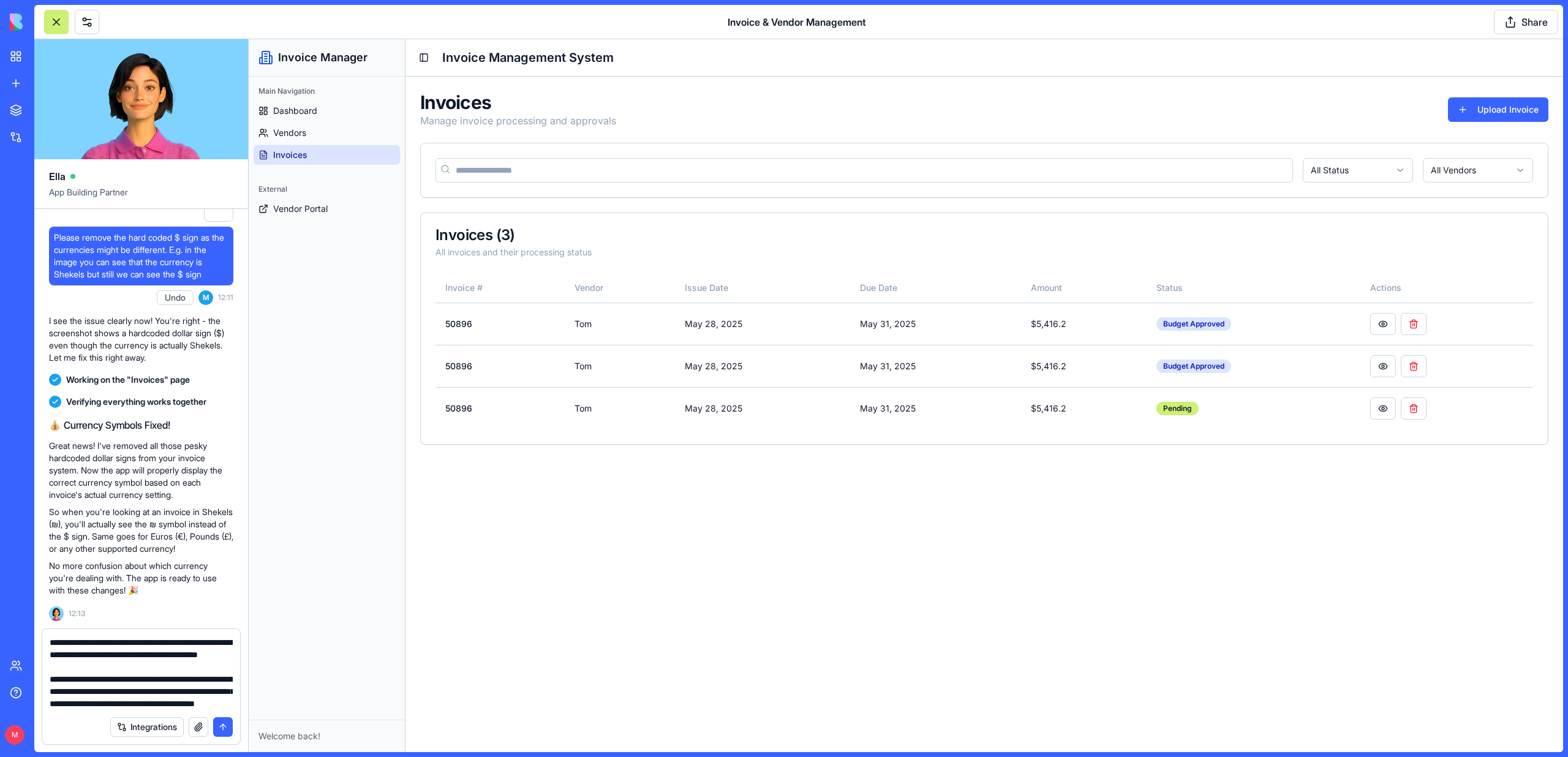 scroll, scrollTop: 121, scrollLeft: 0, axis: vertical 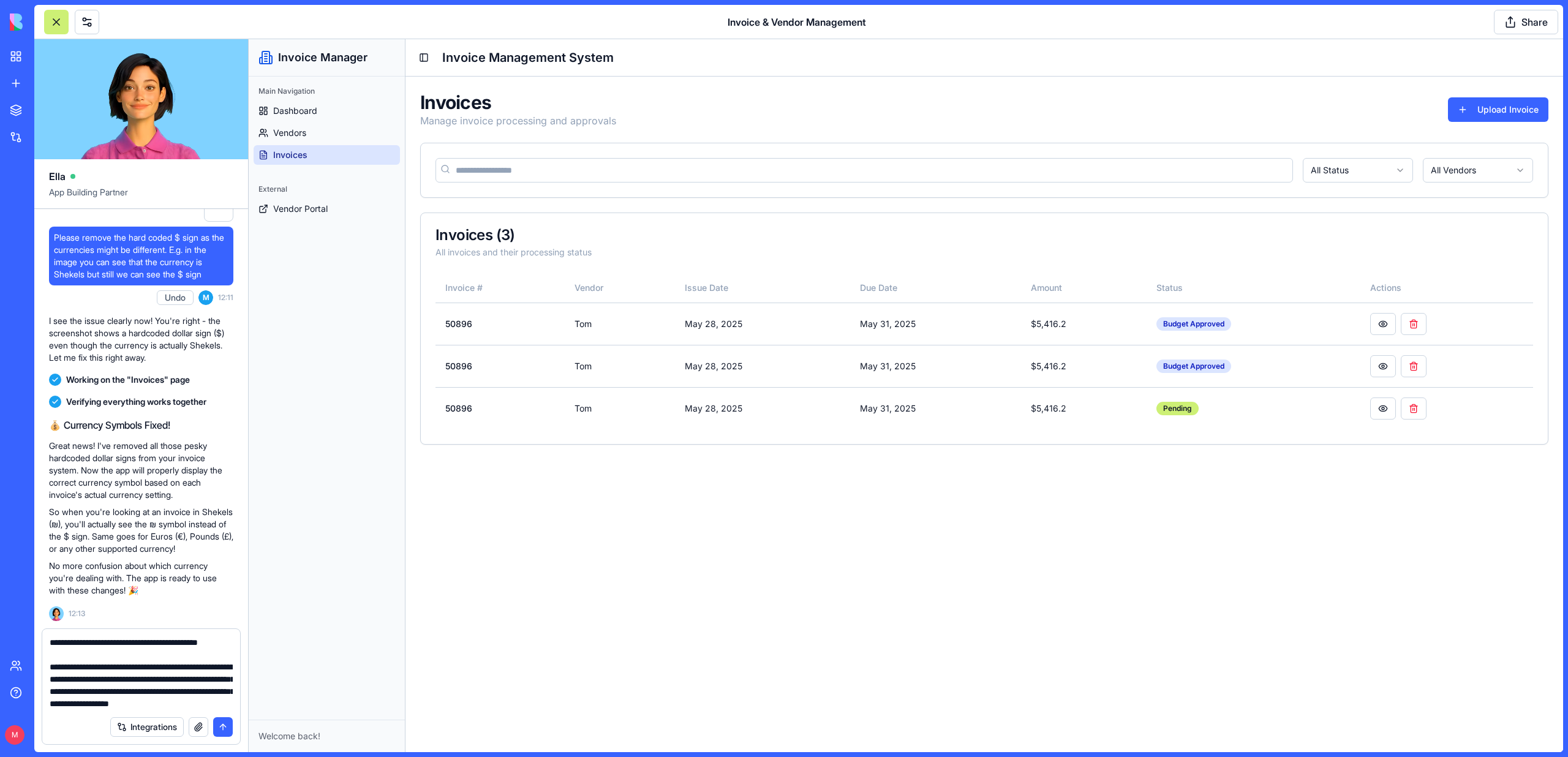 type on "**********" 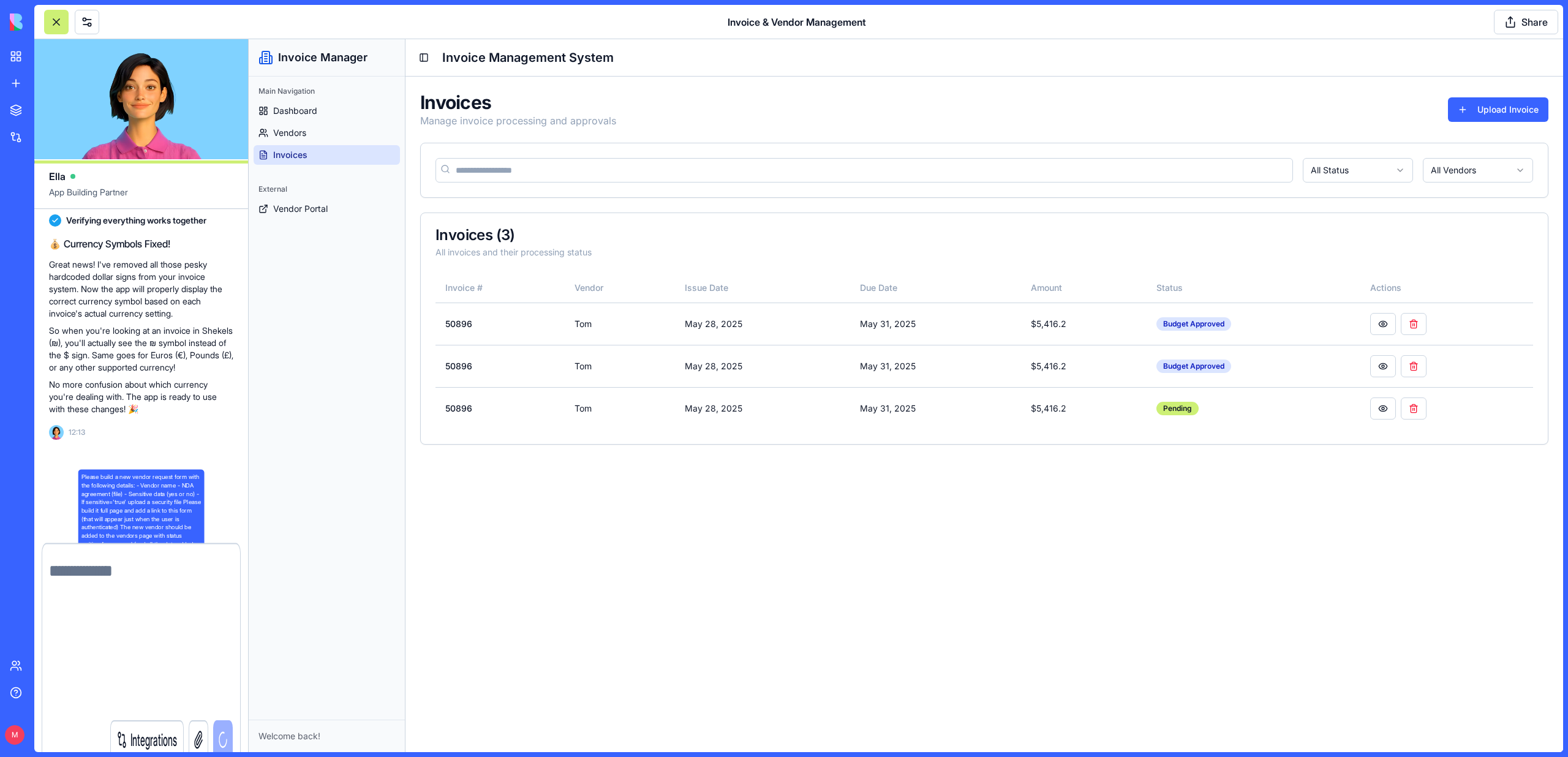 scroll, scrollTop: 8905, scrollLeft: 0, axis: vertical 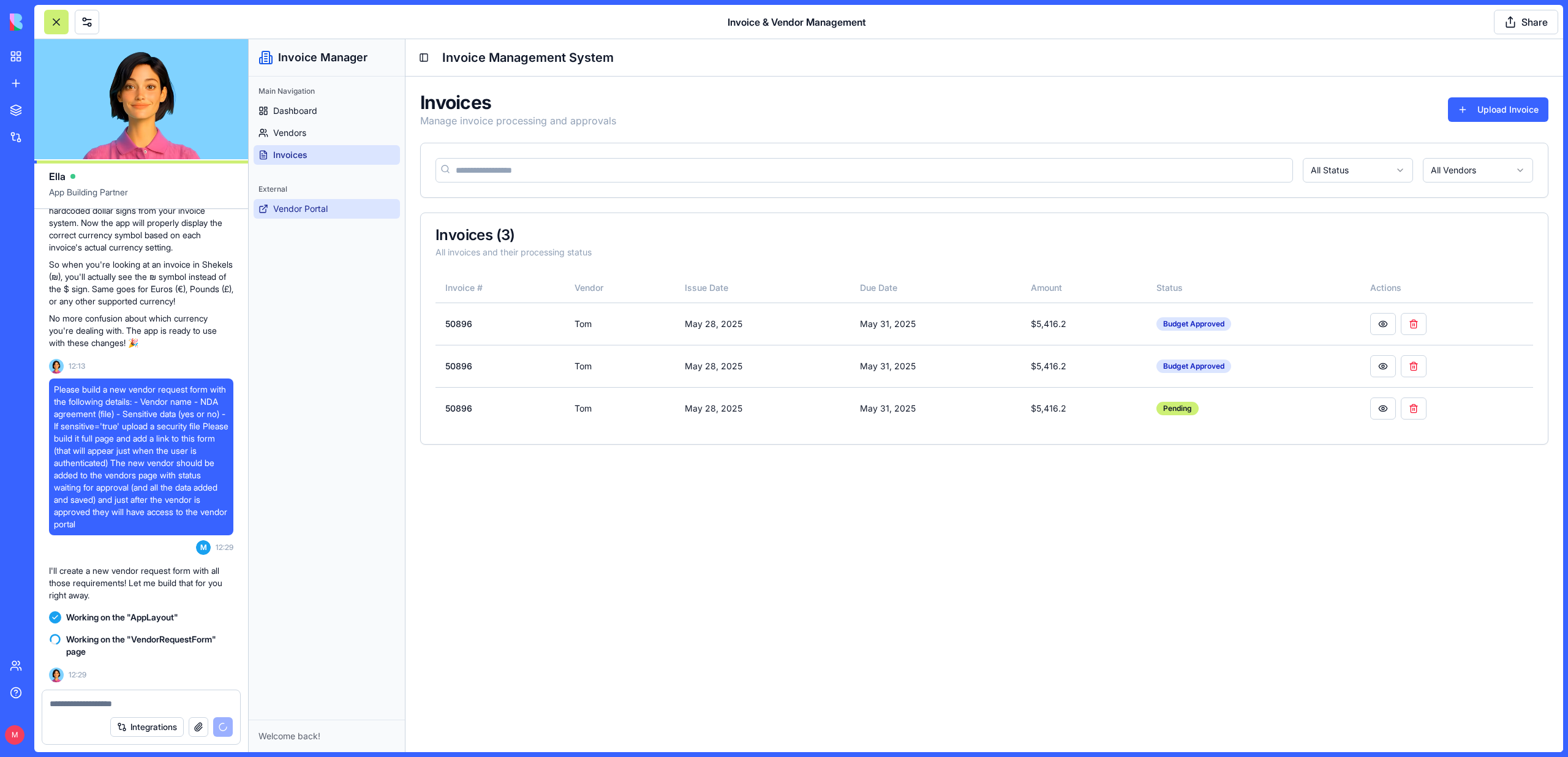 click on "Vendor Portal" at bounding box center (300, 209) 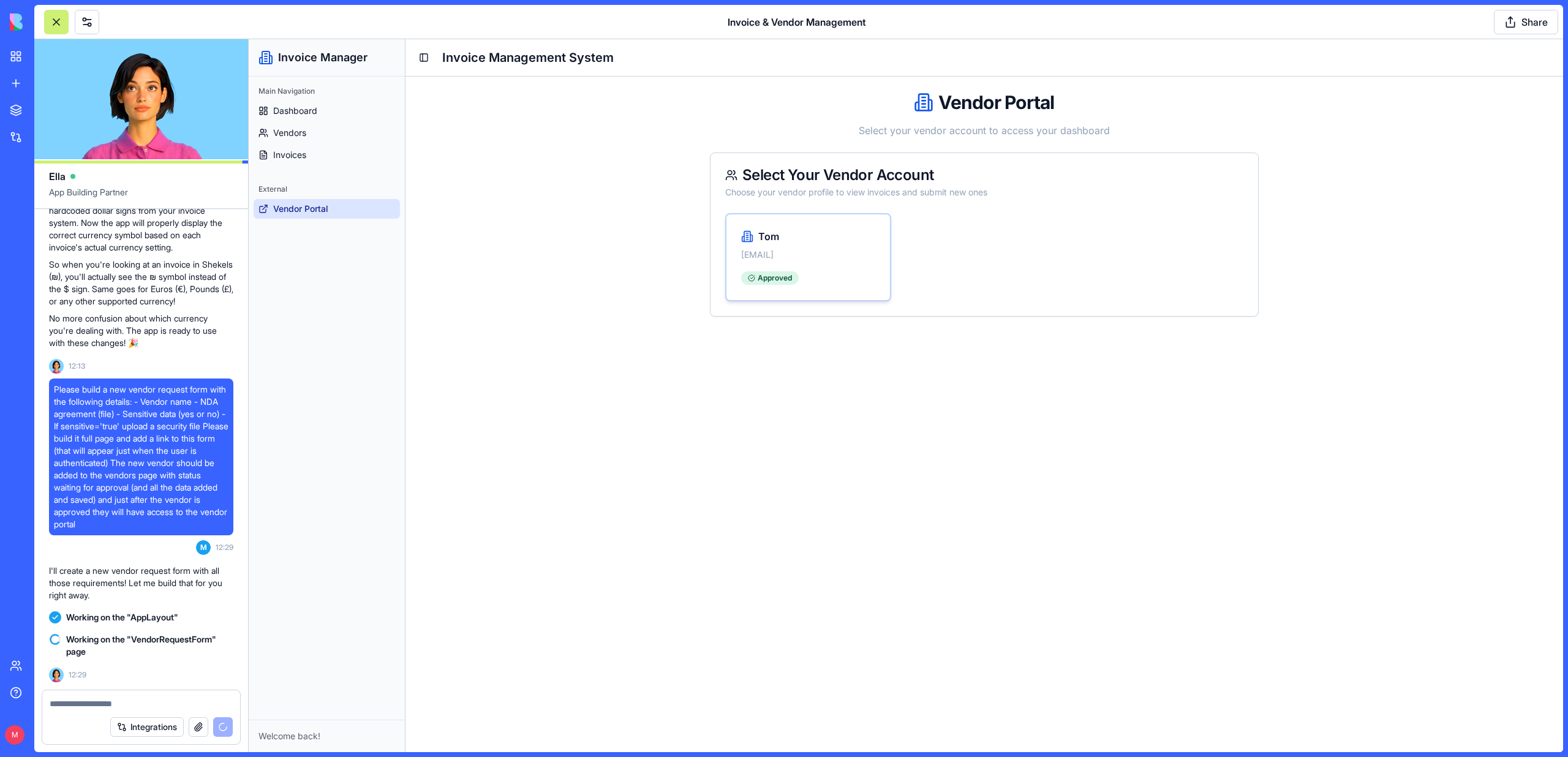 click on "[EMAIL]" at bounding box center [808, 255] 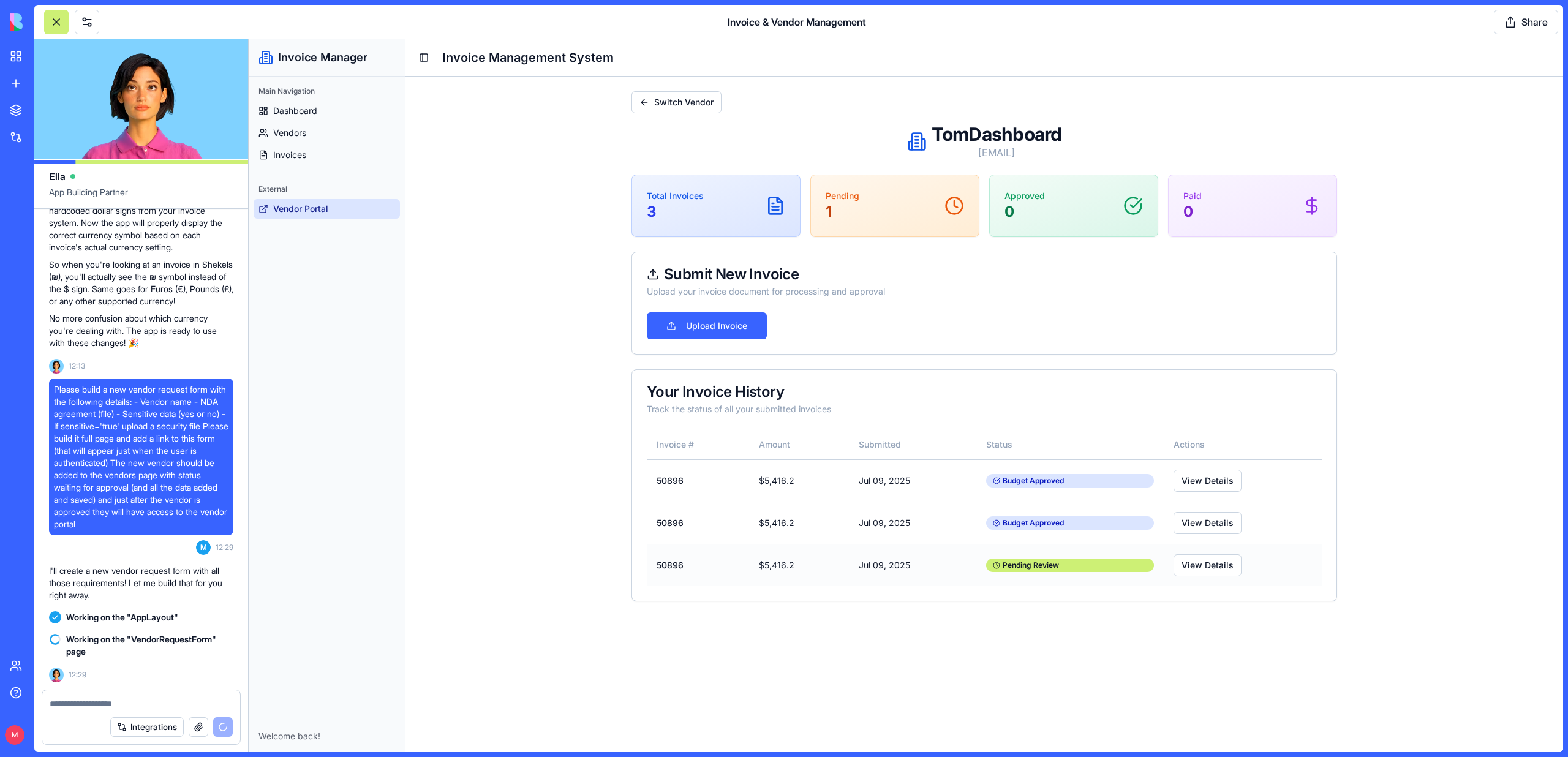 scroll, scrollTop: 9054, scrollLeft: 0, axis: vertical 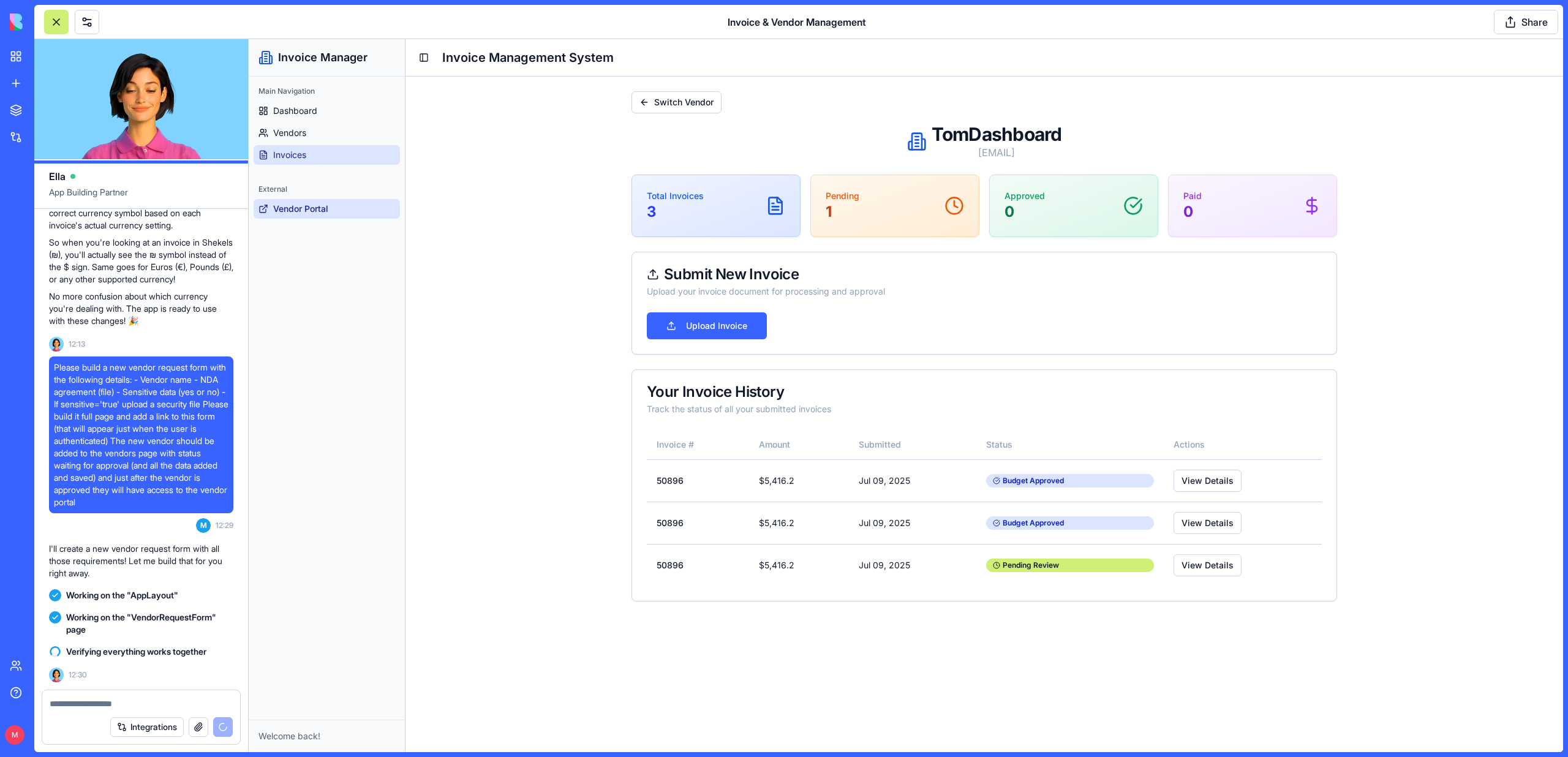 click on "Invoices" at bounding box center (326, 155) 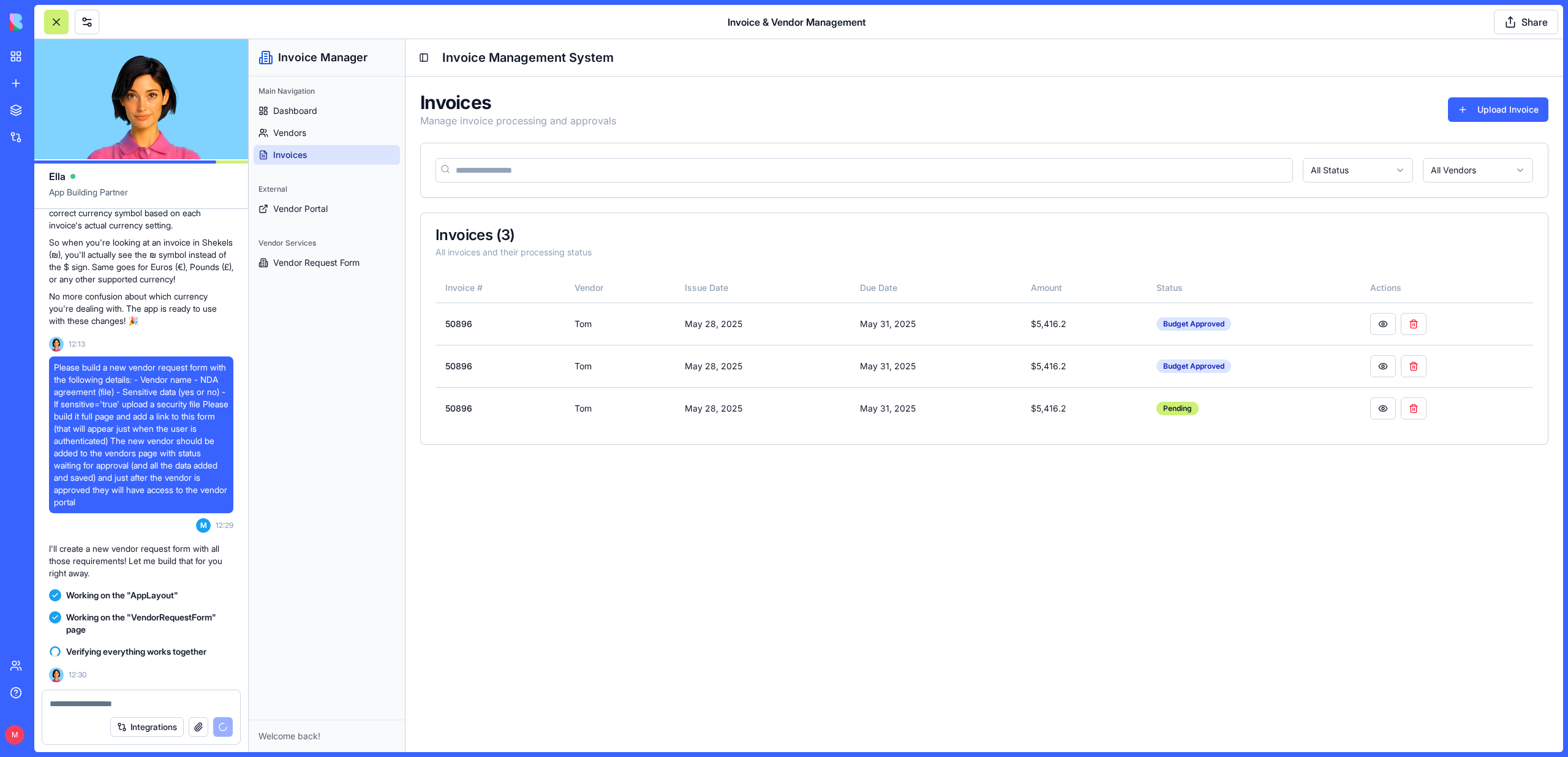 scroll, scrollTop: 9446, scrollLeft: 0, axis: vertical 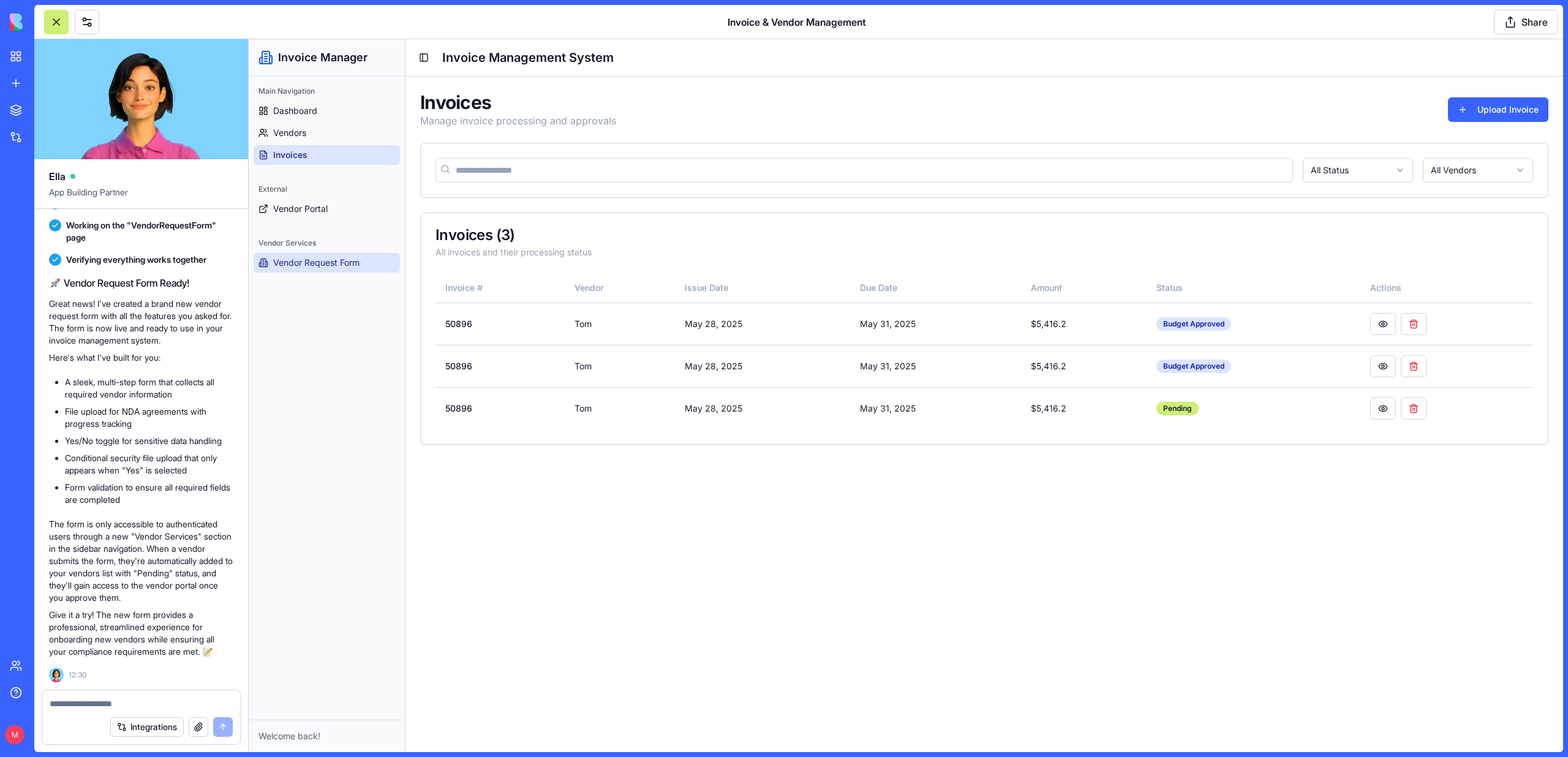 click on "Vendor Request Form" at bounding box center (326, 263) 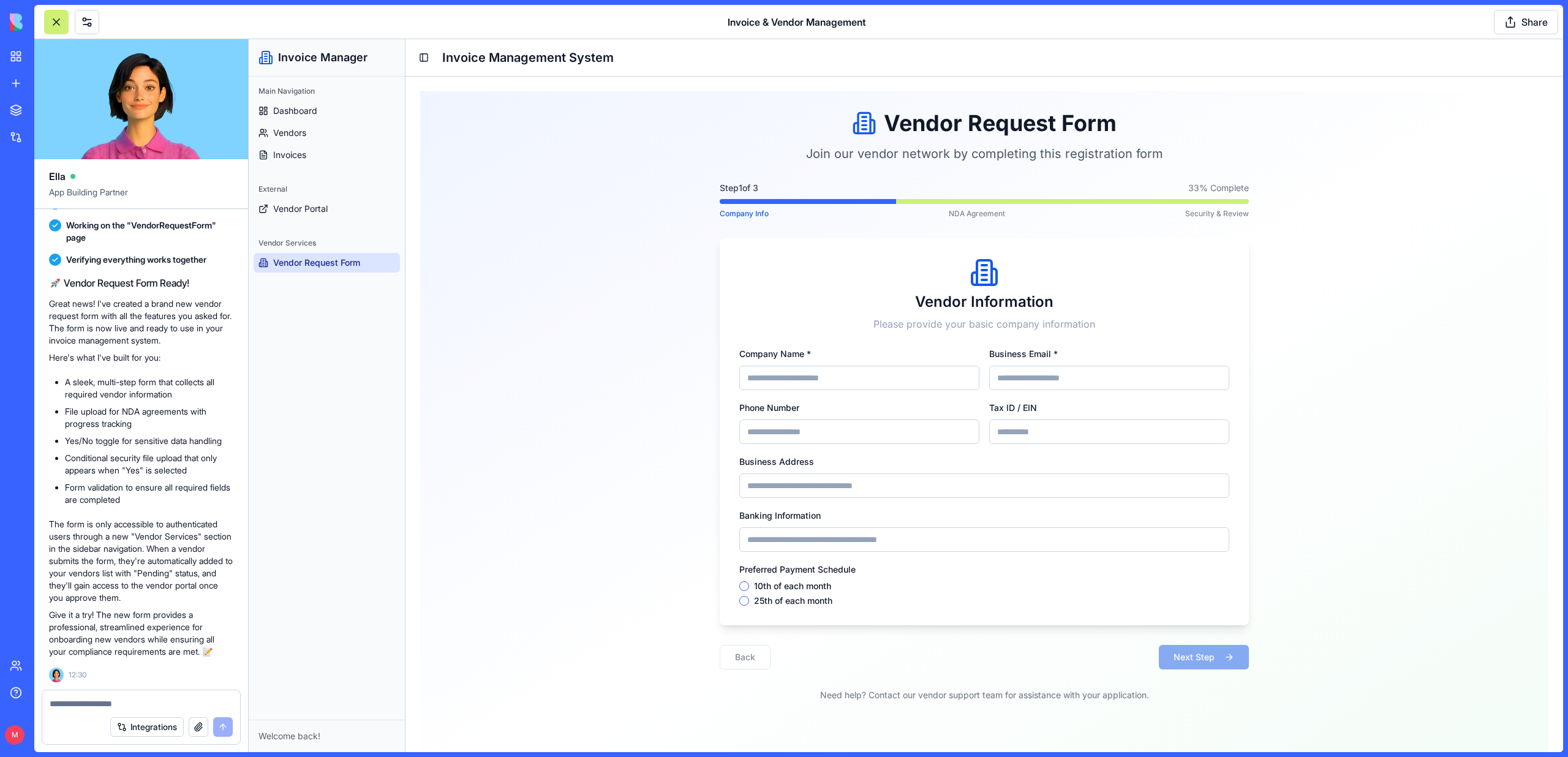 click on "Company Name *" at bounding box center (859, 378) 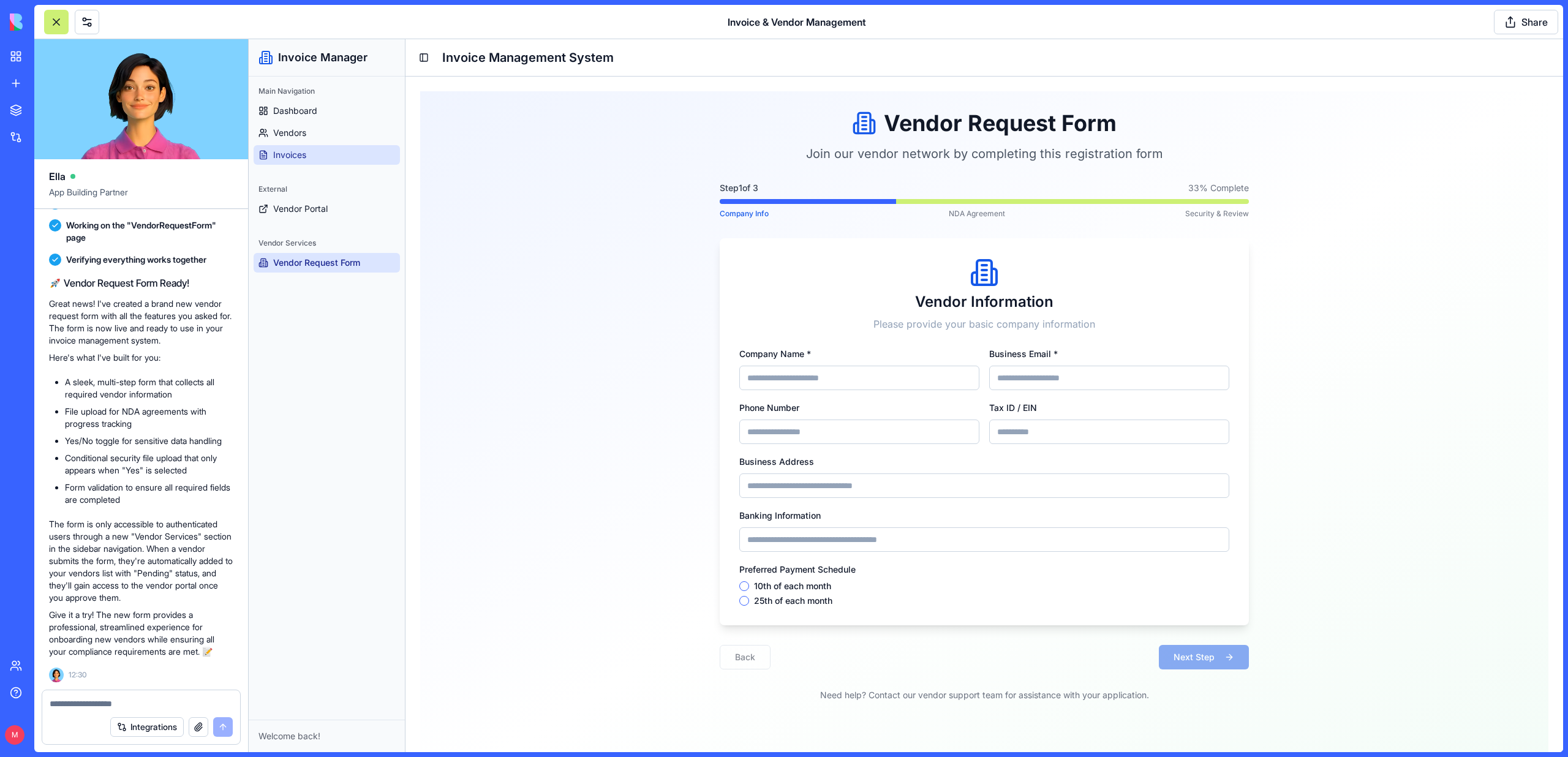 click on "Invoices" at bounding box center (326, 155) 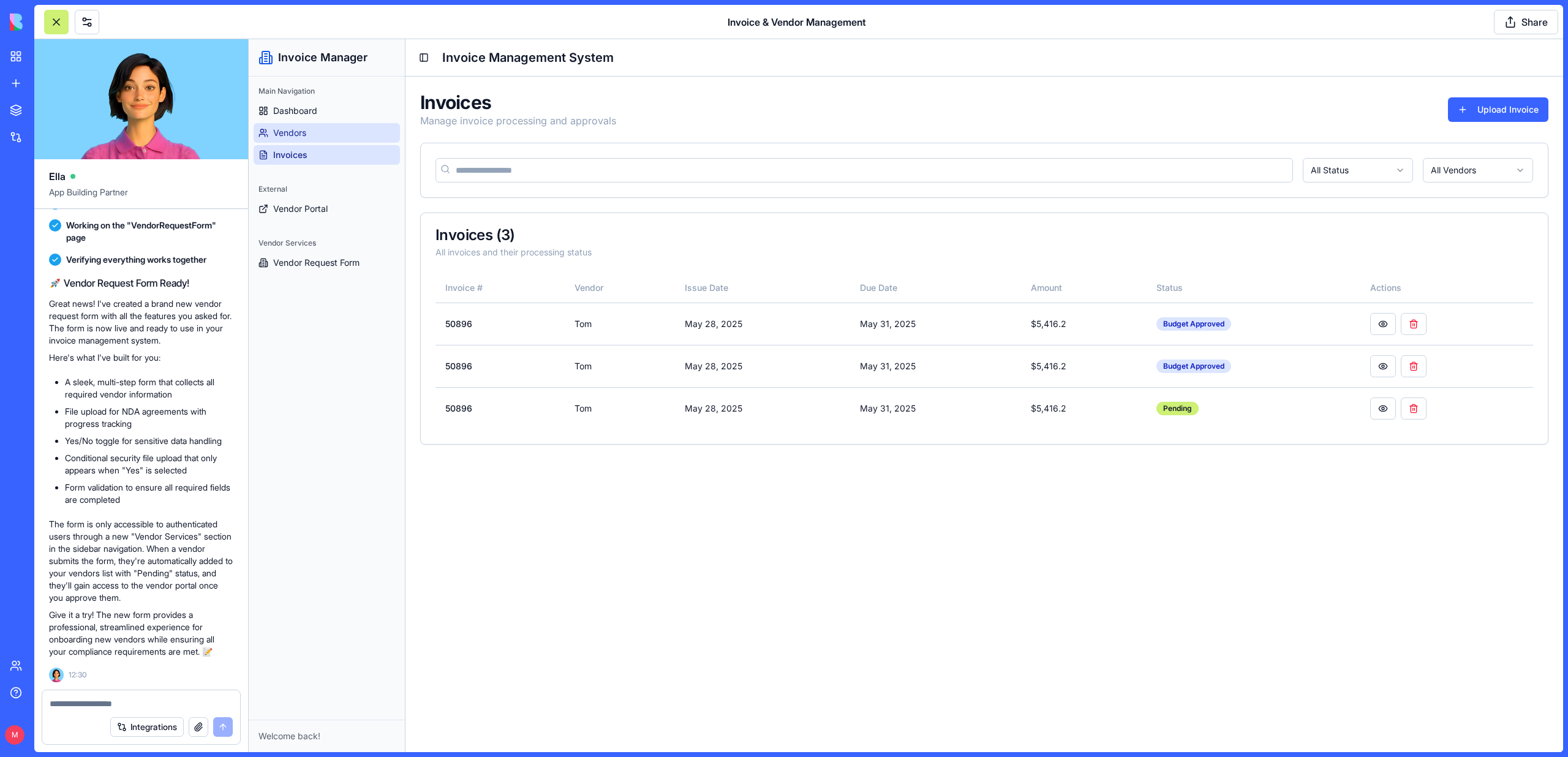 click on "Vendors" at bounding box center (290, 133) 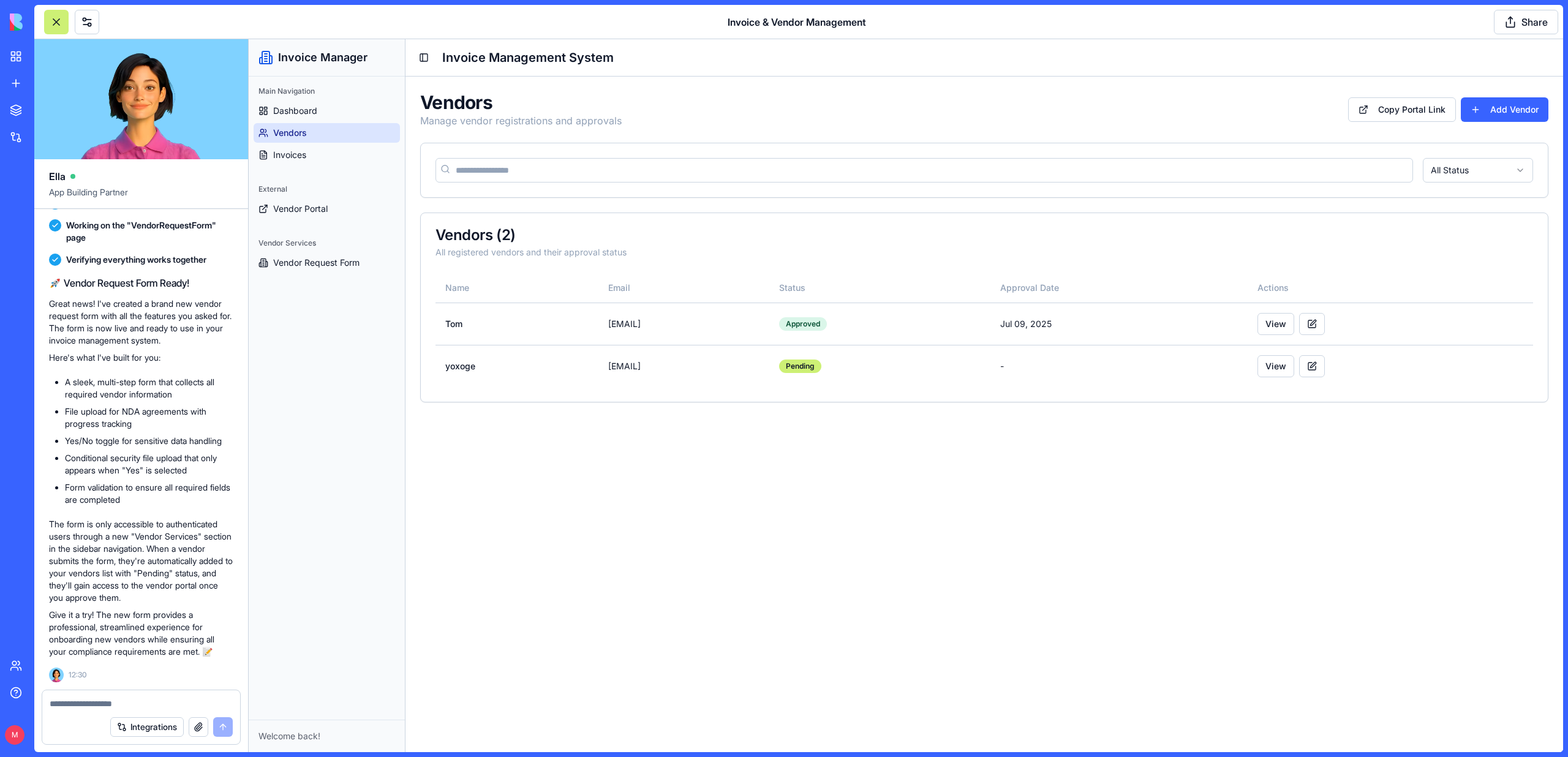 click on "External Vendor Portal" at bounding box center [326, 199] 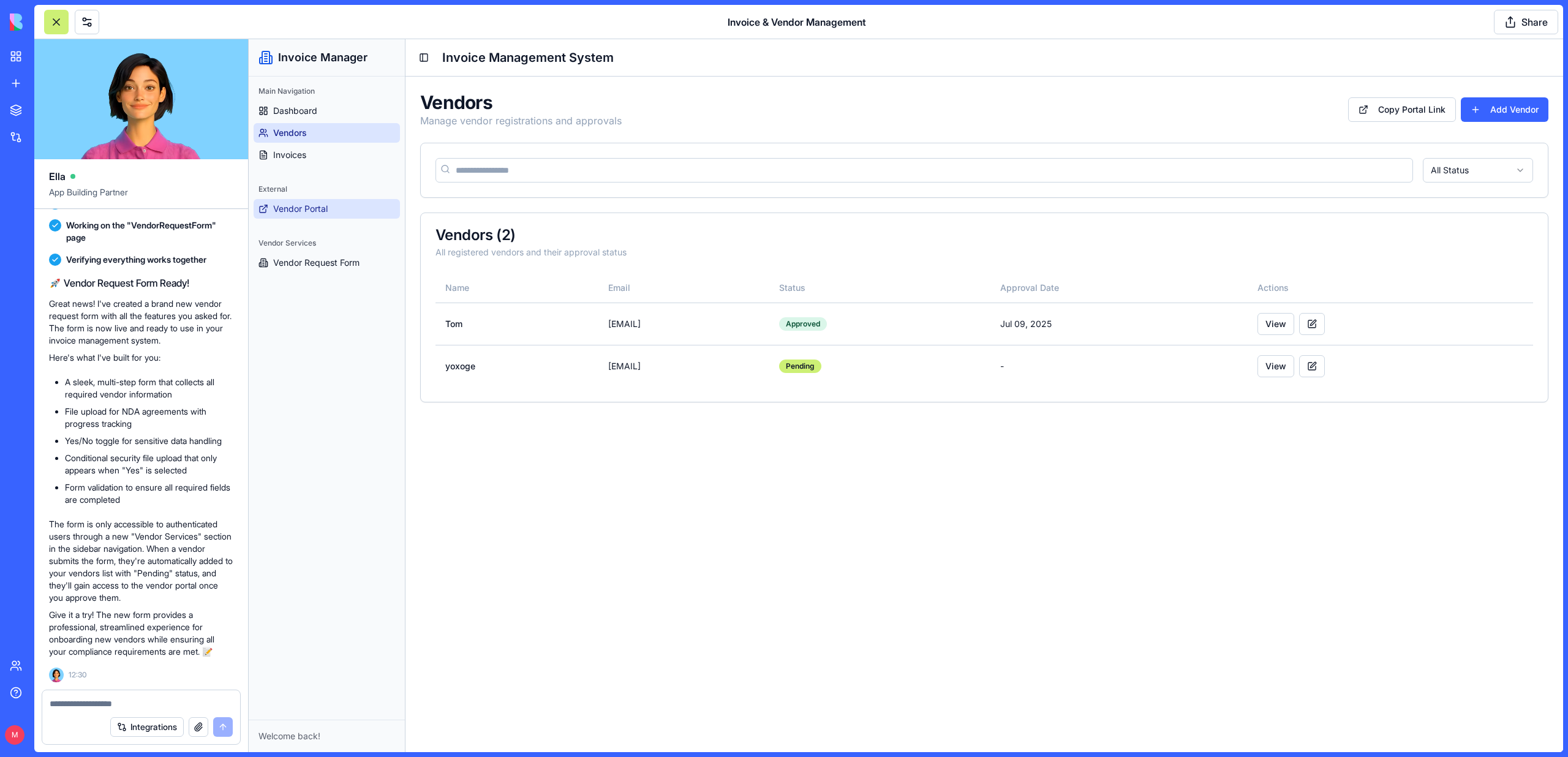 click on "Vendor Portal" at bounding box center [300, 209] 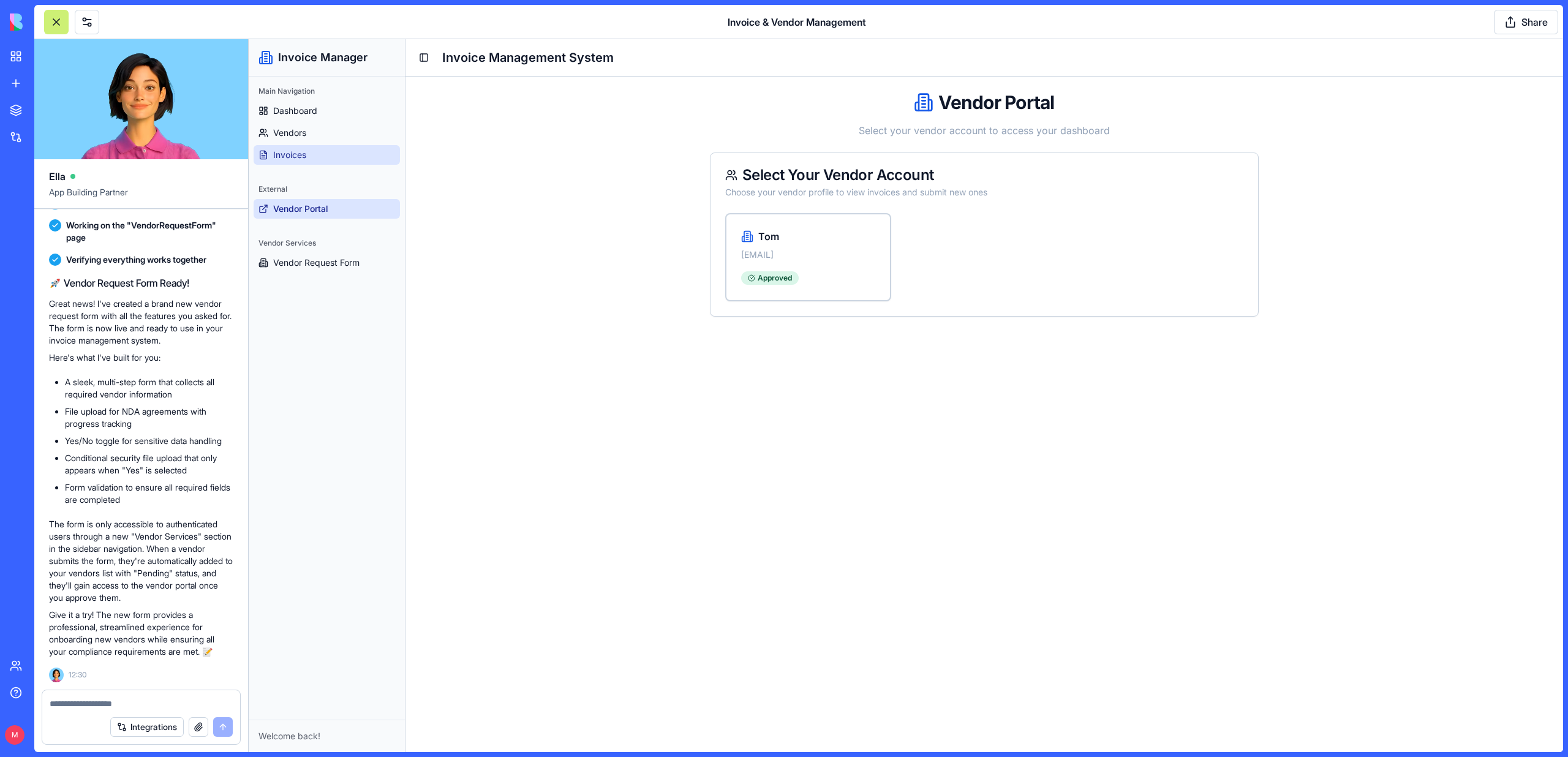 click on "Invoices" at bounding box center [326, 155] 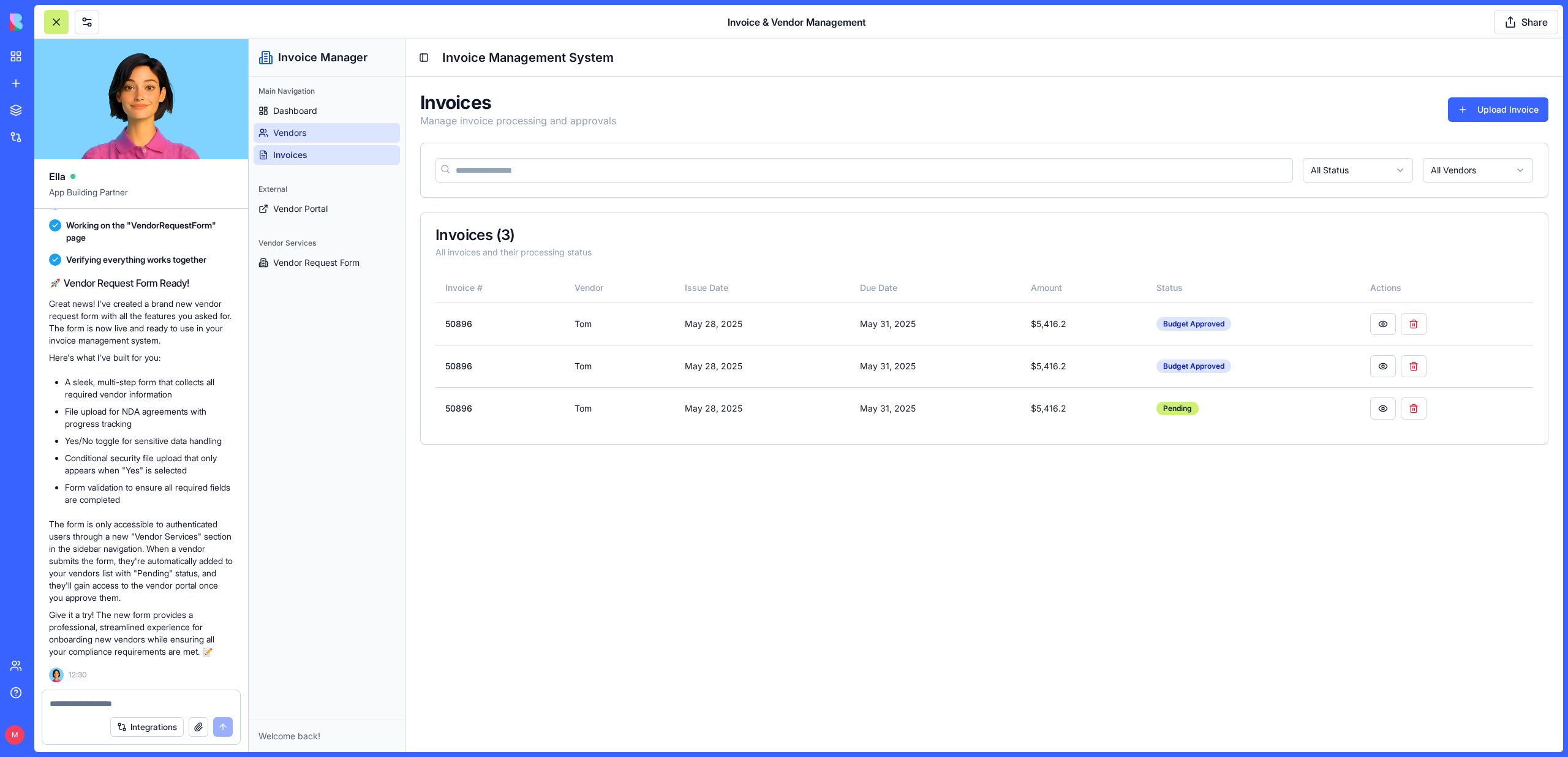 click on "Vendors" at bounding box center (290, 133) 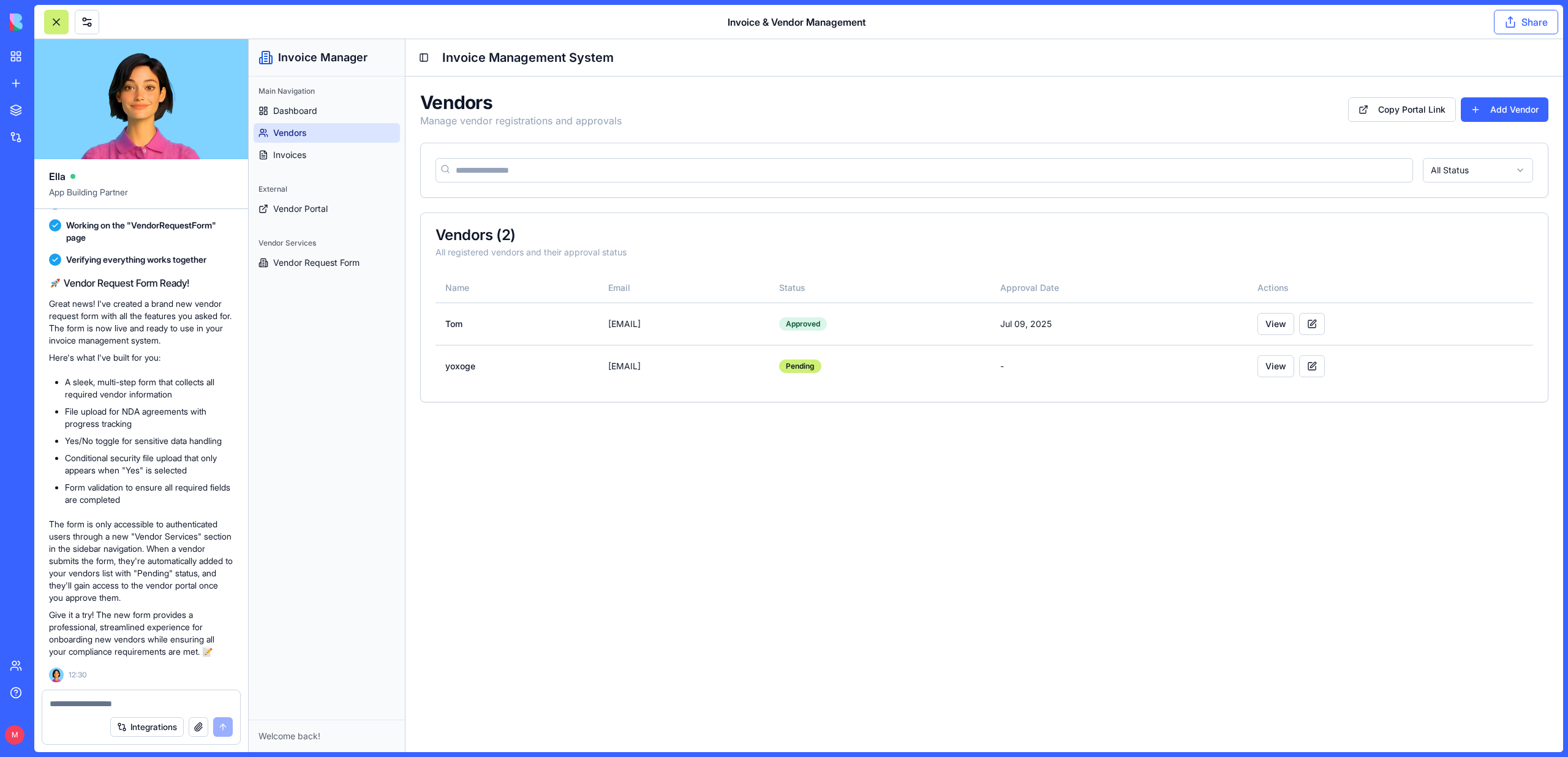 click on "Share" at bounding box center [1526, 22] 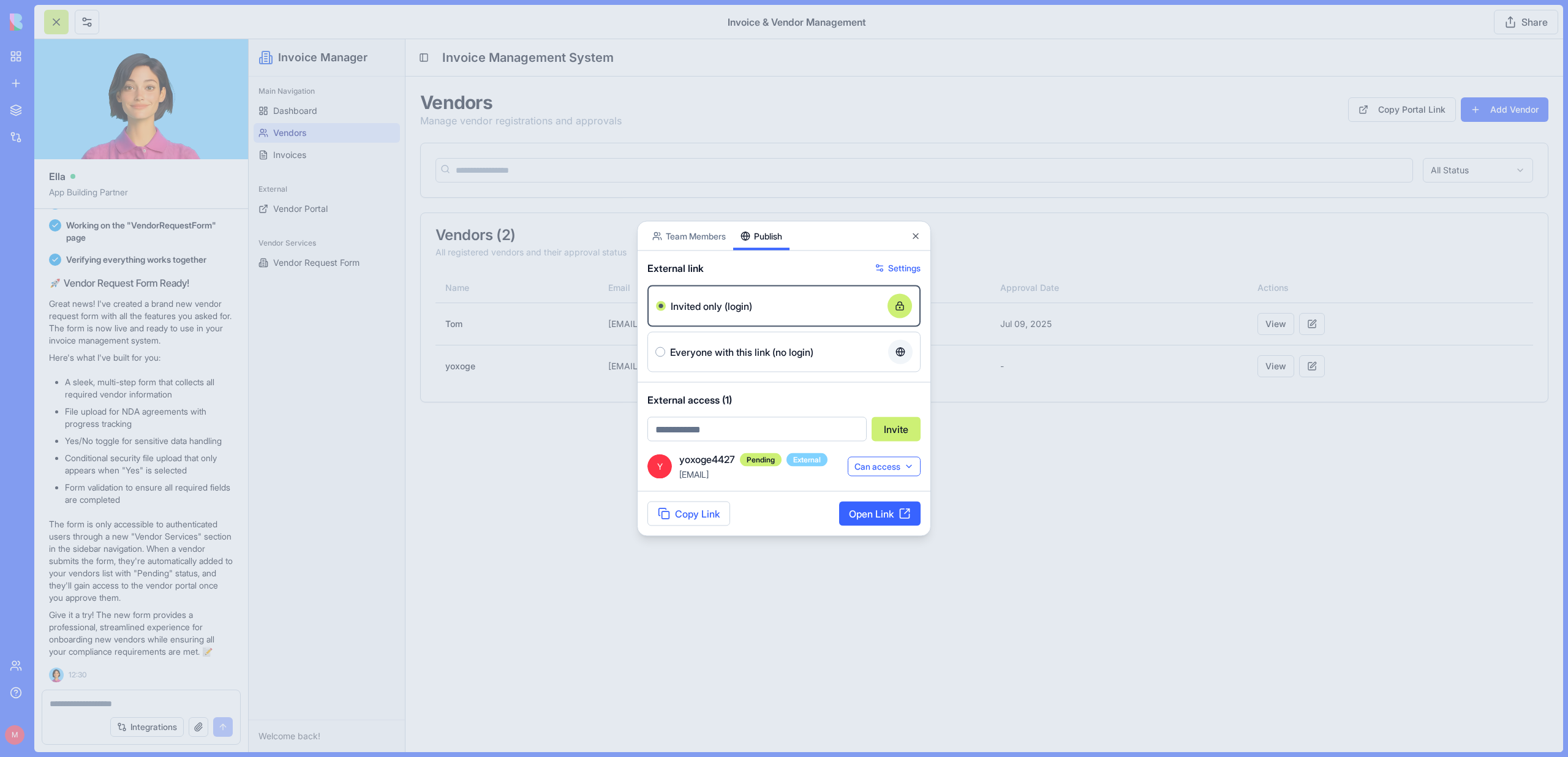 click on "Can access" at bounding box center [884, 466] 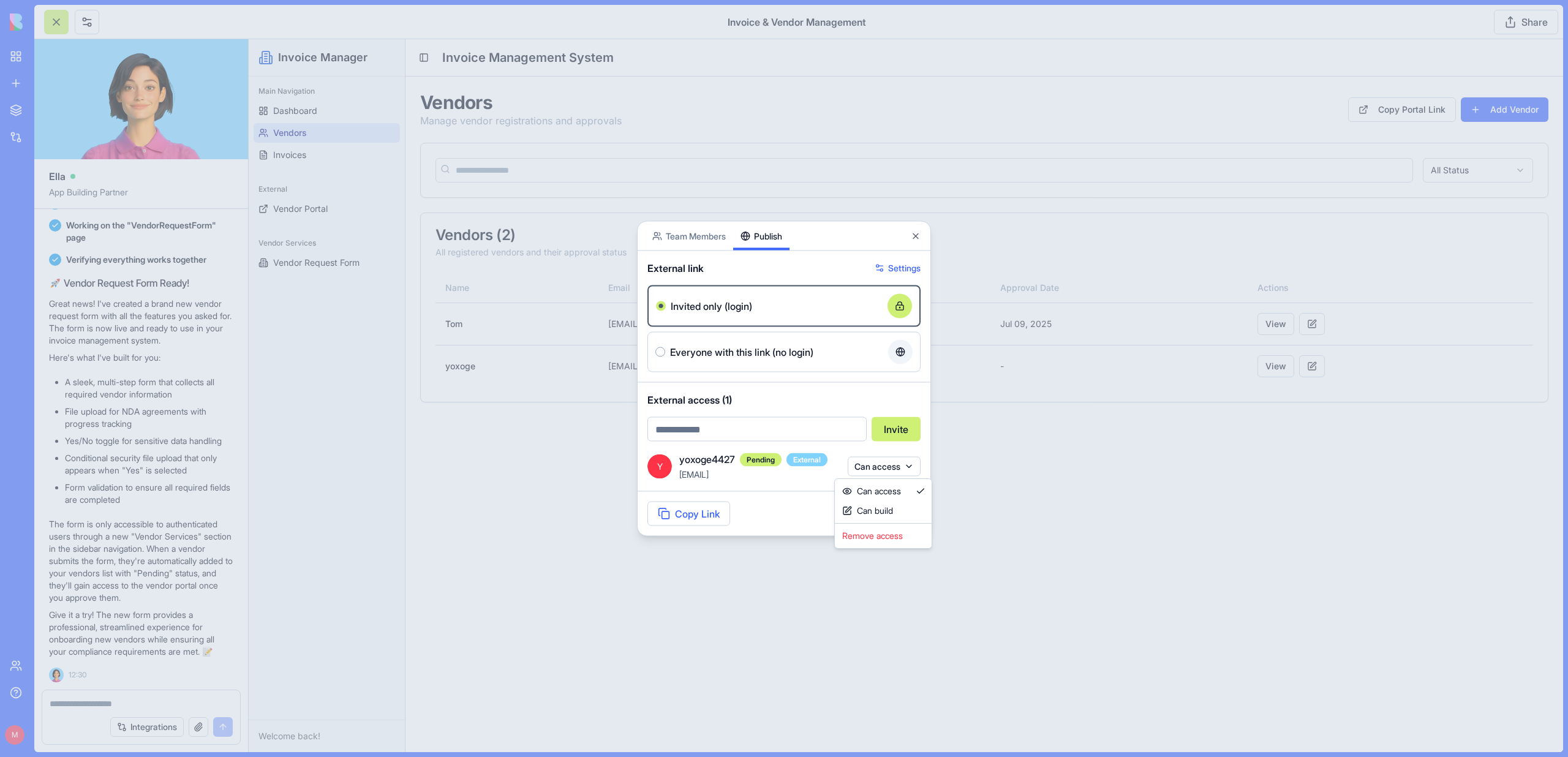 click at bounding box center (784, 378) 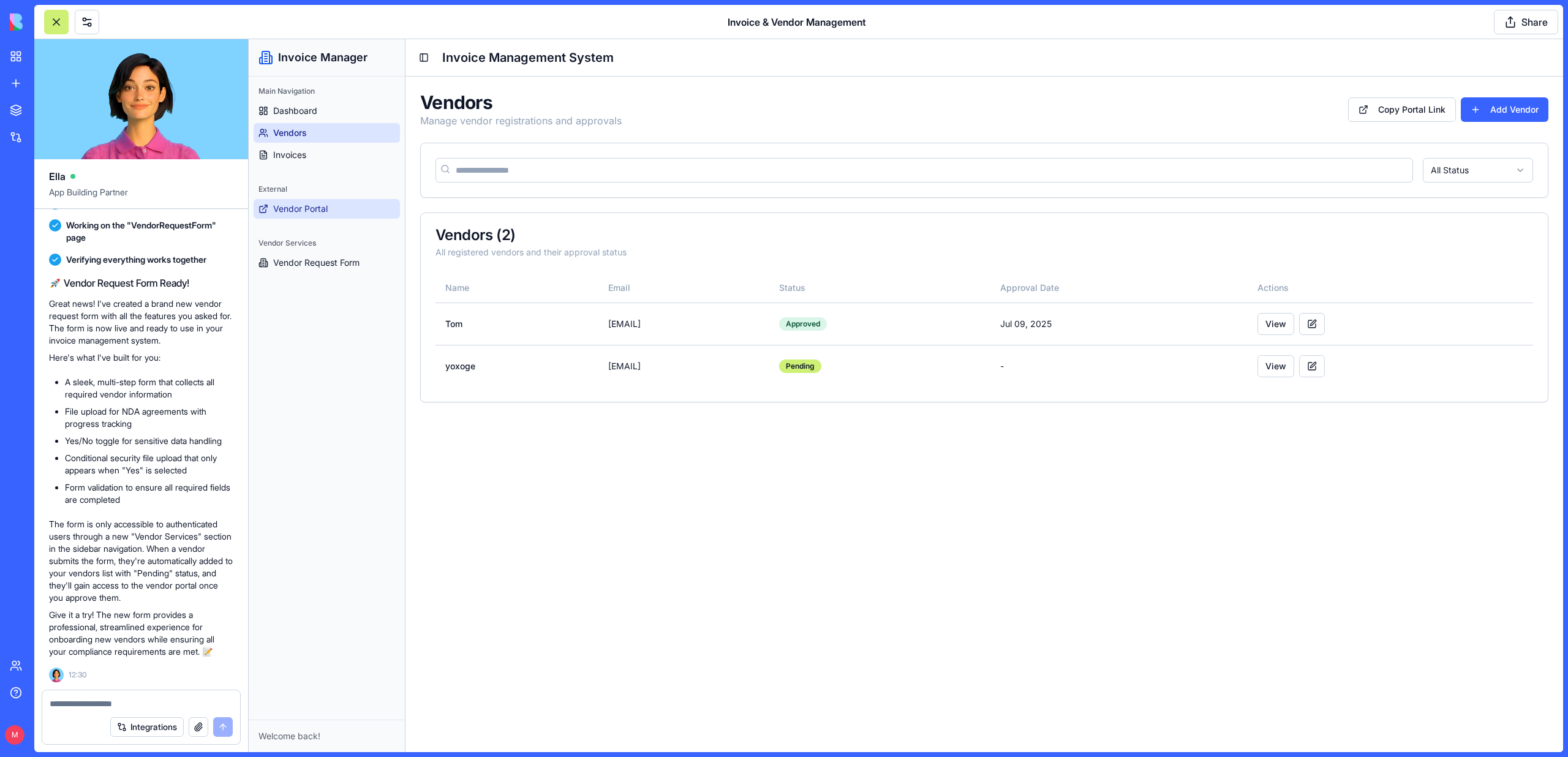click on "Vendor Portal" at bounding box center [326, 209] 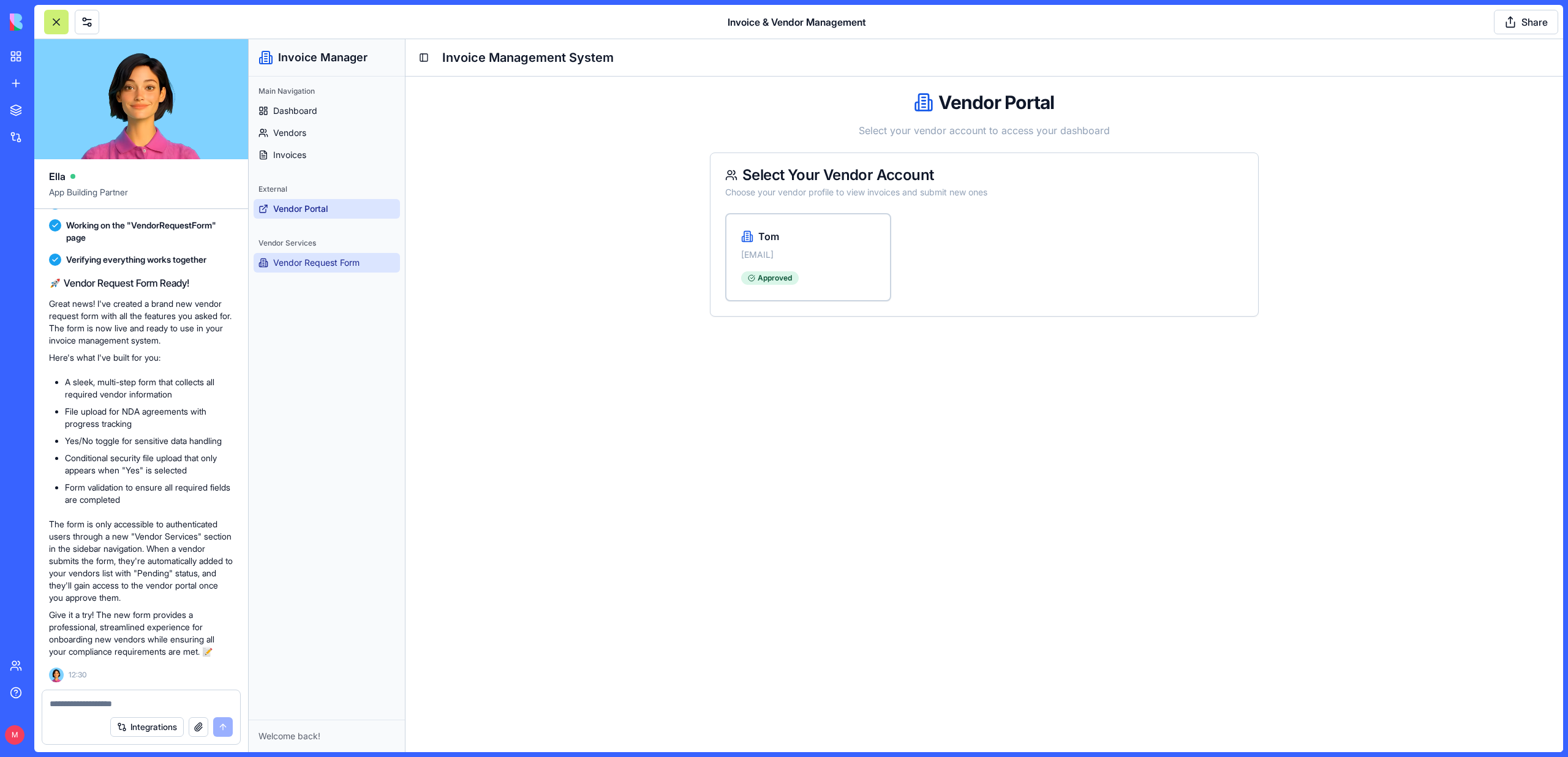 click on "Vendor Request Form" at bounding box center (316, 263) 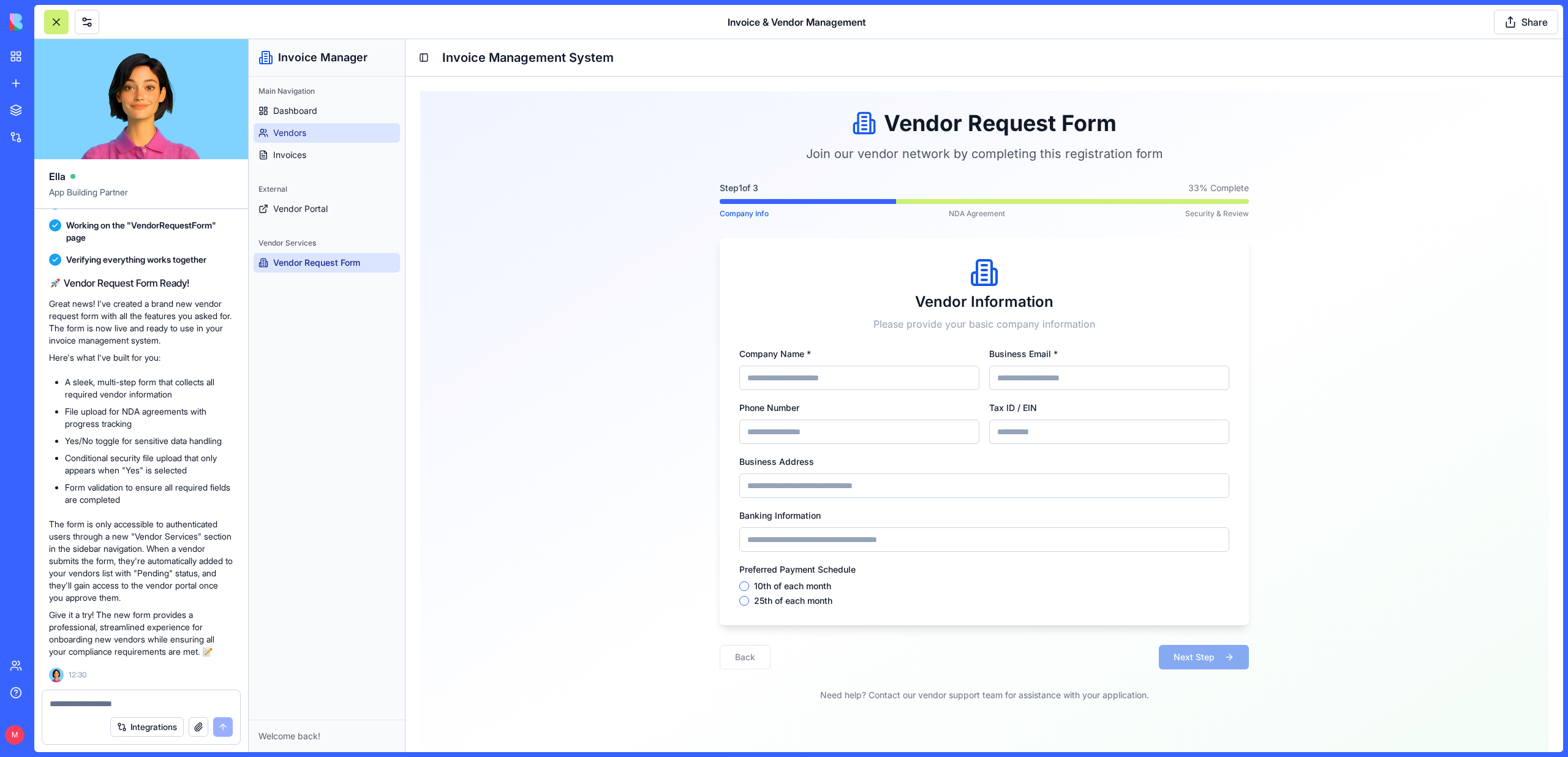 click on "Vendors" at bounding box center (326, 133) 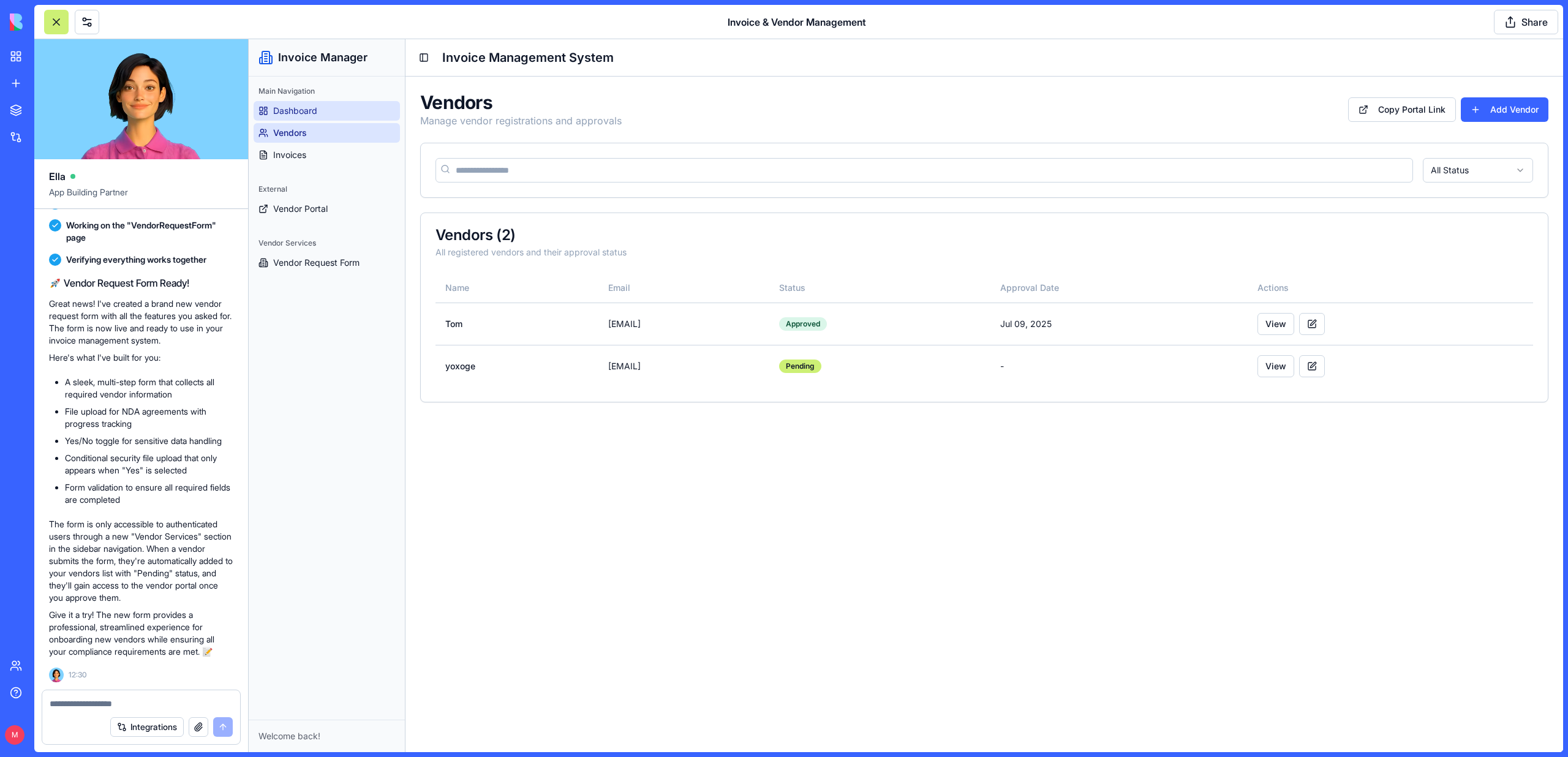 click on "Dashboard" at bounding box center [295, 111] 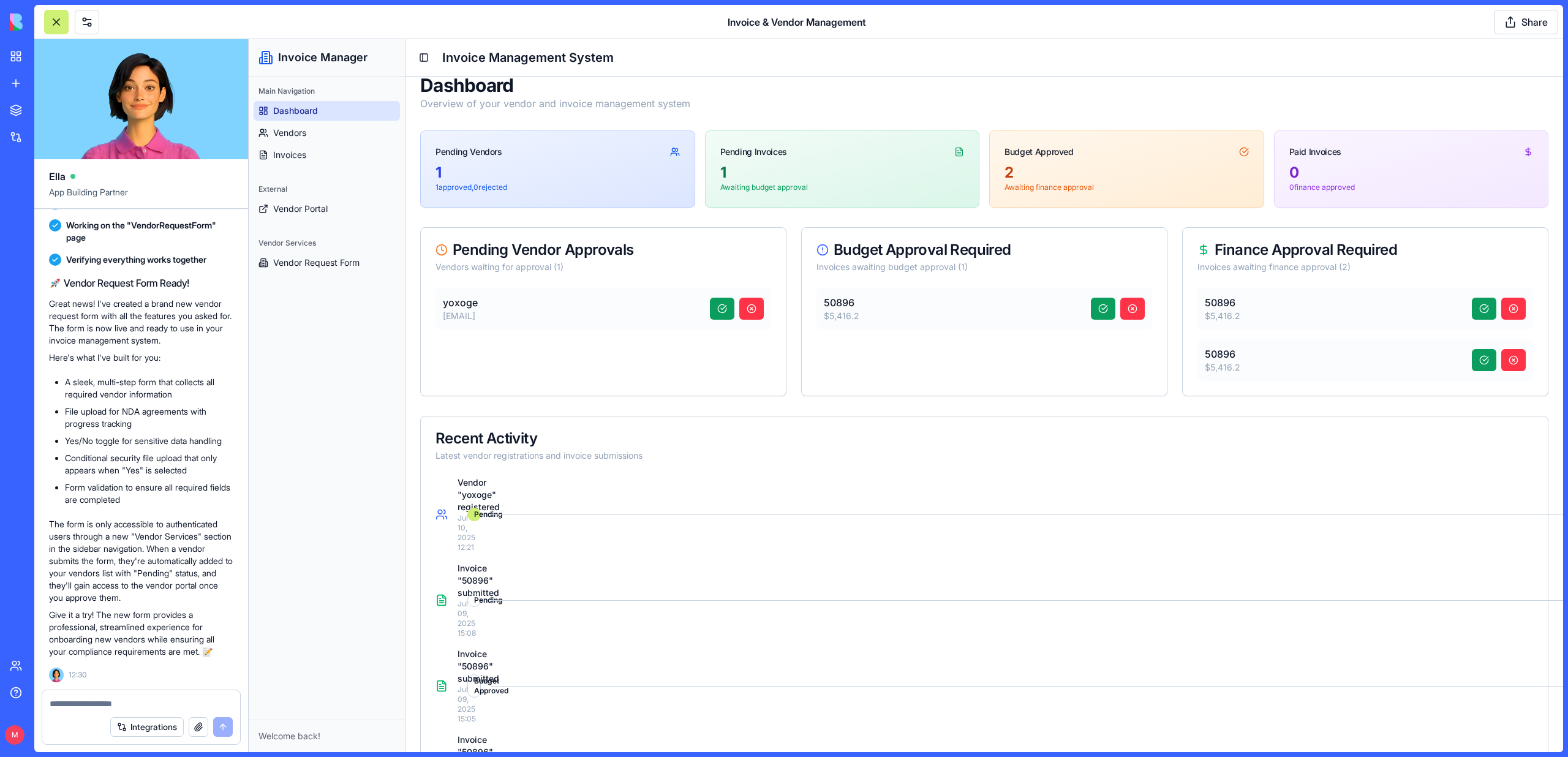 scroll, scrollTop: 0, scrollLeft: 0, axis: both 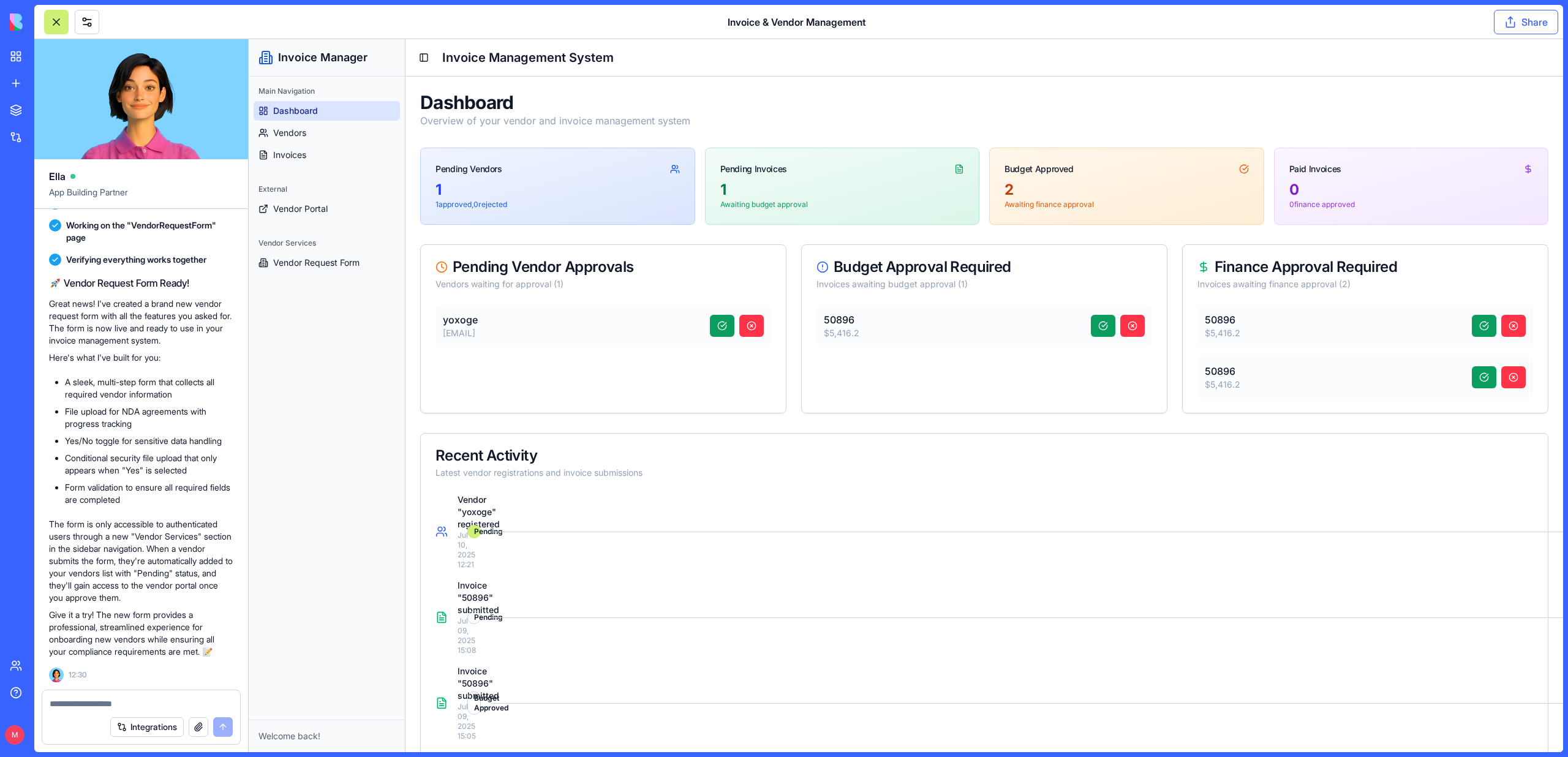 click on "Share" at bounding box center [1526, 22] 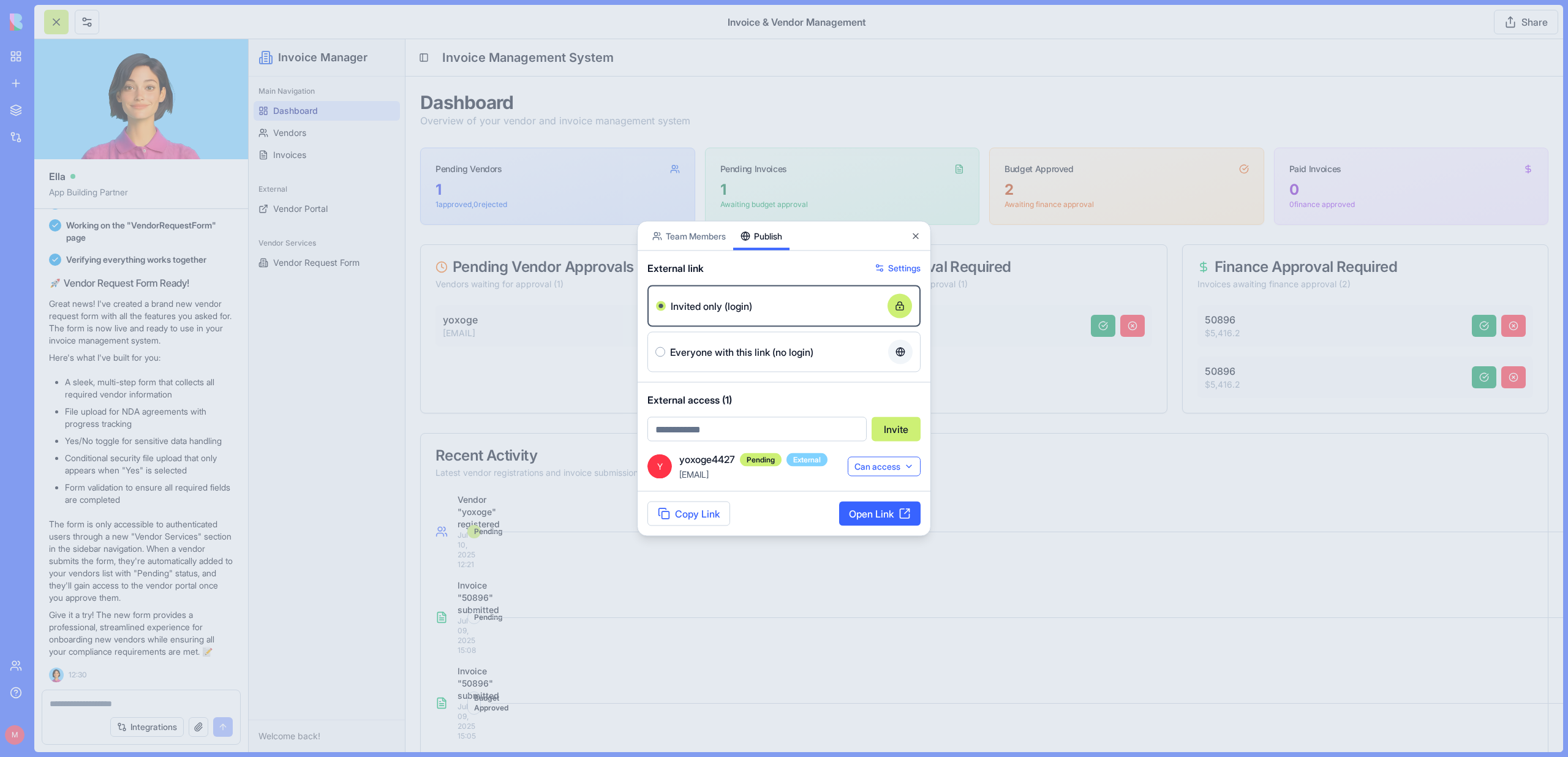 click on "Can access" at bounding box center [884, 466] 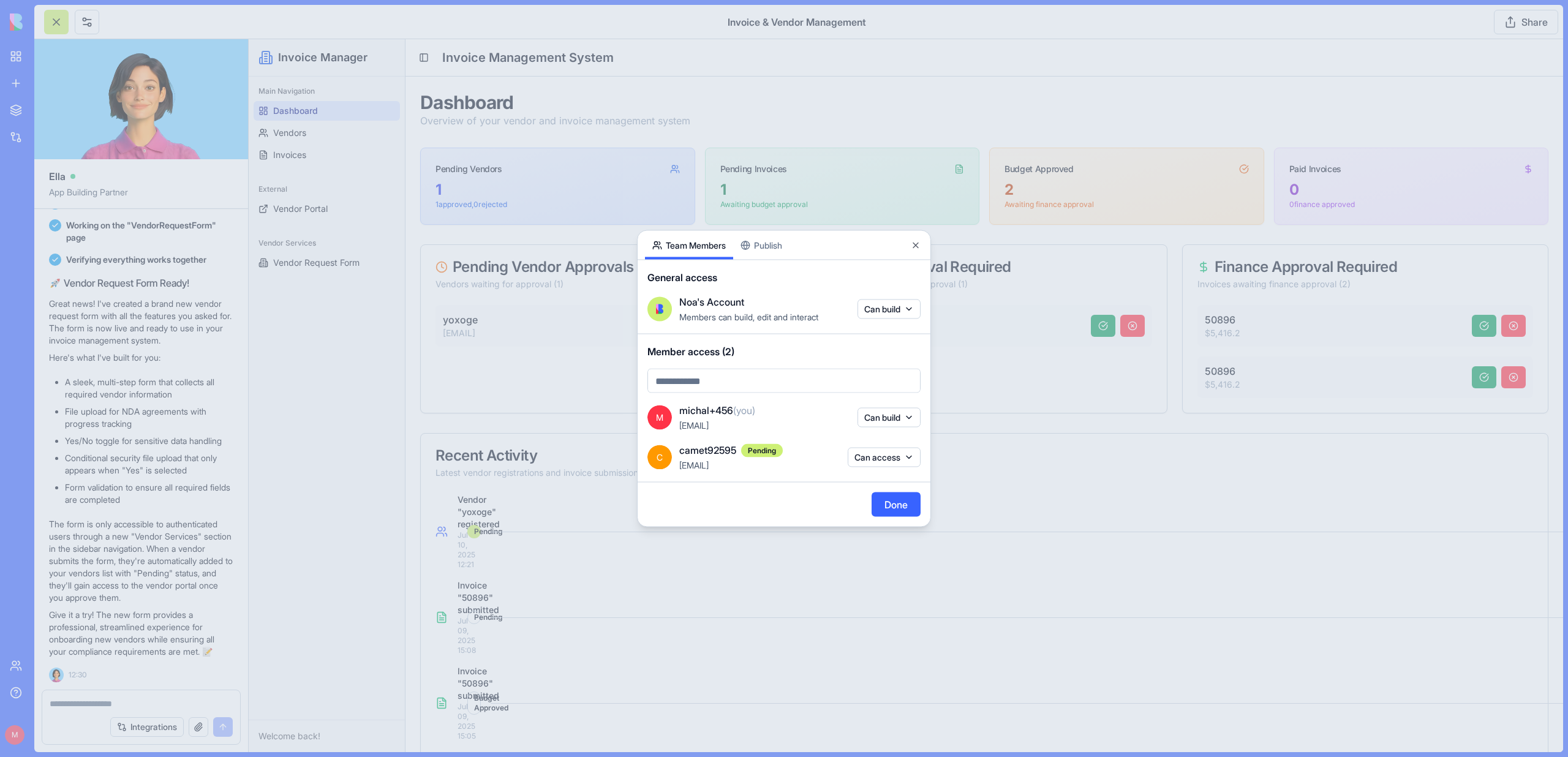 click on "Team Members" at bounding box center [689, 245] 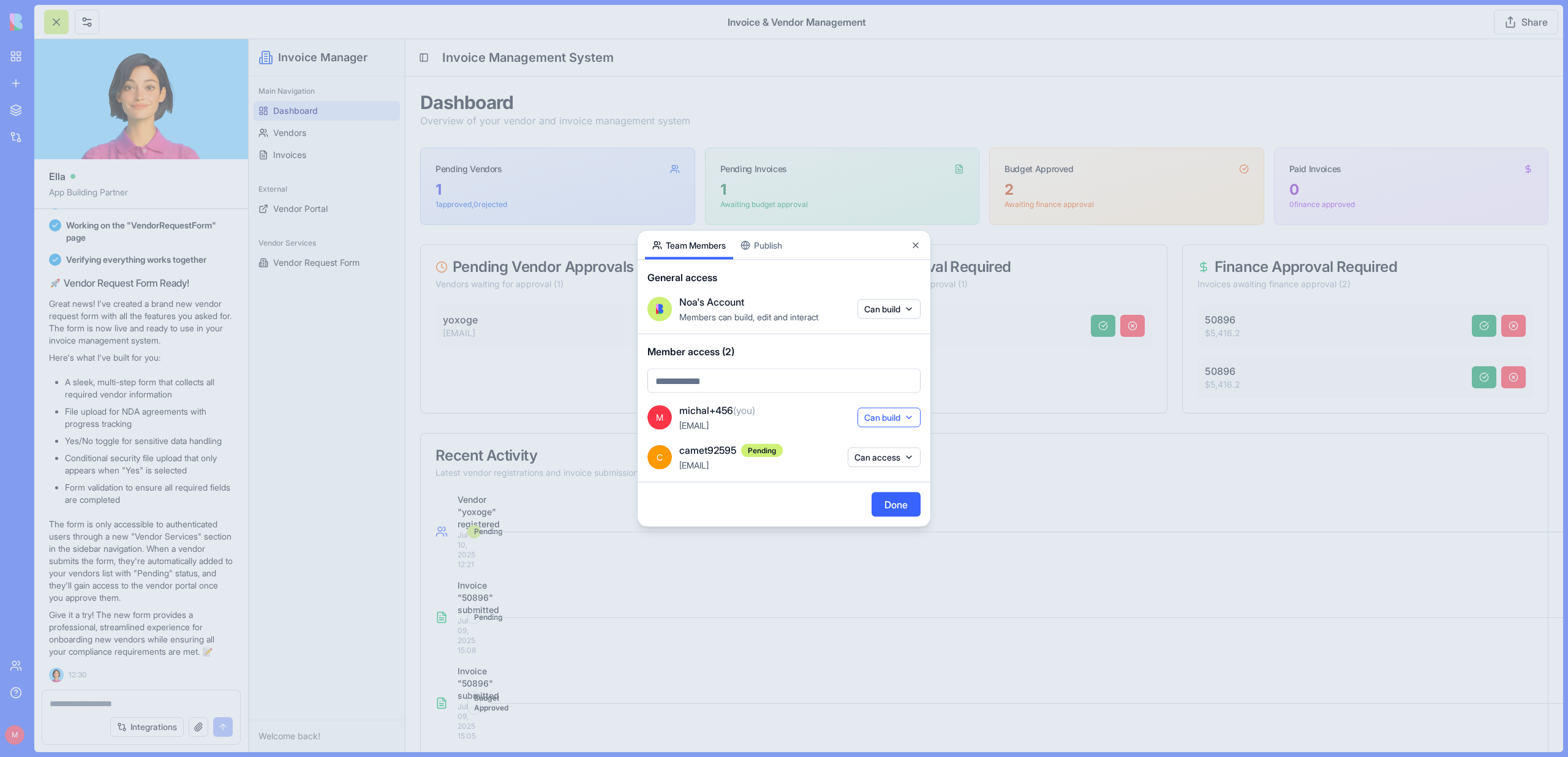 click on "Can build" at bounding box center (889, 418) 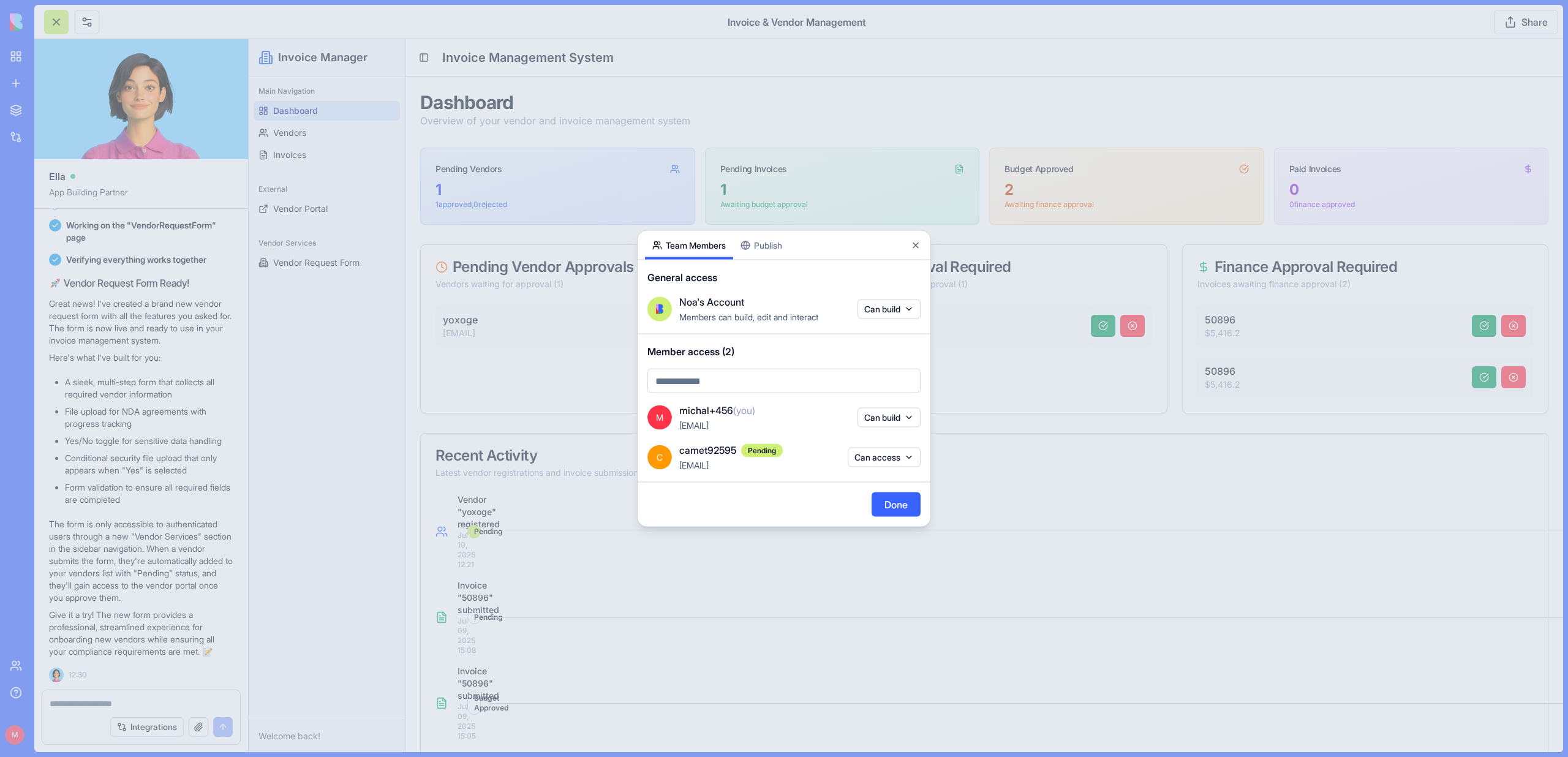 click on "Publish" at bounding box center (761, 245) 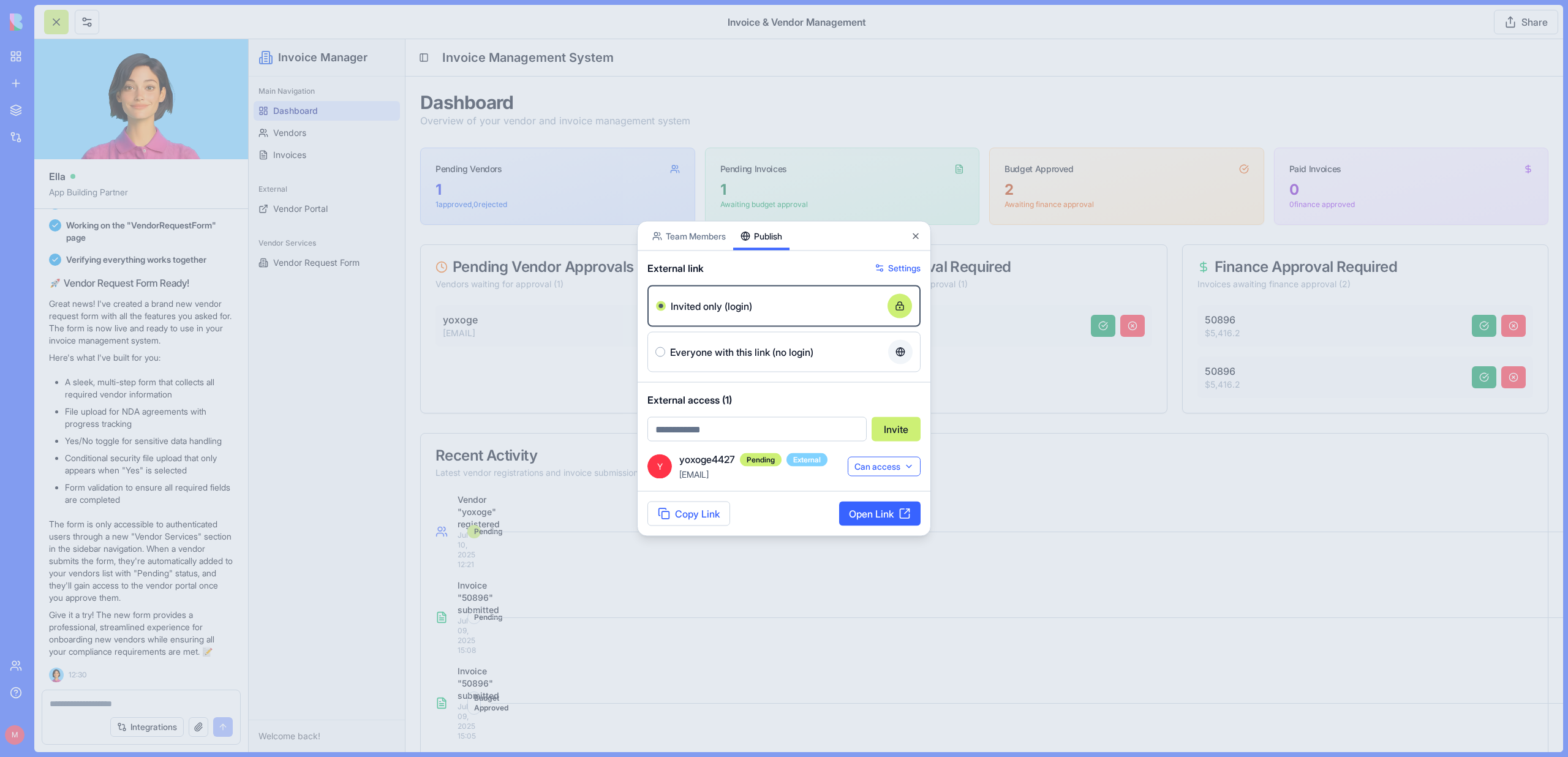click on "Can access" at bounding box center (884, 466) 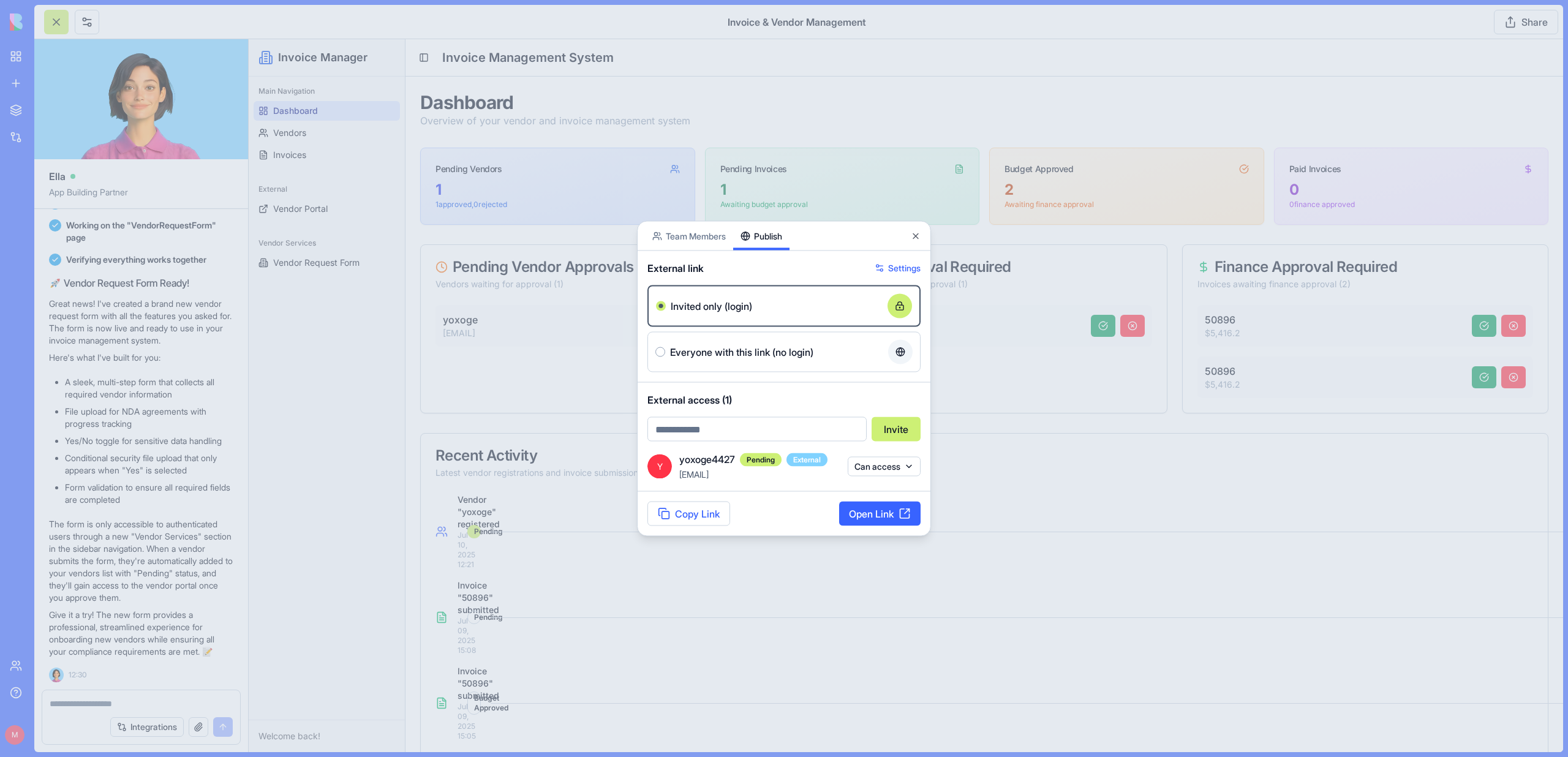 click at bounding box center [784, 378] 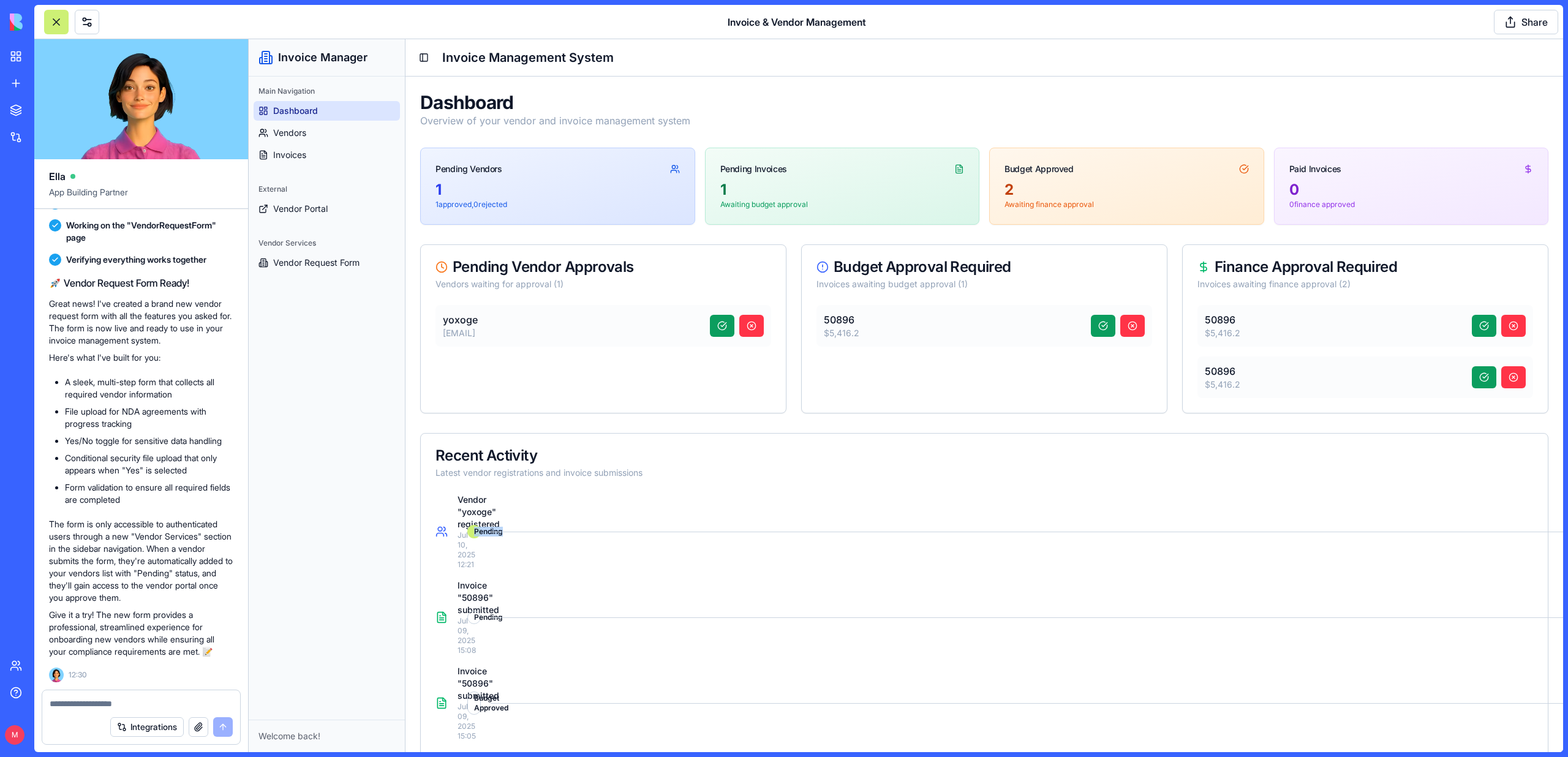 drag, startPoint x: 472, startPoint y: 533, endPoint x: 577, endPoint y: 533, distance: 105 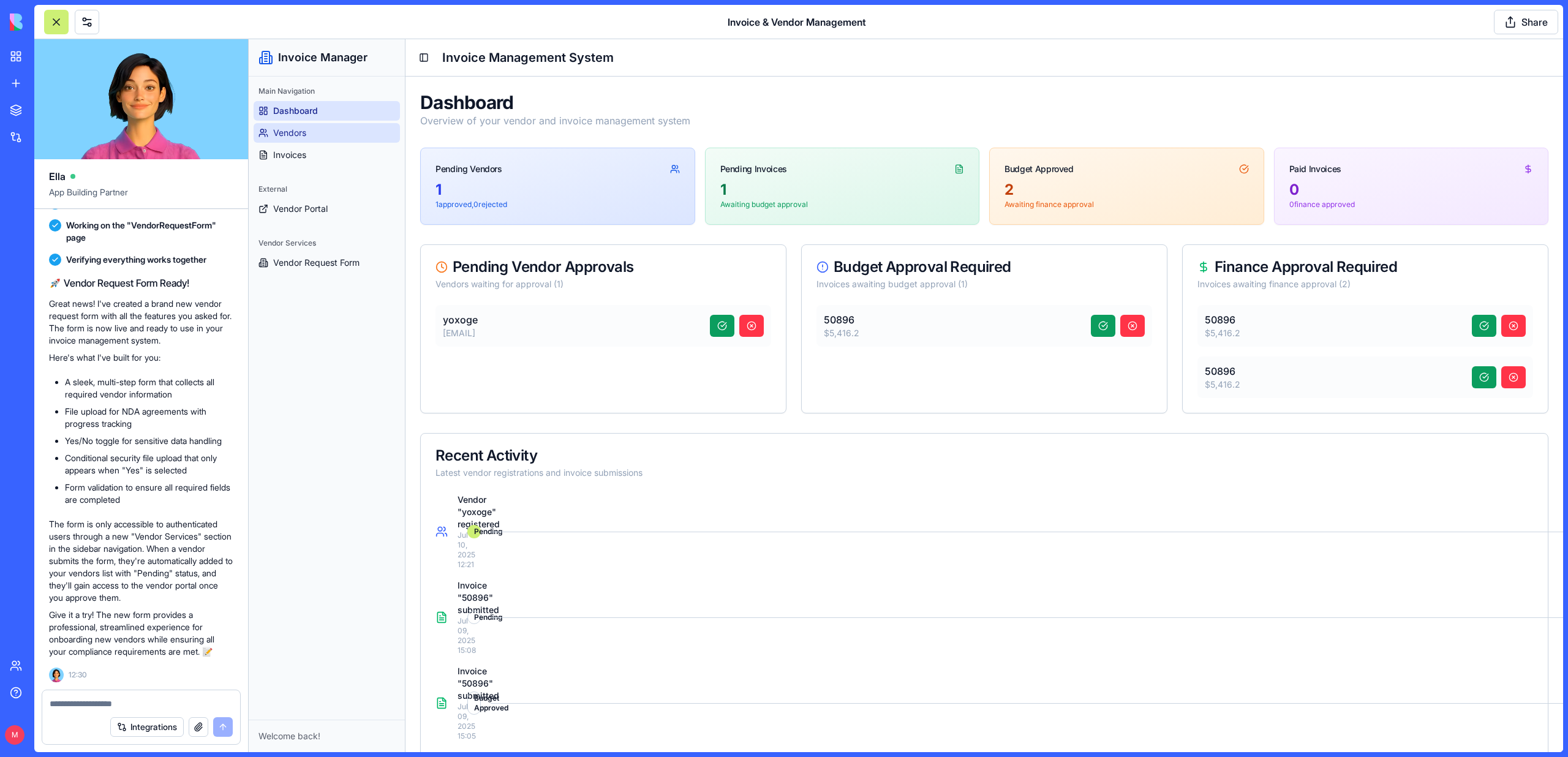click on "Vendors" at bounding box center [290, 133] 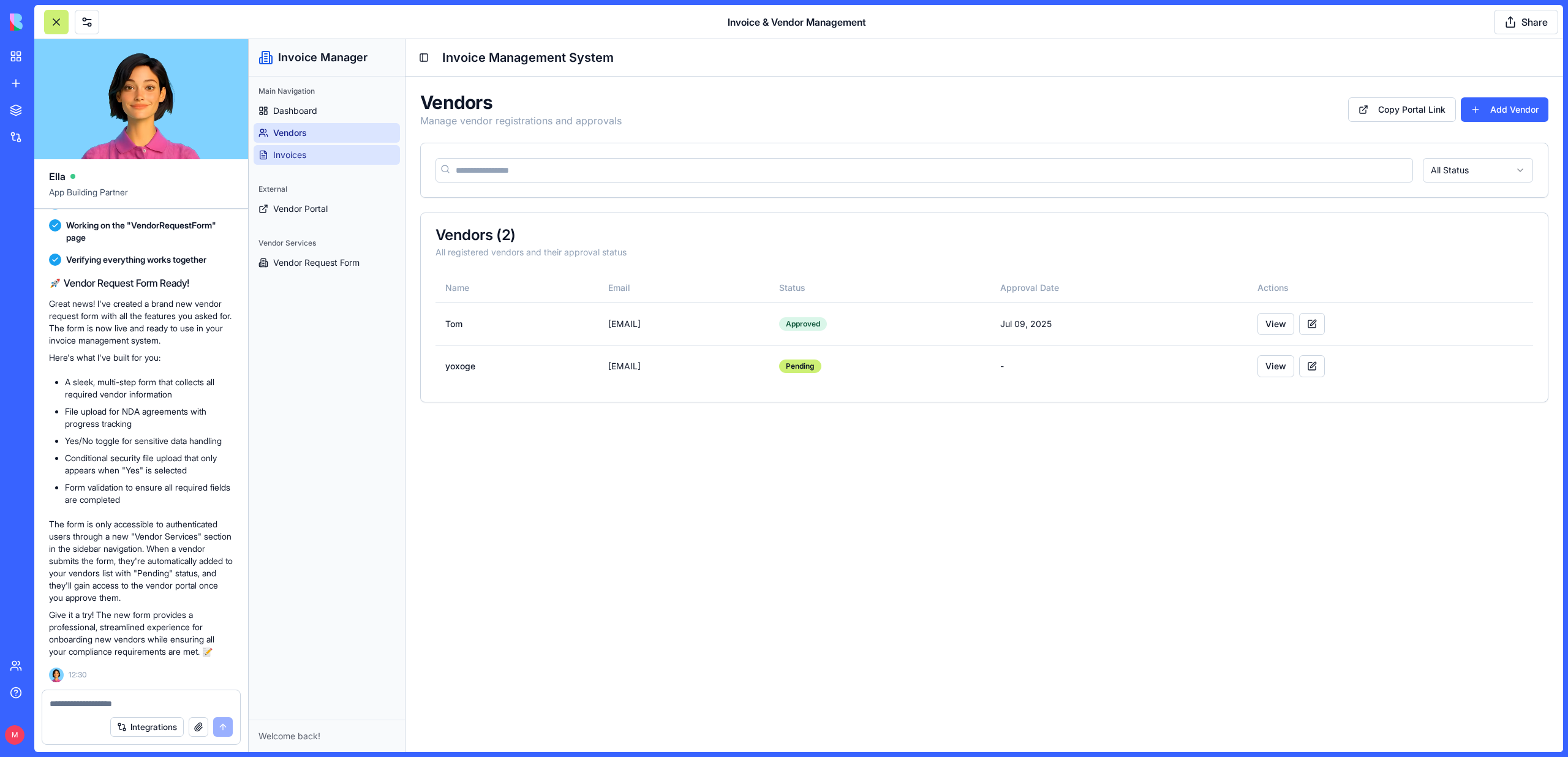 click on "Invoices" at bounding box center [290, 155] 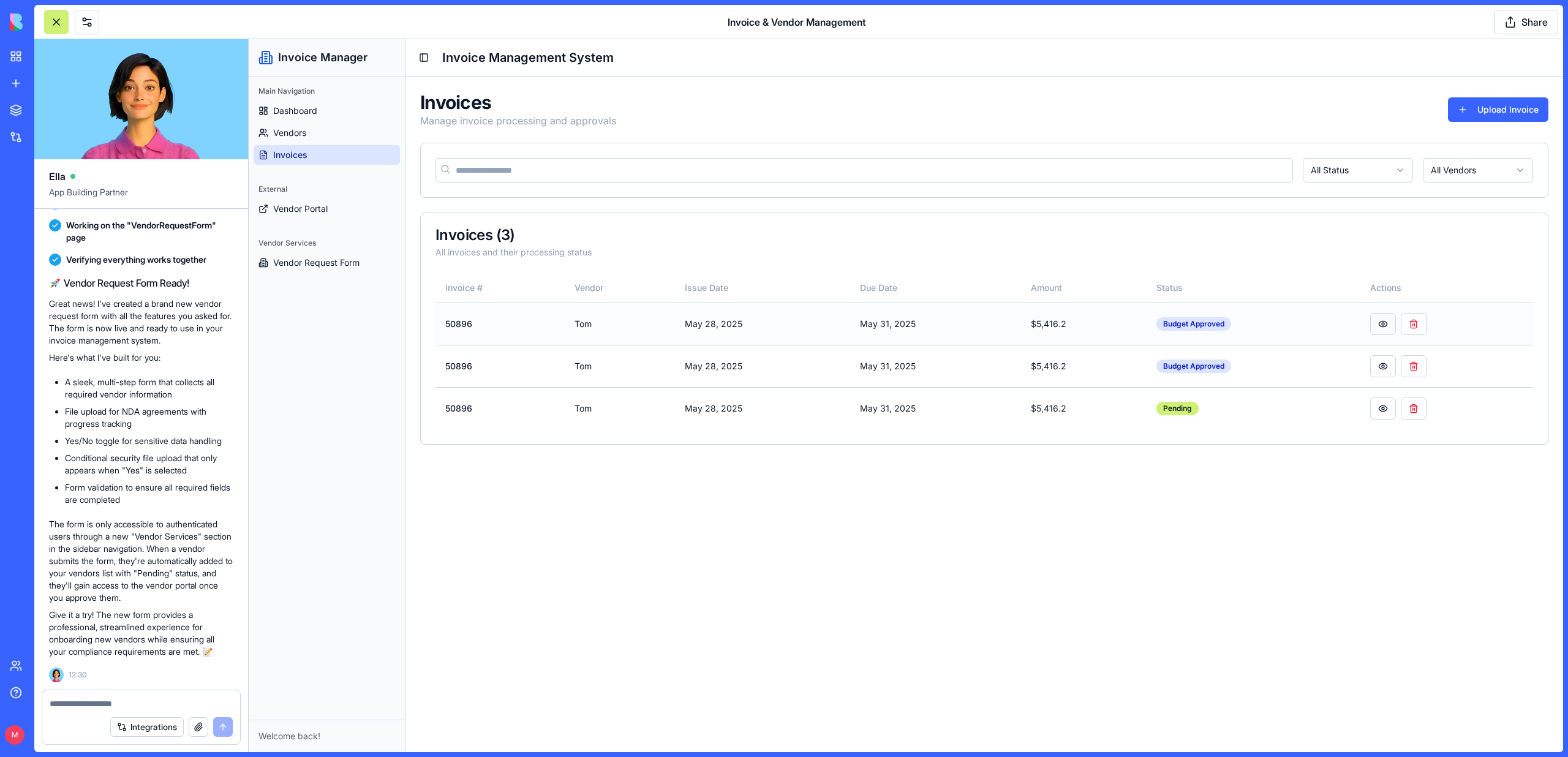 click at bounding box center [1383, 324] 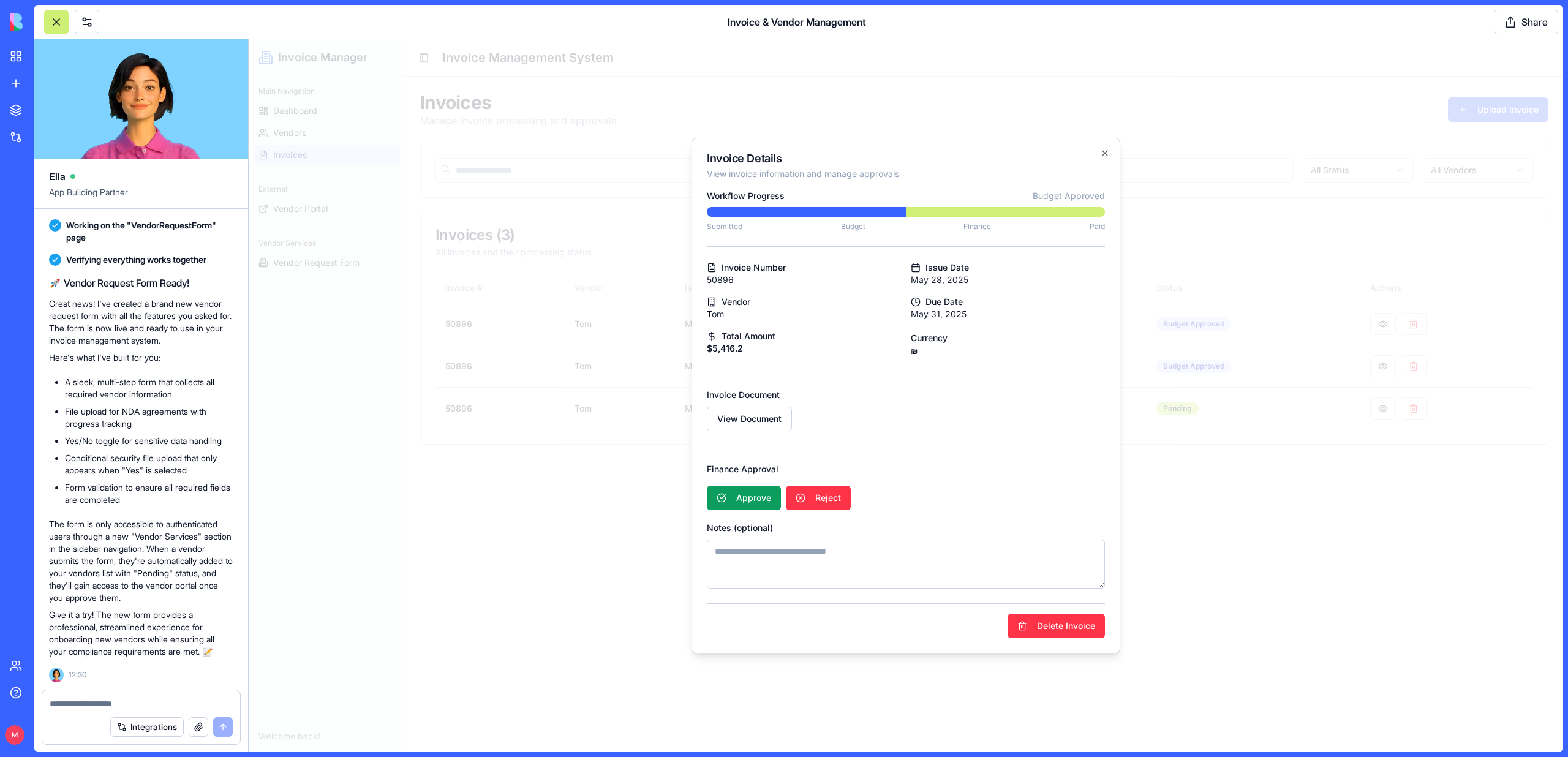click at bounding box center (906, 396) 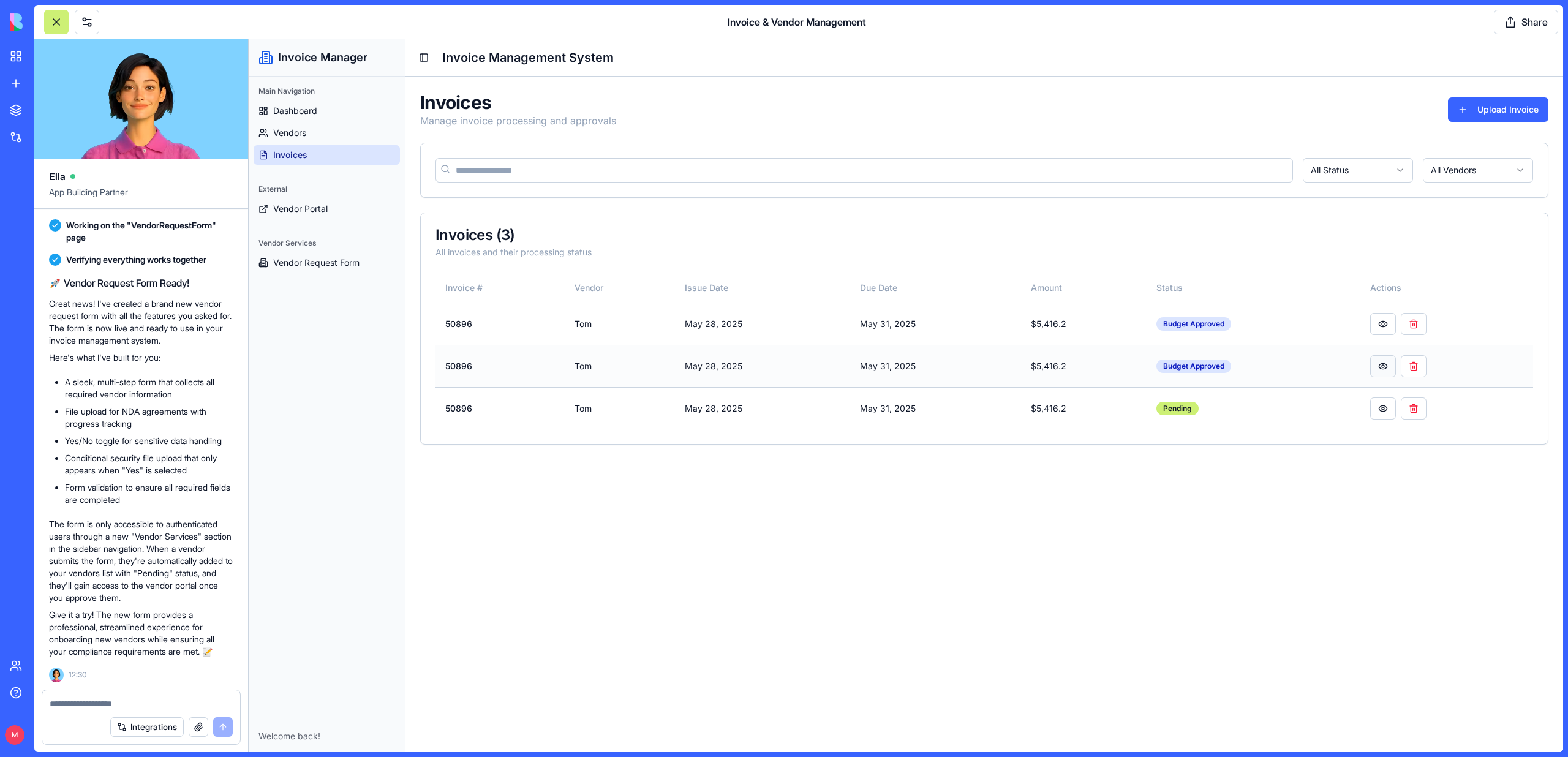 click at bounding box center [1383, 366] 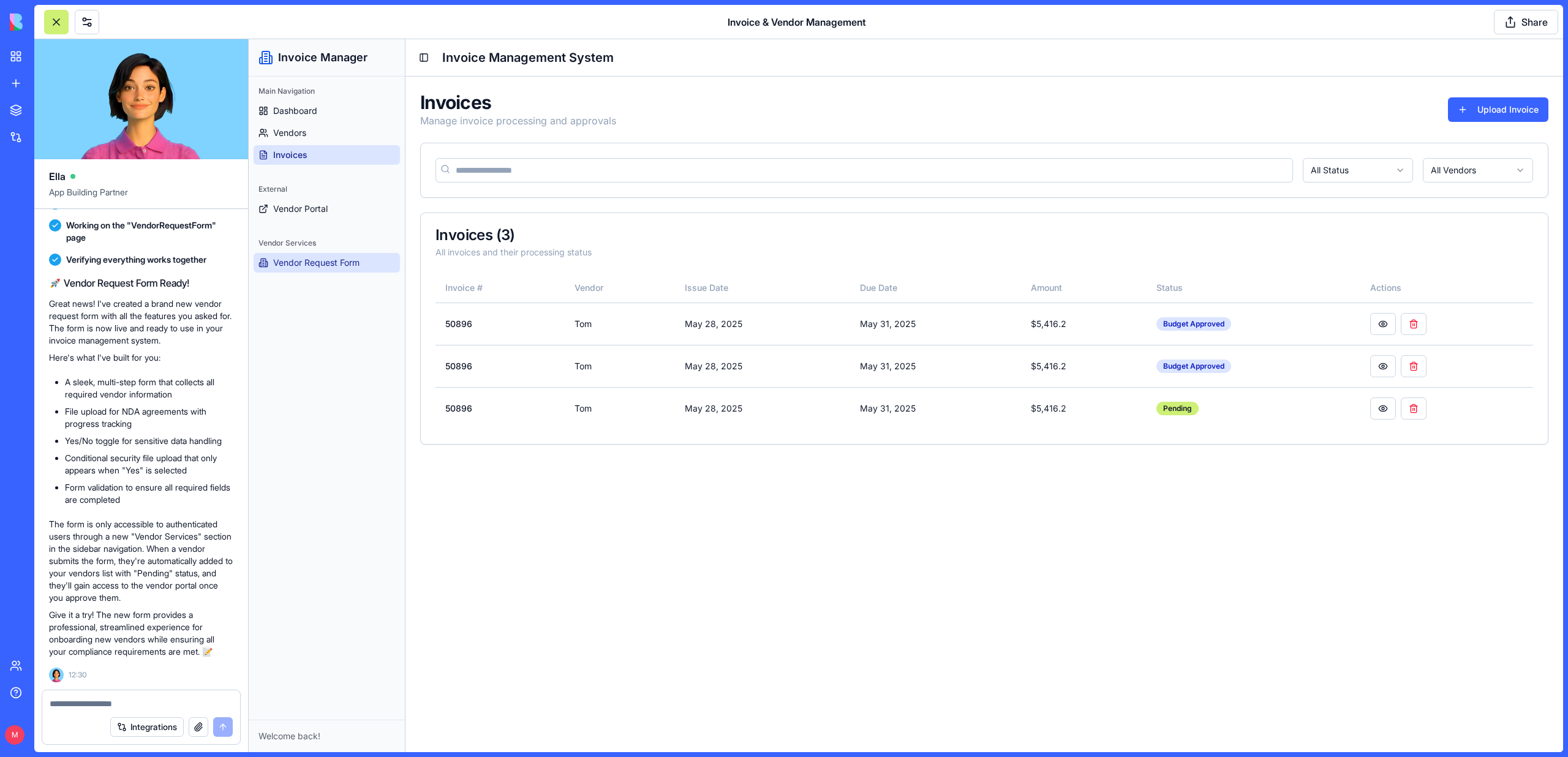 click on "Vendor Request Form" at bounding box center [326, 263] 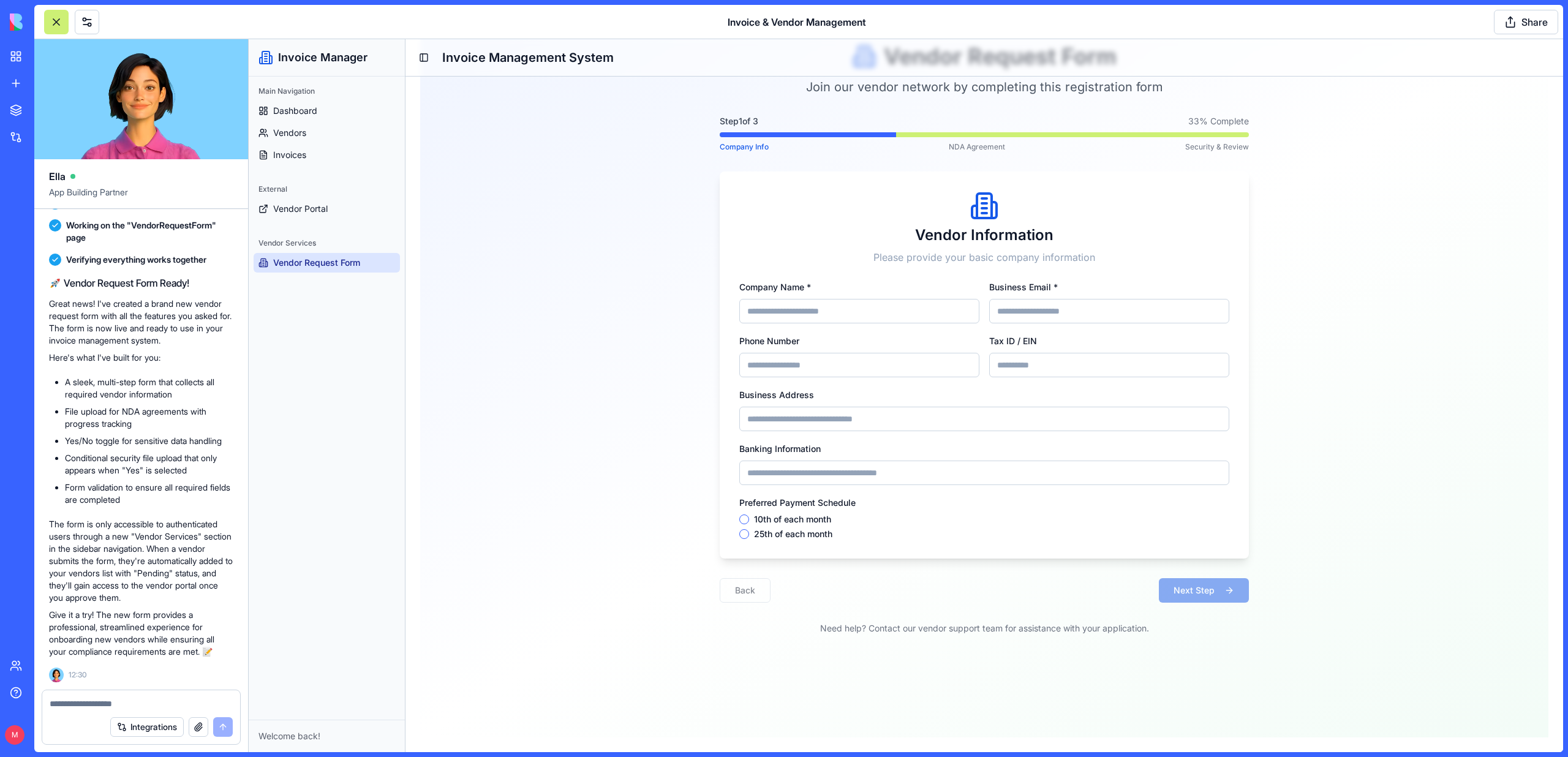 scroll, scrollTop: 0, scrollLeft: 0, axis: both 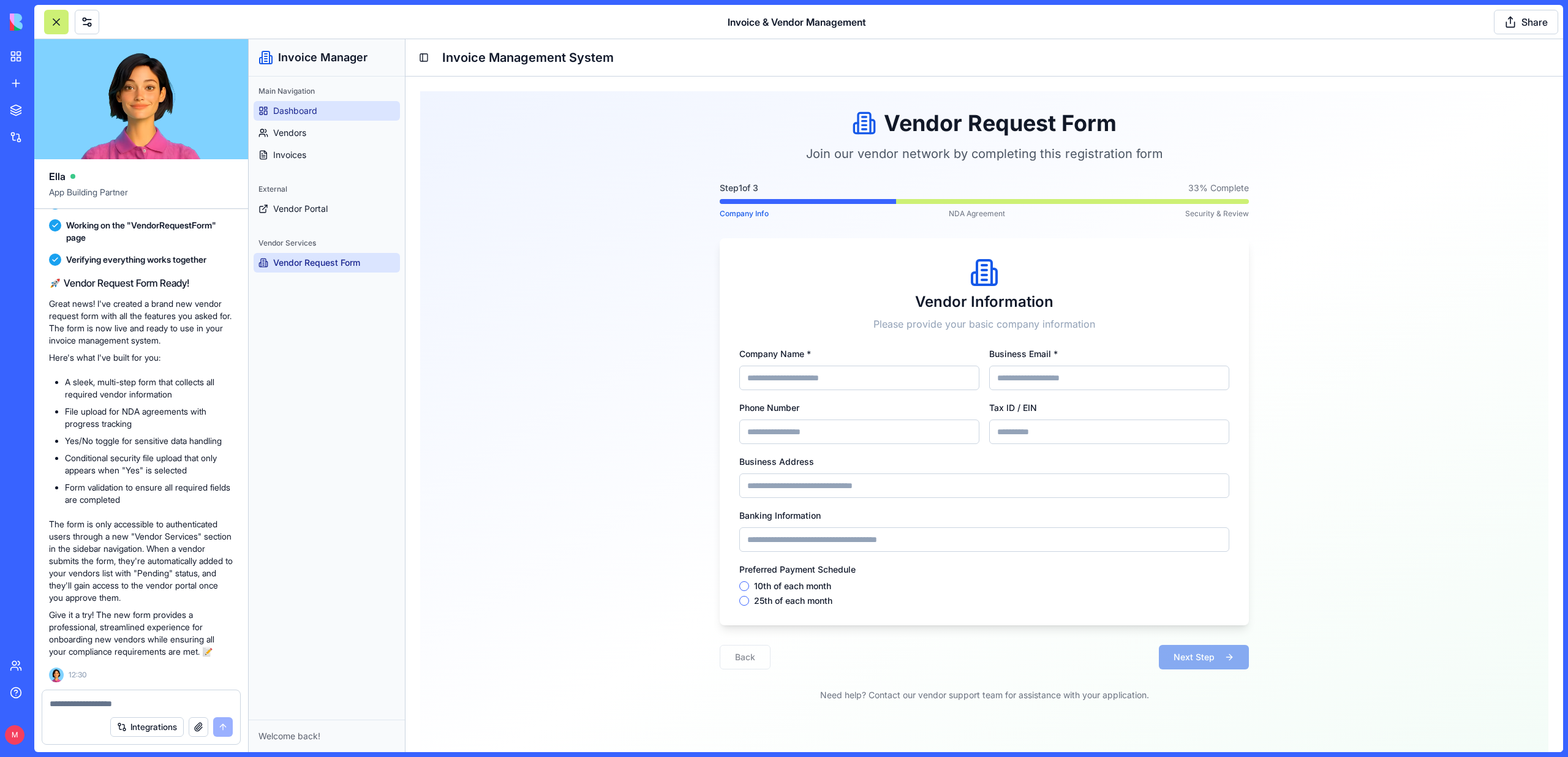 click on "Dashboard" at bounding box center [326, 111] 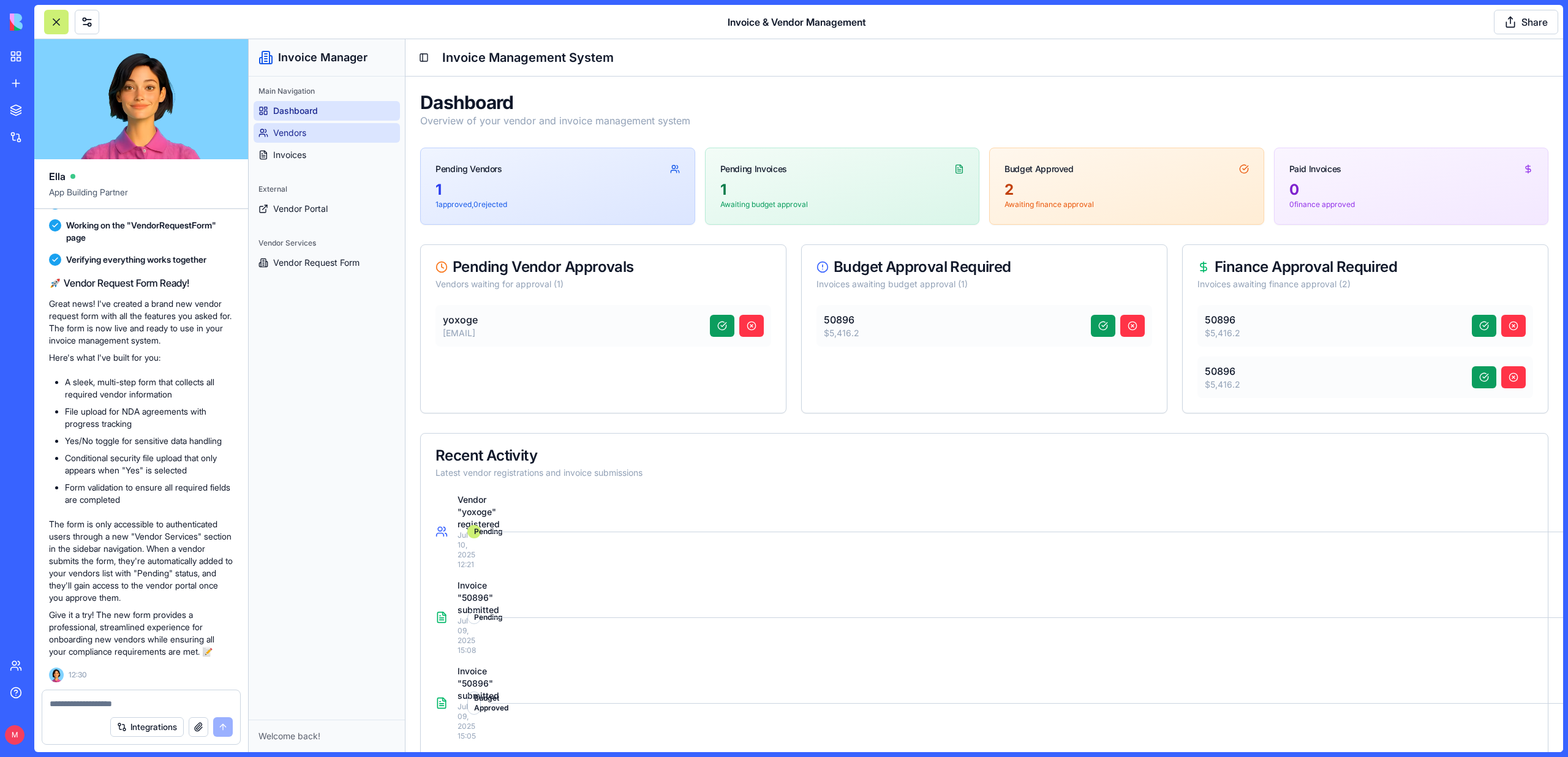 click on "Vendors" at bounding box center (326, 133) 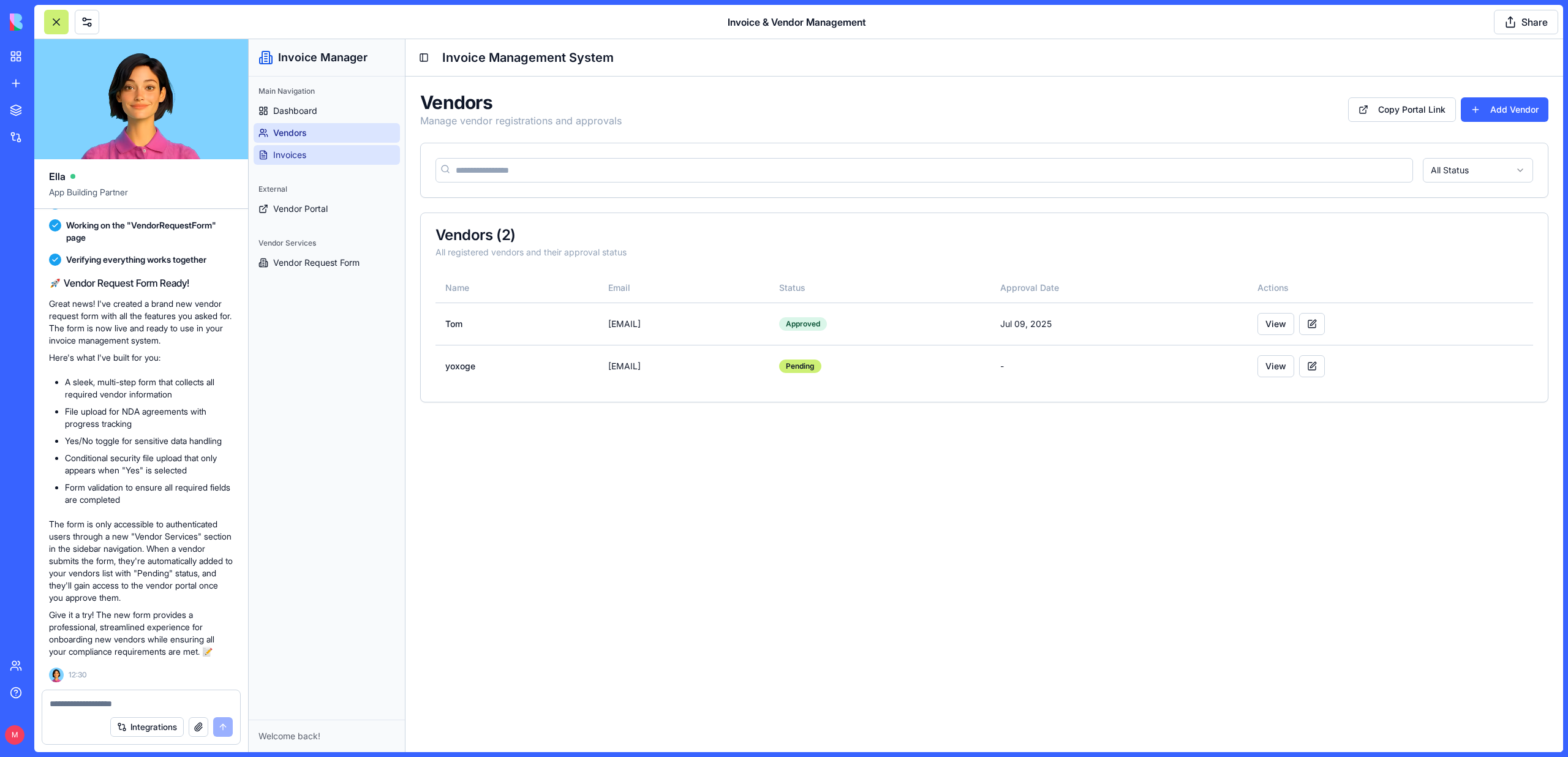 click on "Invoices" at bounding box center (326, 155) 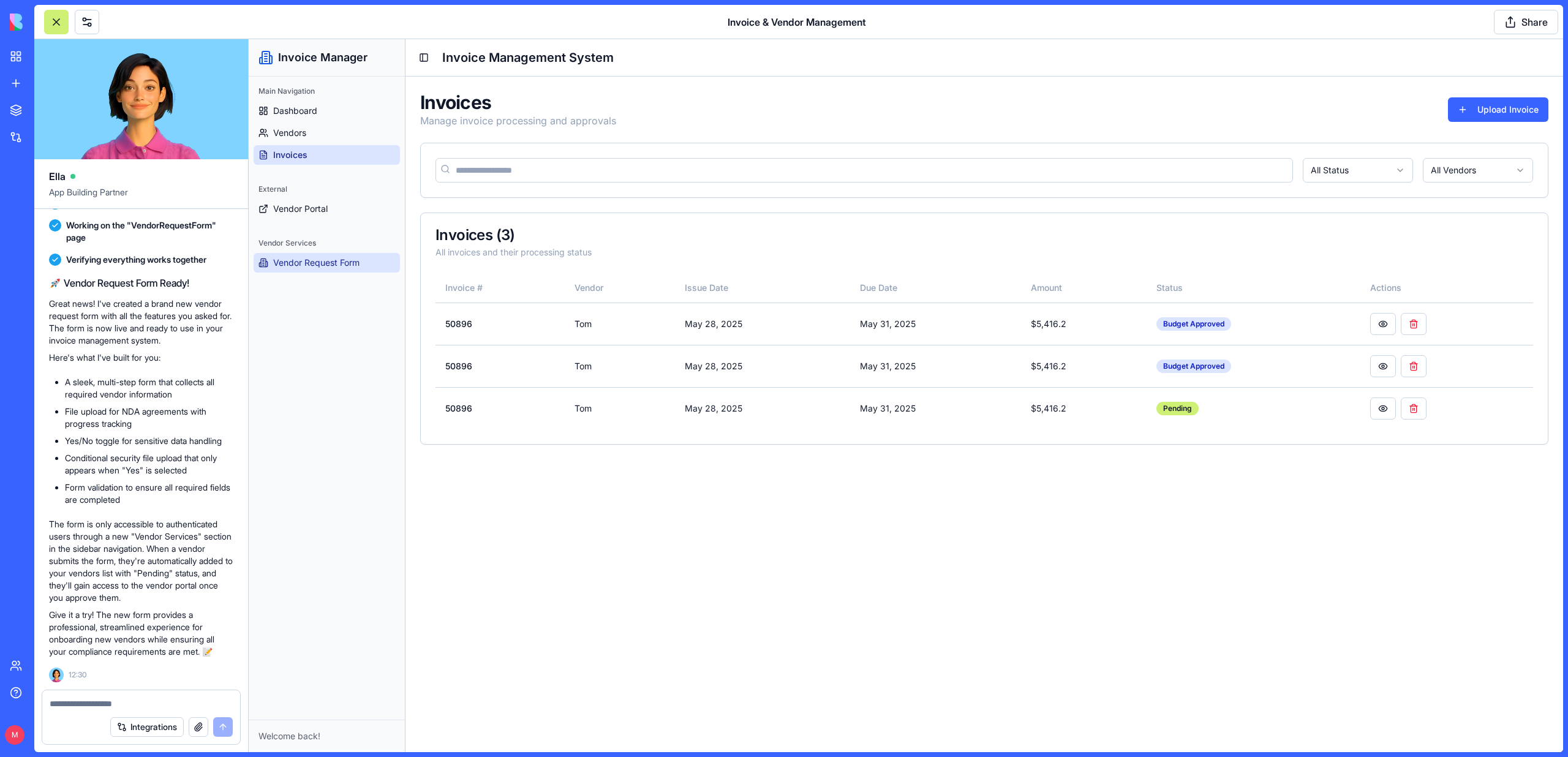 click on "Vendor Request Form" at bounding box center (326, 263) 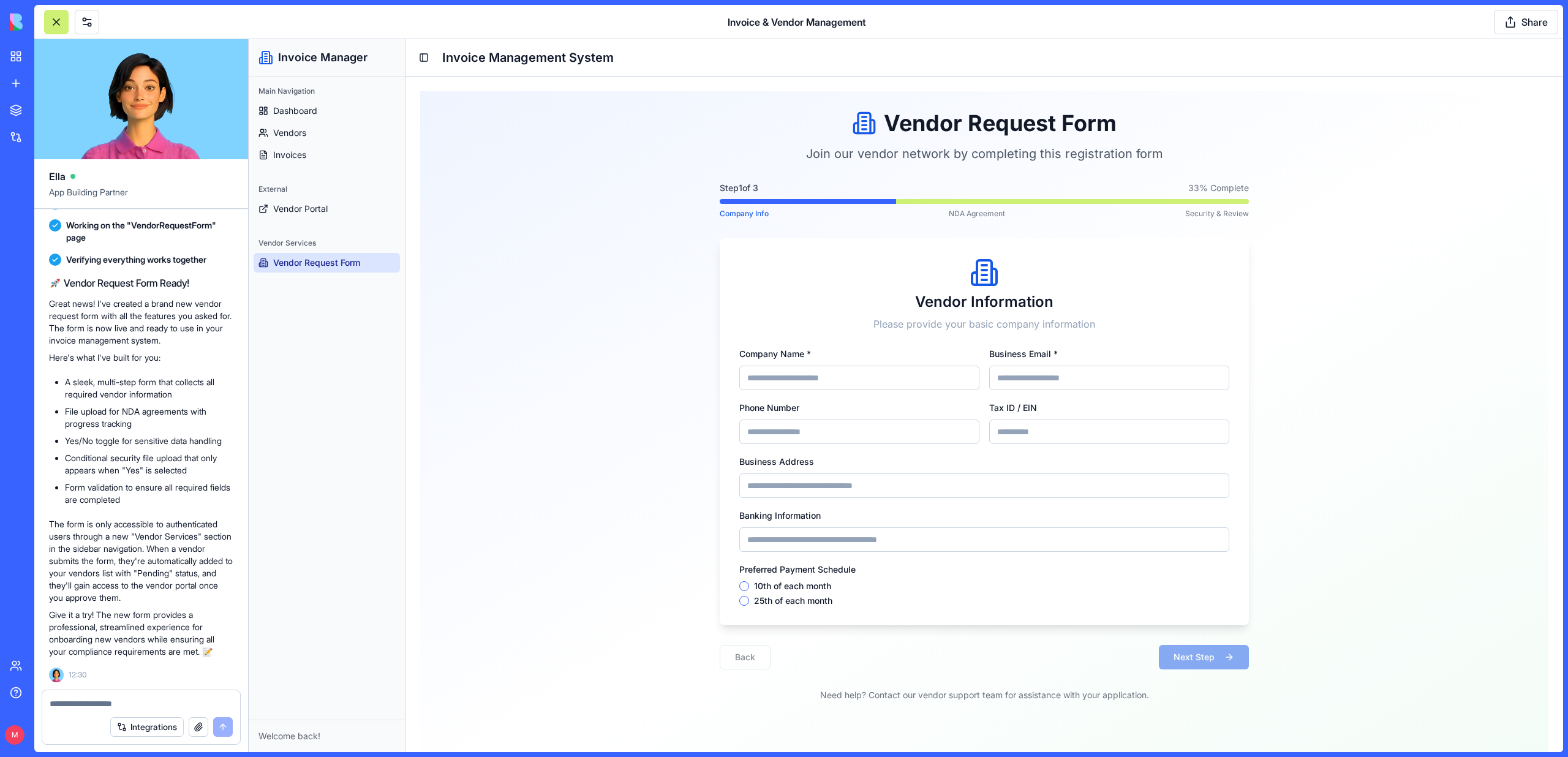 click at bounding box center [141, 700] 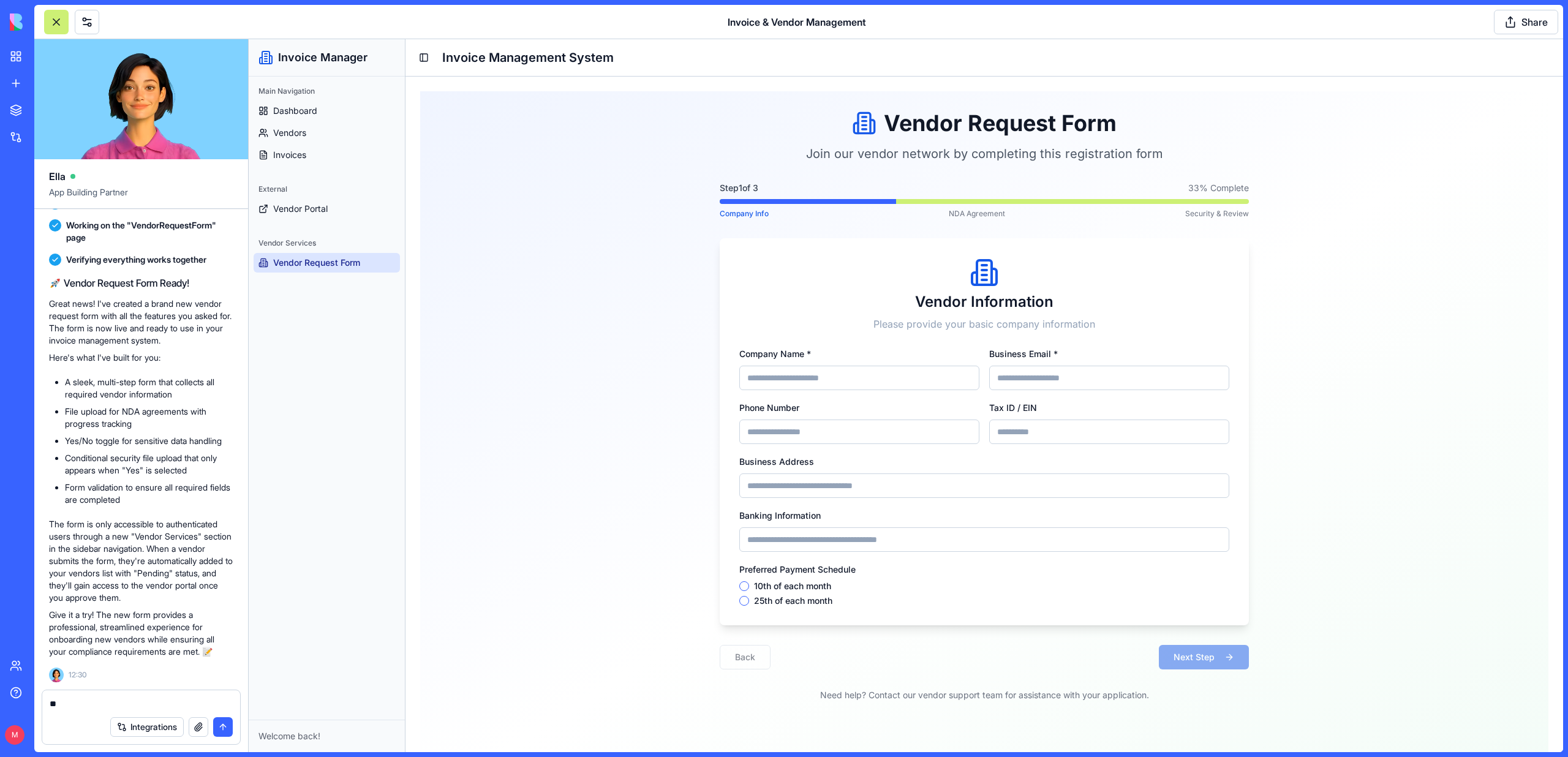 type on "*" 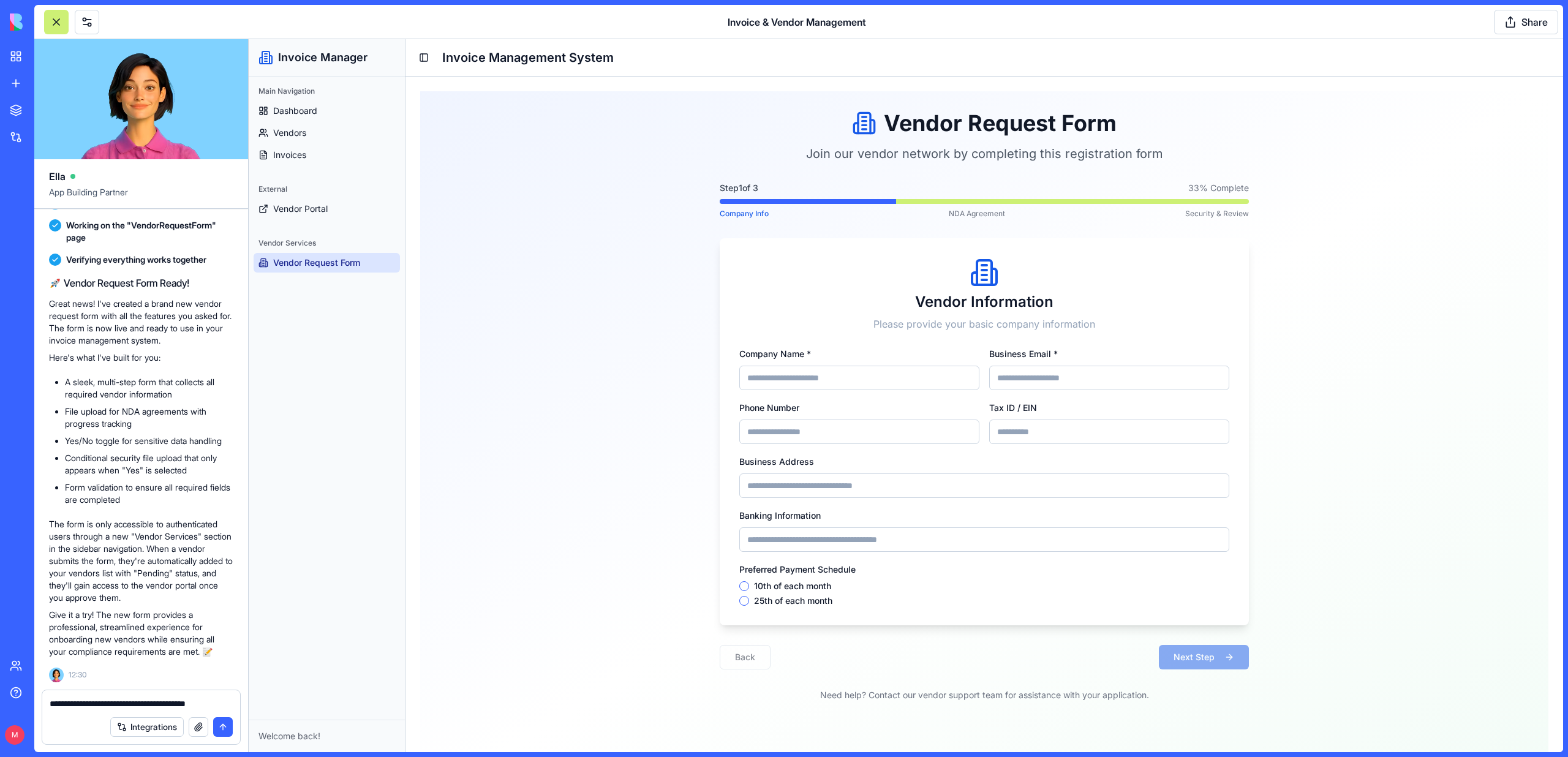 type on "**********" 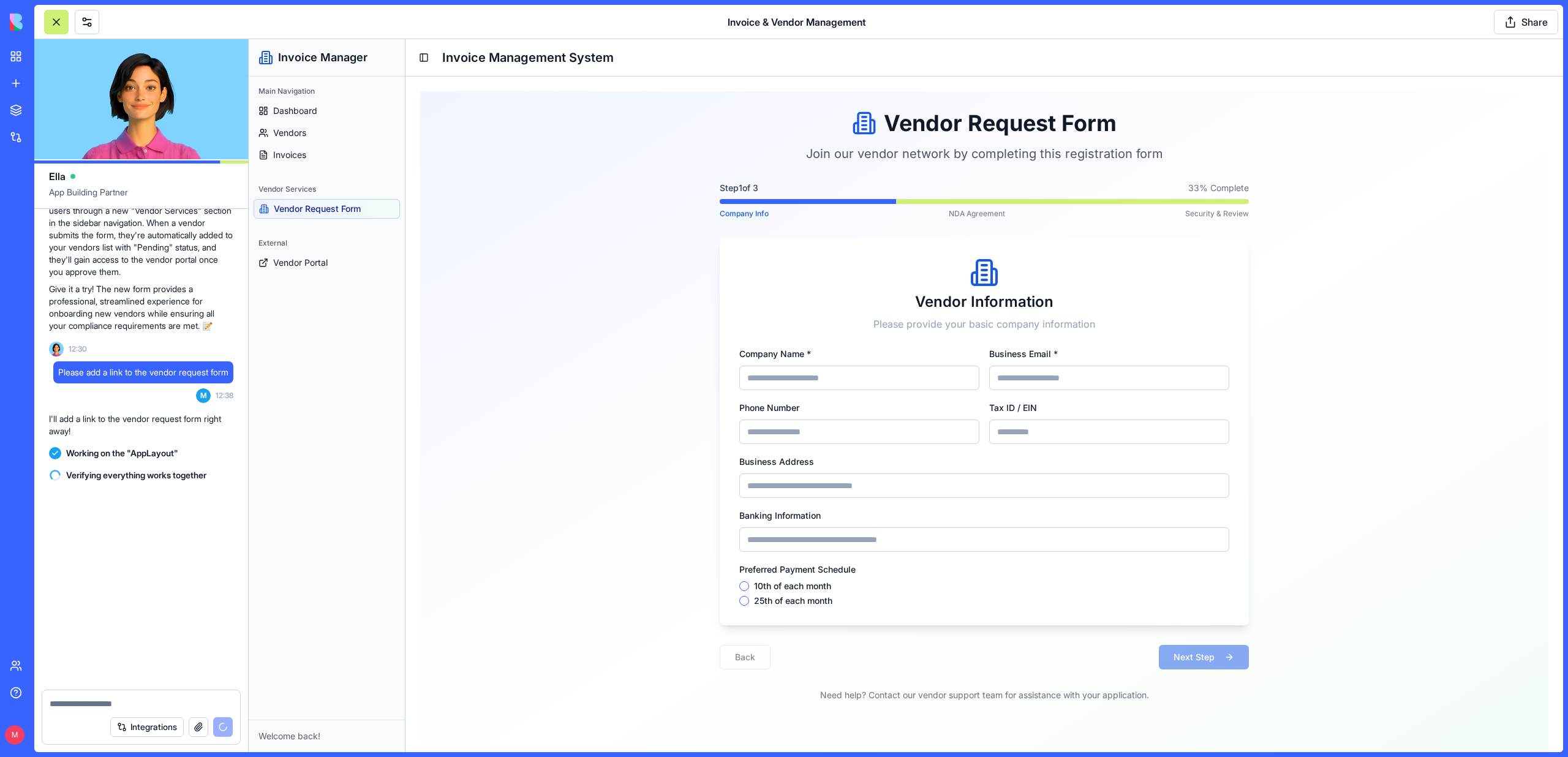 scroll, scrollTop: 9809, scrollLeft: 0, axis: vertical 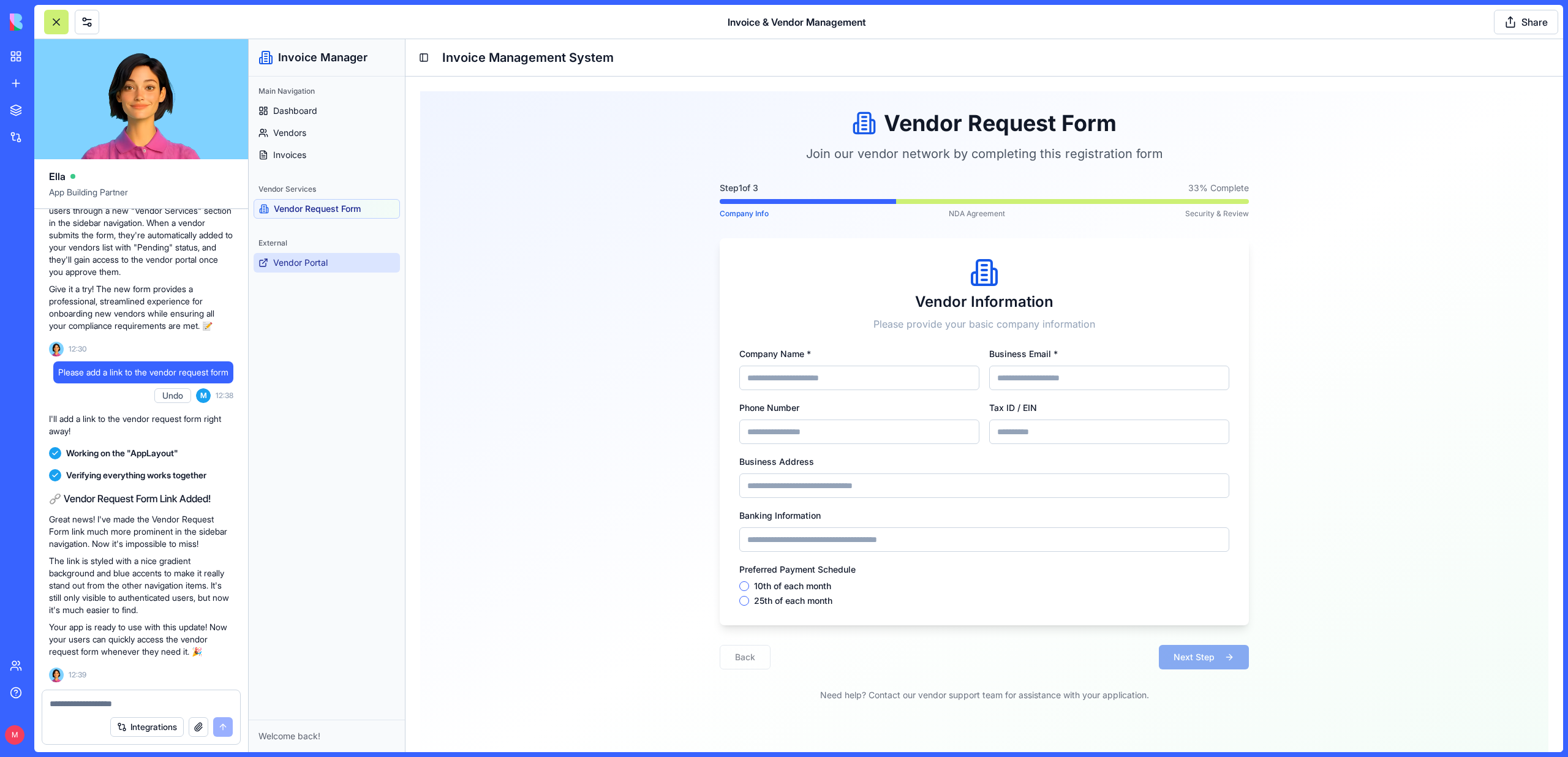 click on "Vendor Portal" at bounding box center [326, 263] 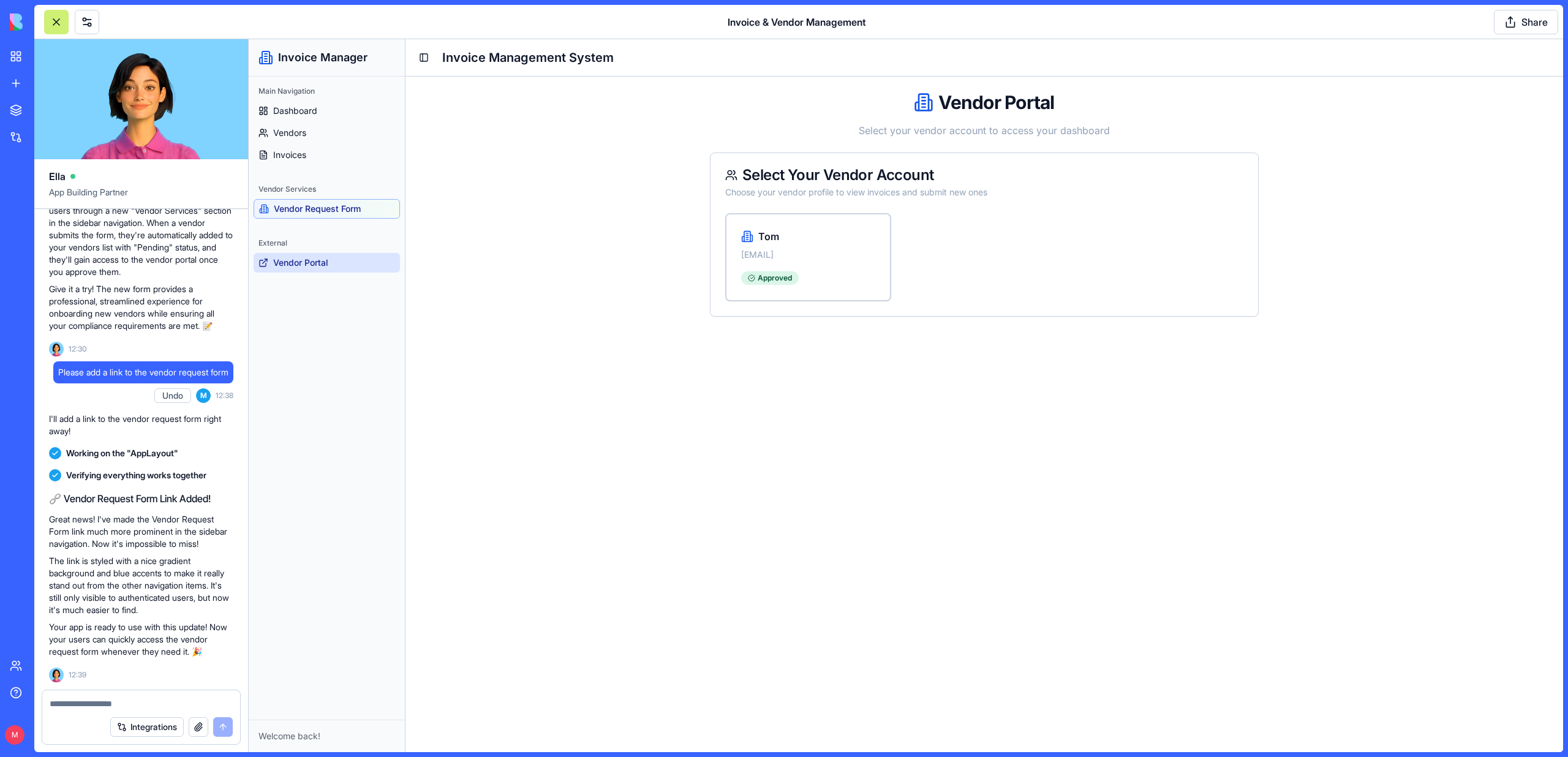 click on "Vendor Request Form" at bounding box center (317, 209) 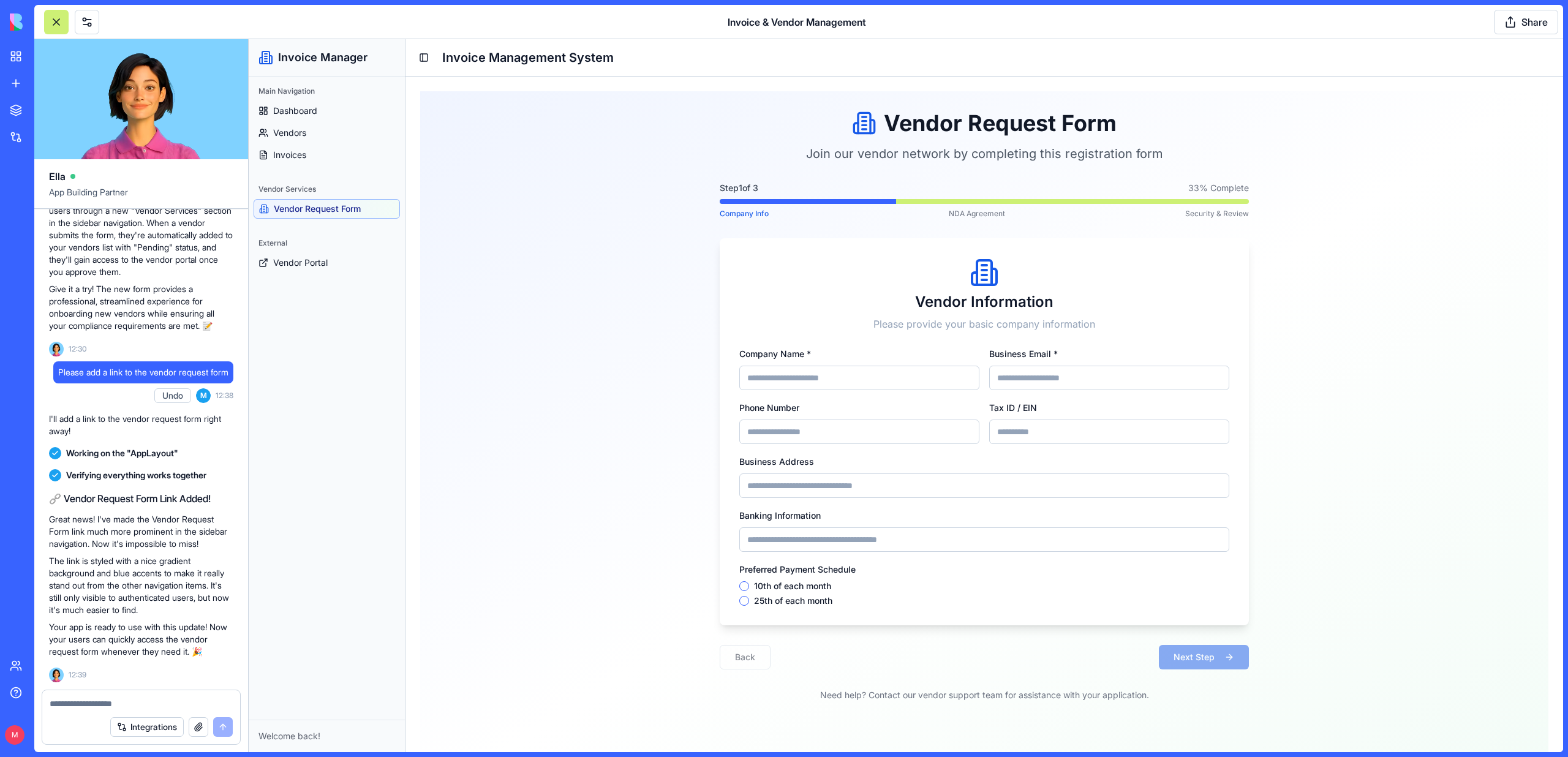 click on "Vendor Request Form" at bounding box center [326, 209] 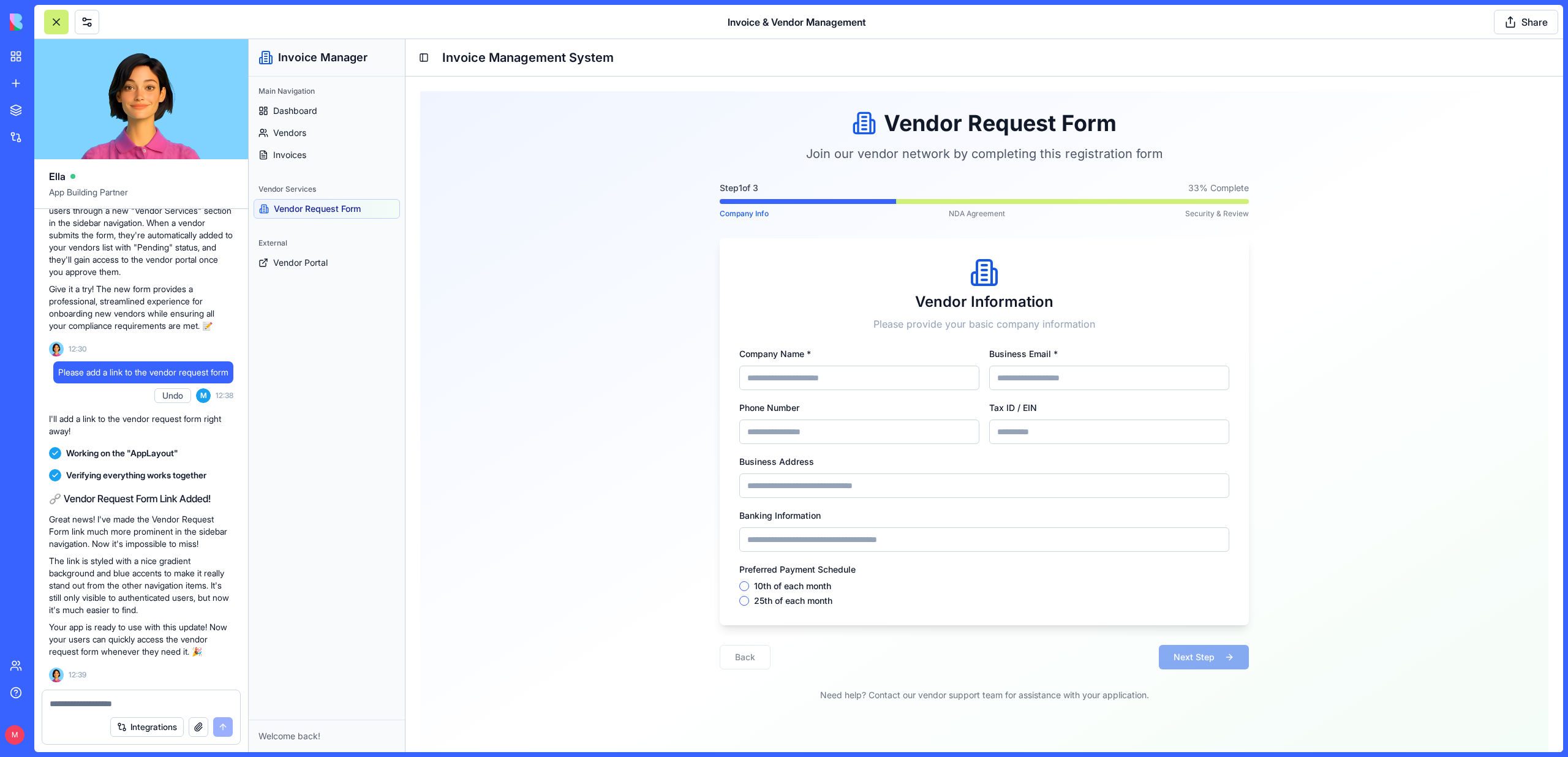 click on "External Vendor Portal" at bounding box center [326, 253] 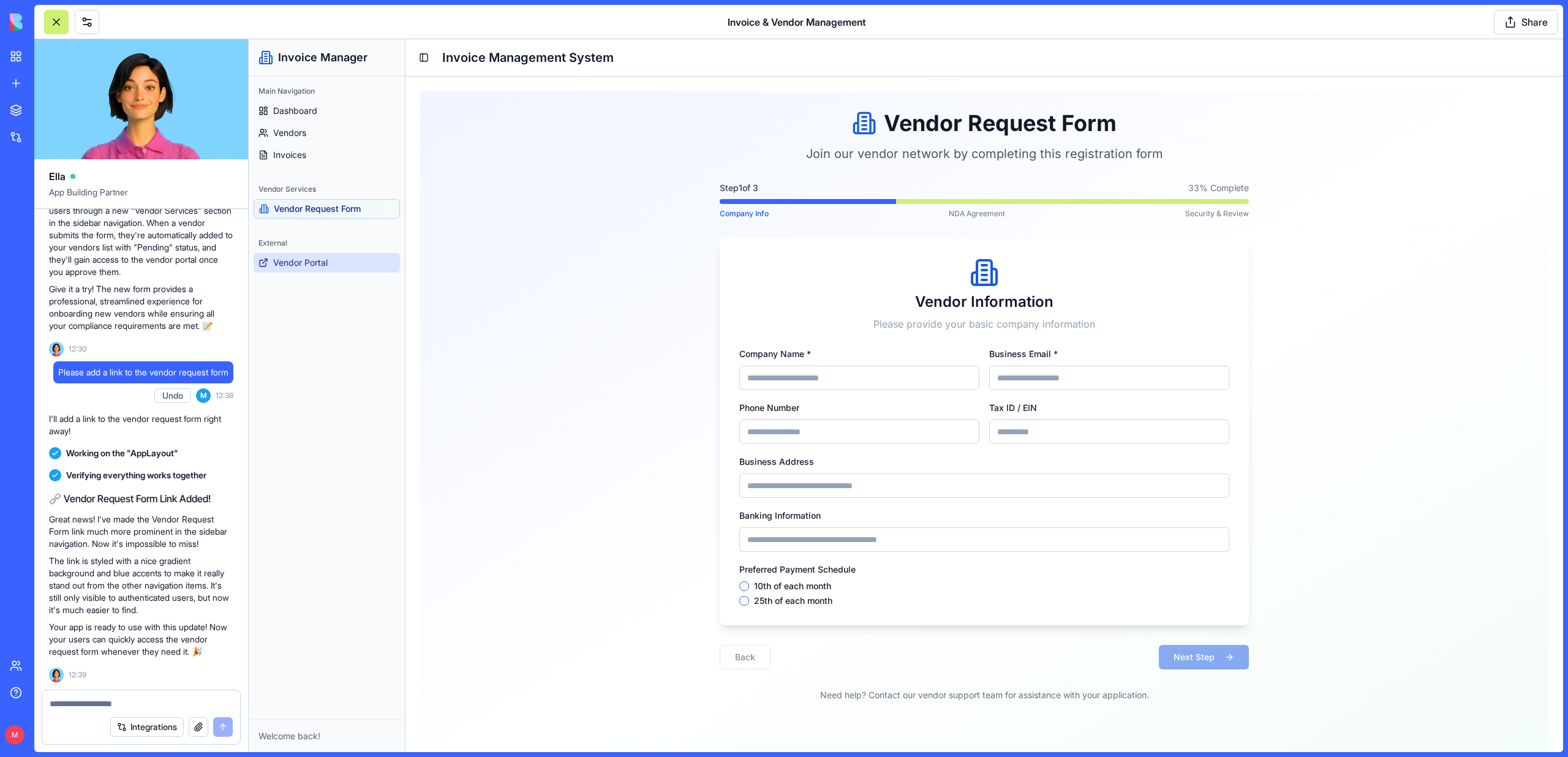 click on "Vendor Portal" at bounding box center (300, 263) 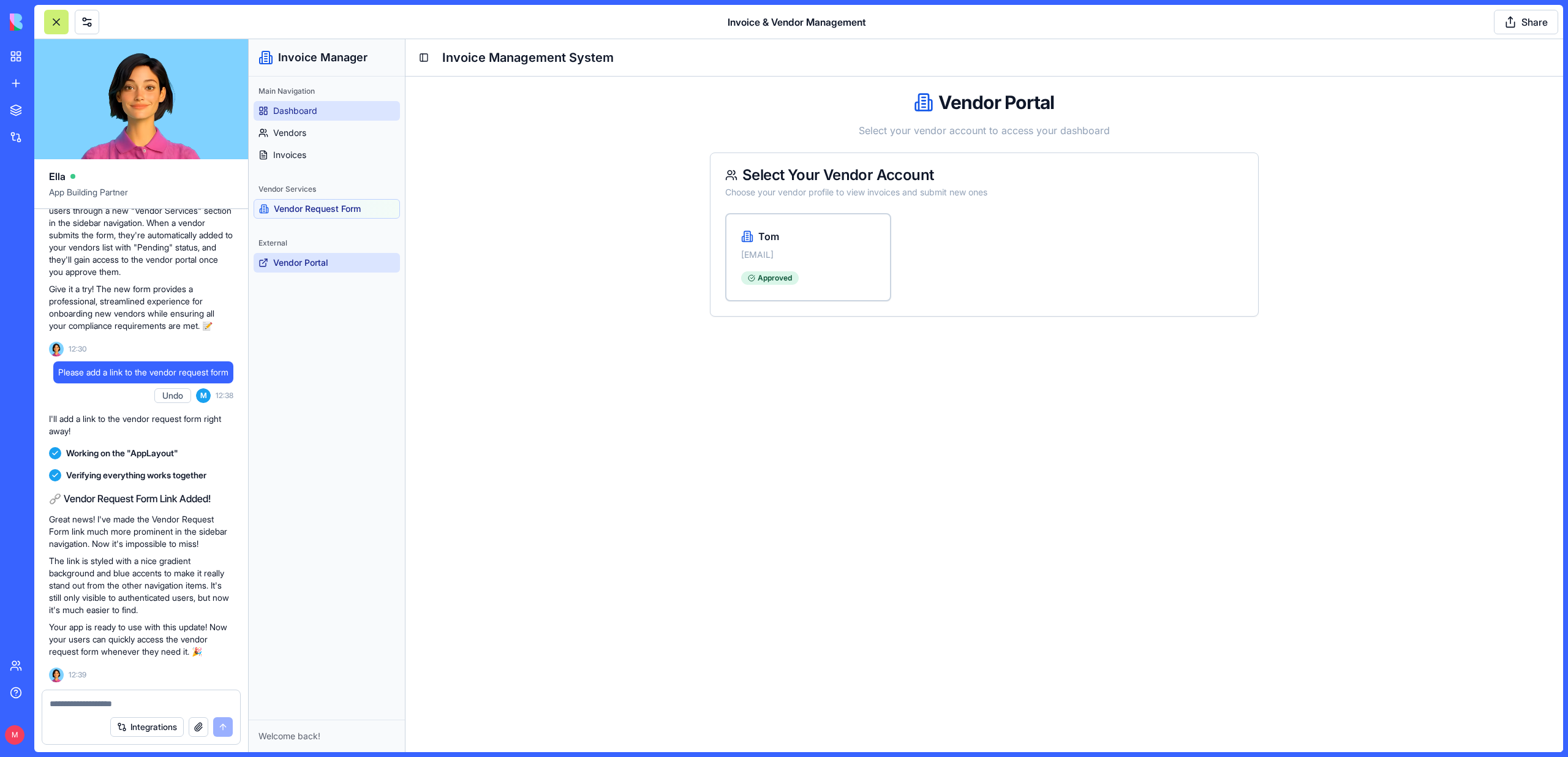click on "Dashboard" at bounding box center (295, 111) 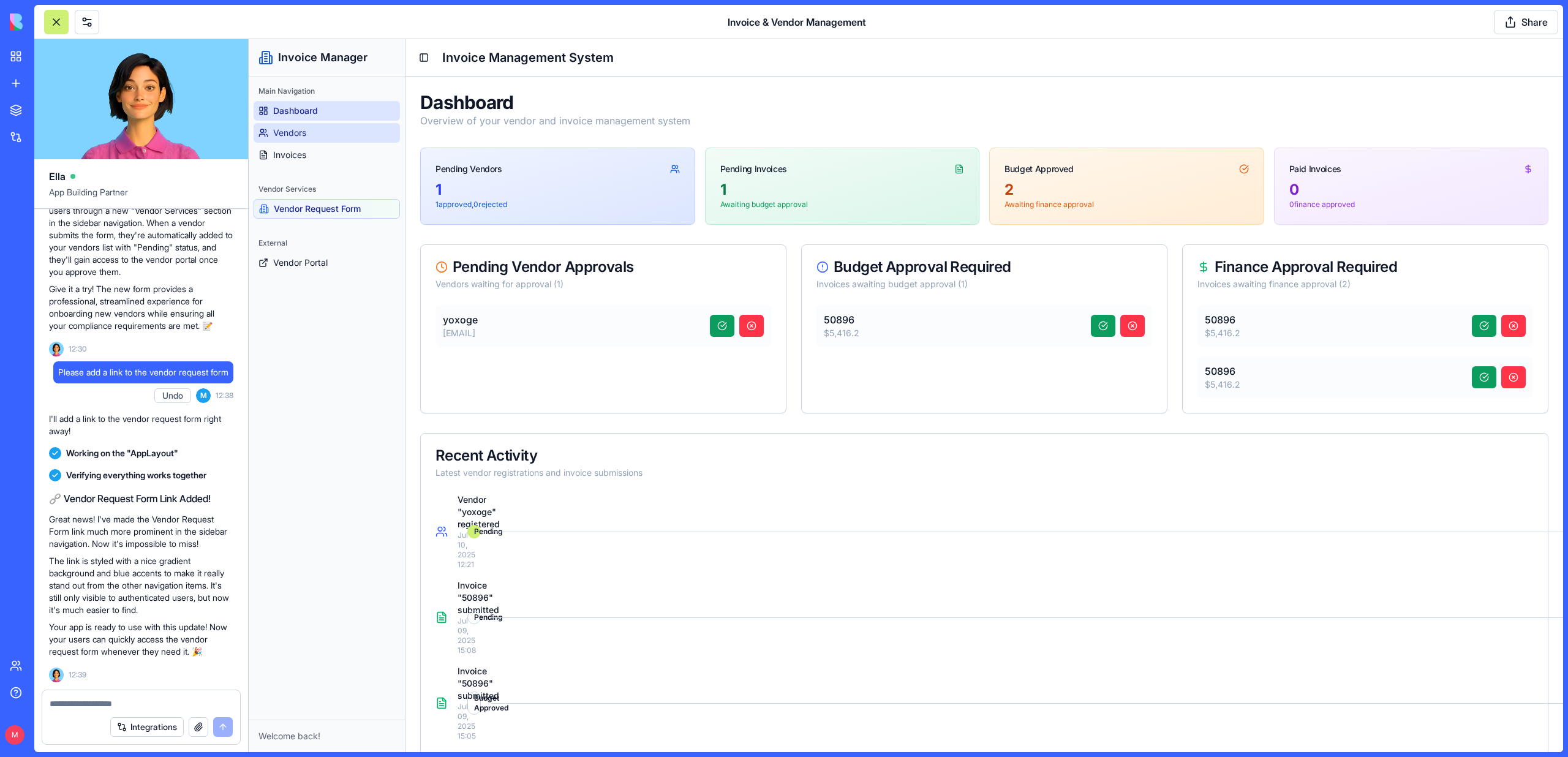 click on "Vendors" at bounding box center (290, 133) 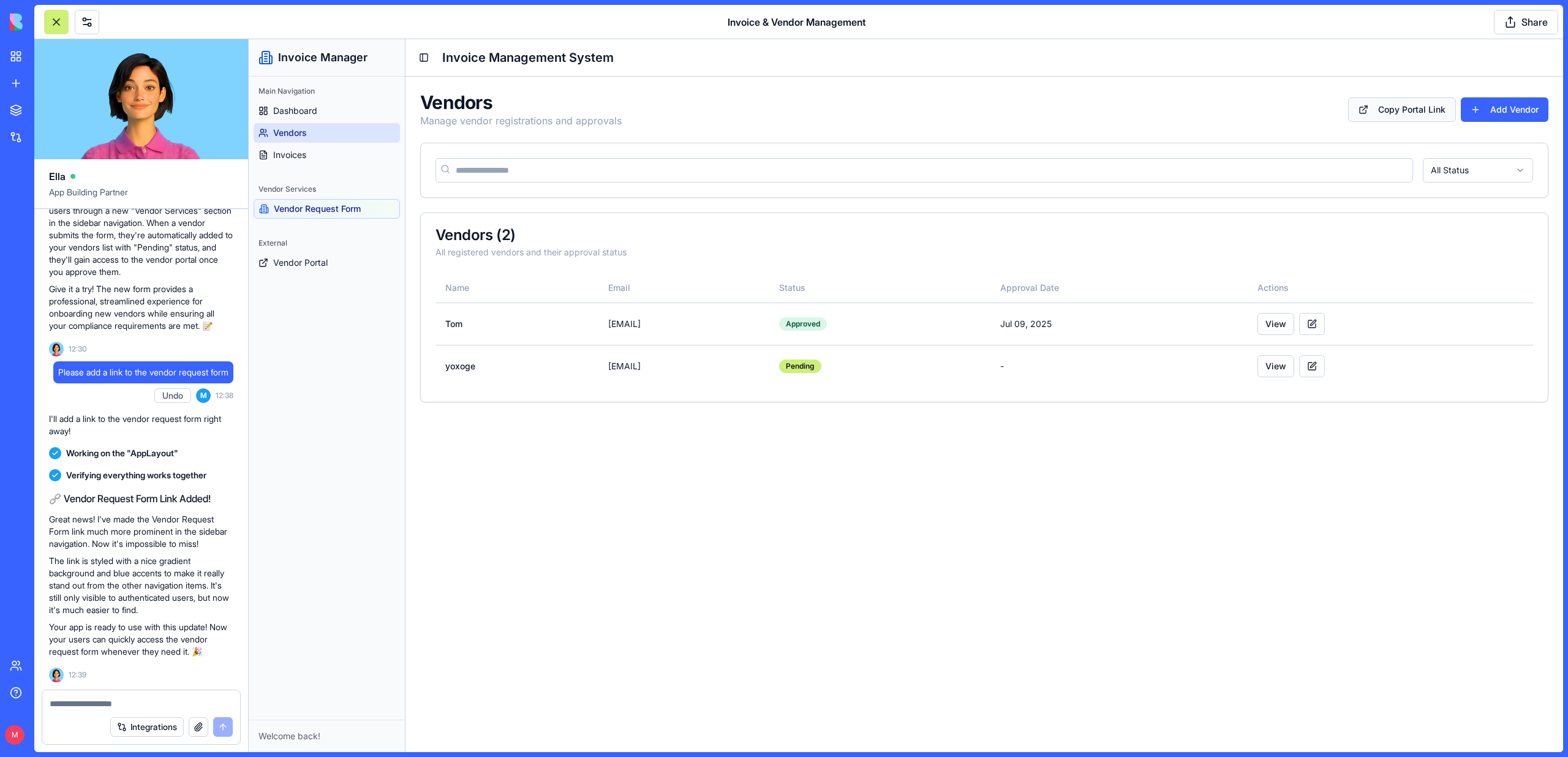 click on "Copy Portal Link" at bounding box center (1402, 110) 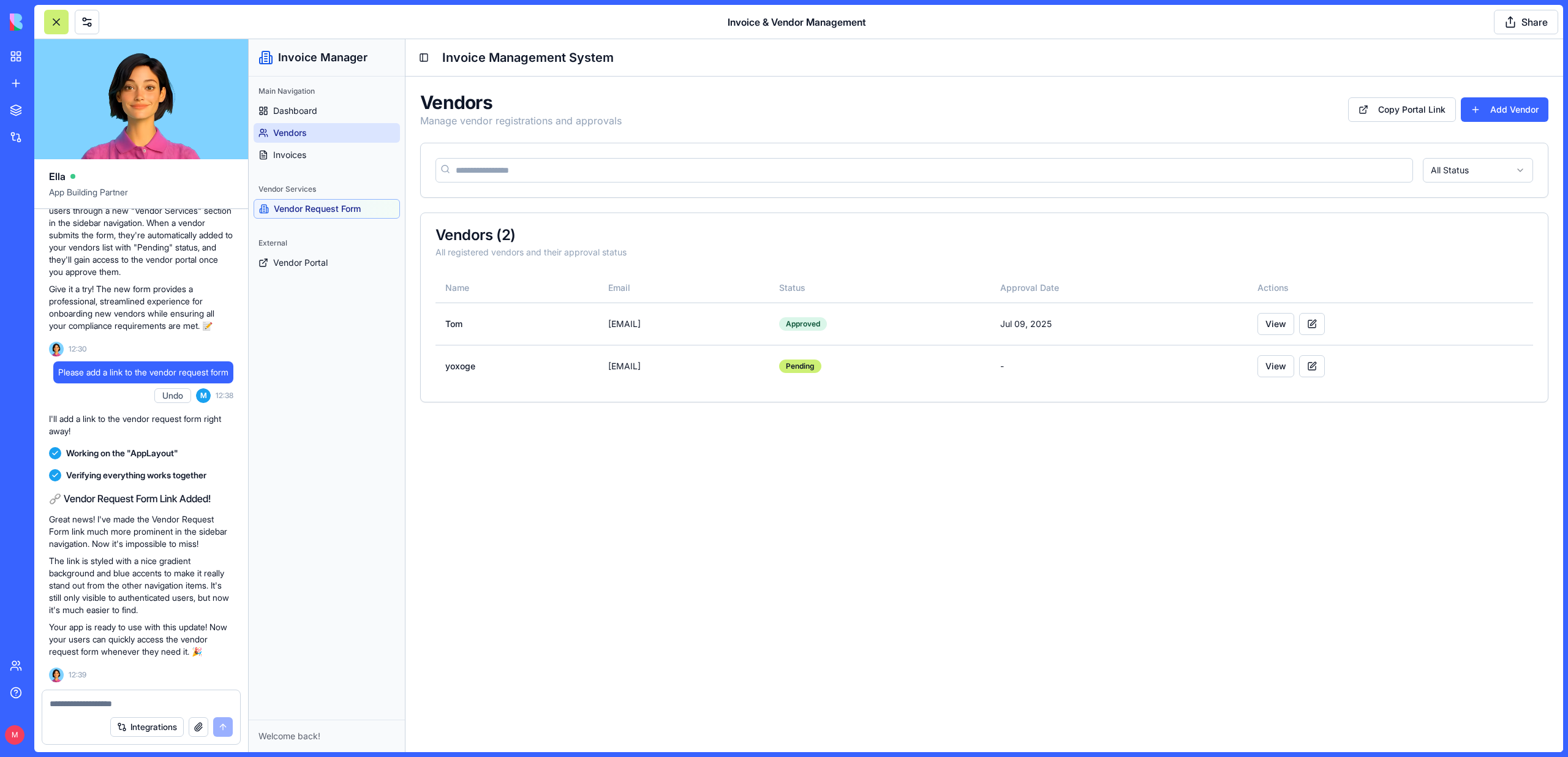 click on "Vendor Request Form" at bounding box center (326, 209) 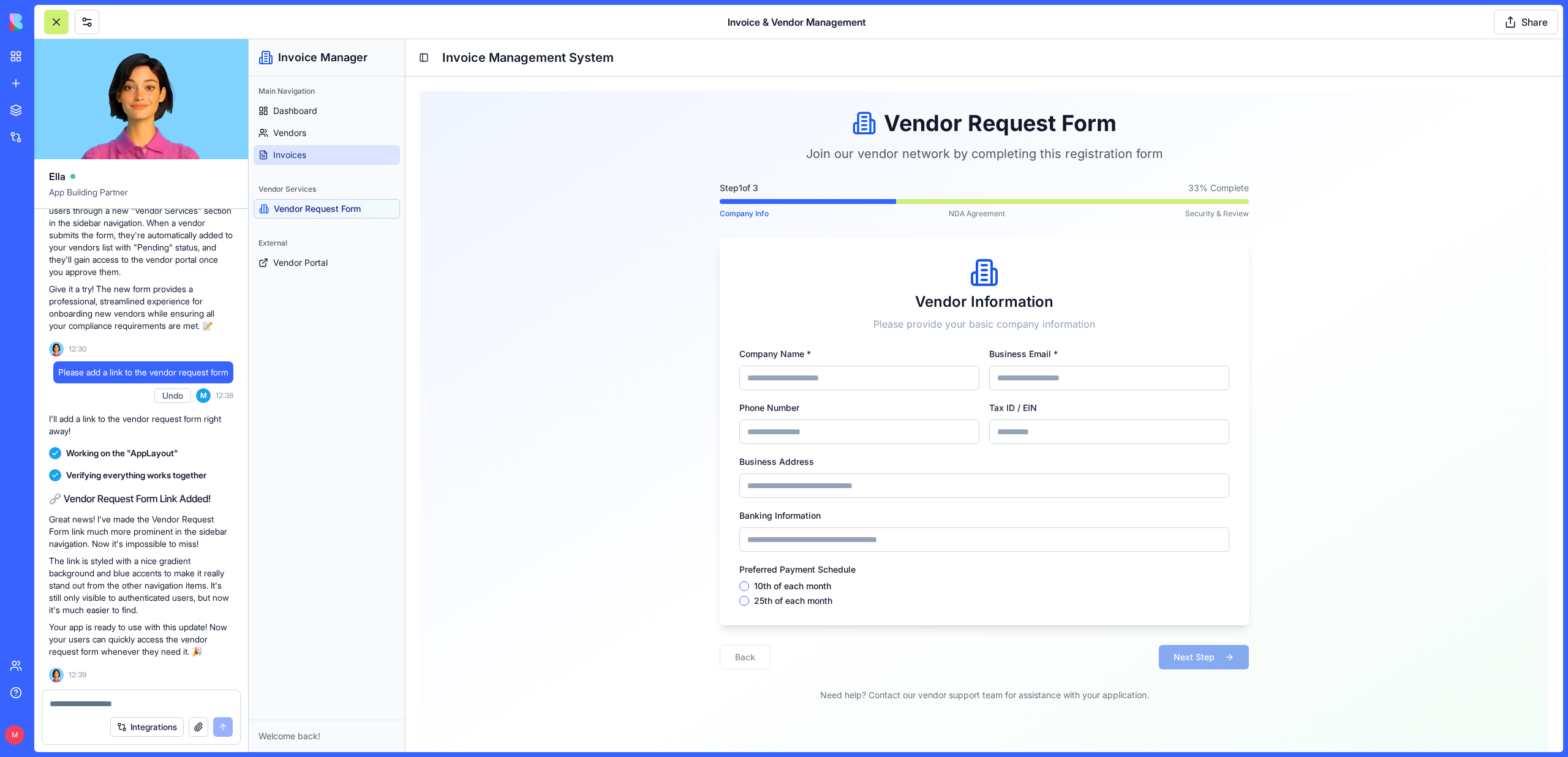 click on "Invoices" at bounding box center [326, 155] 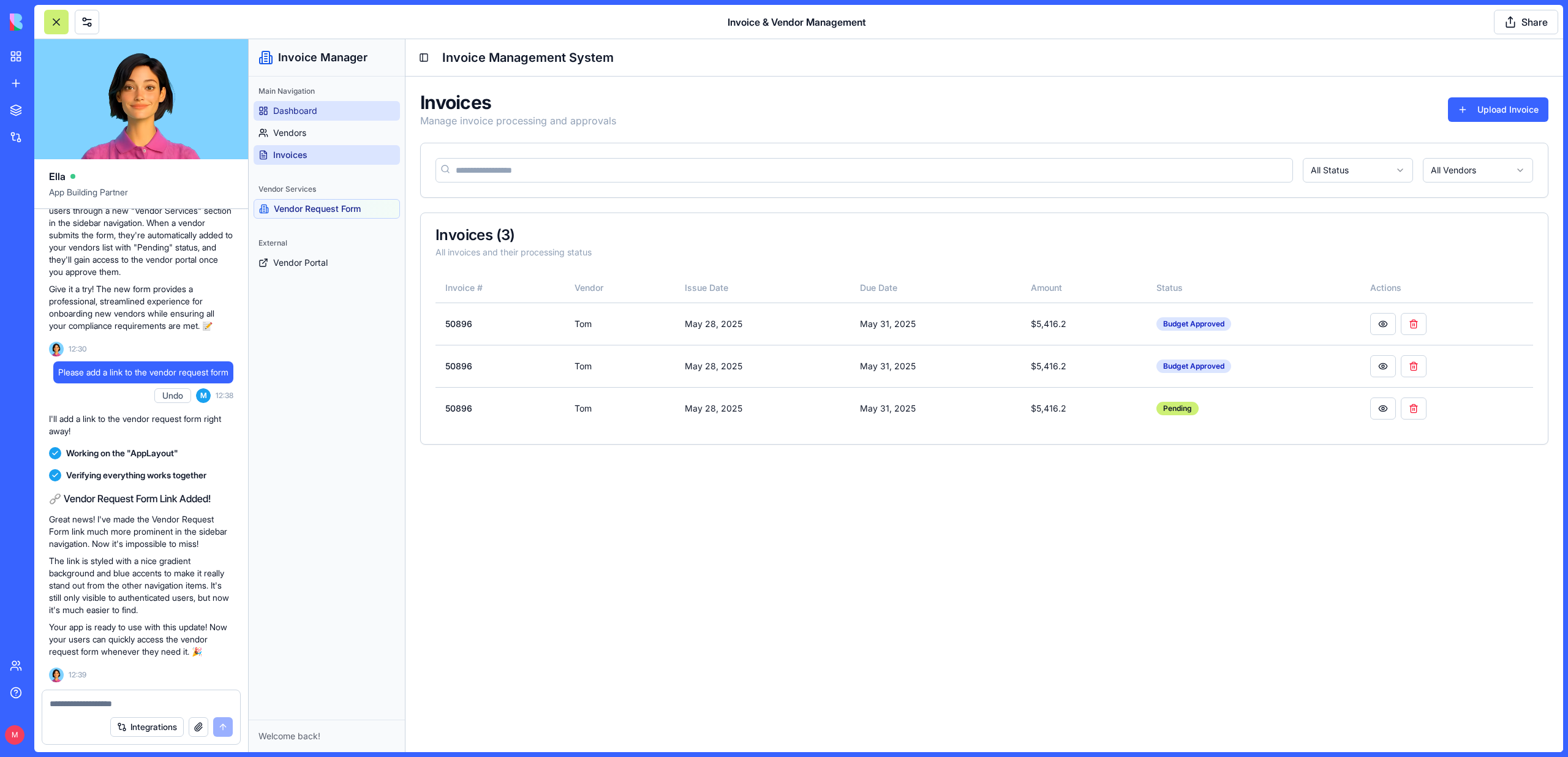 click on "Dashboard" at bounding box center (295, 111) 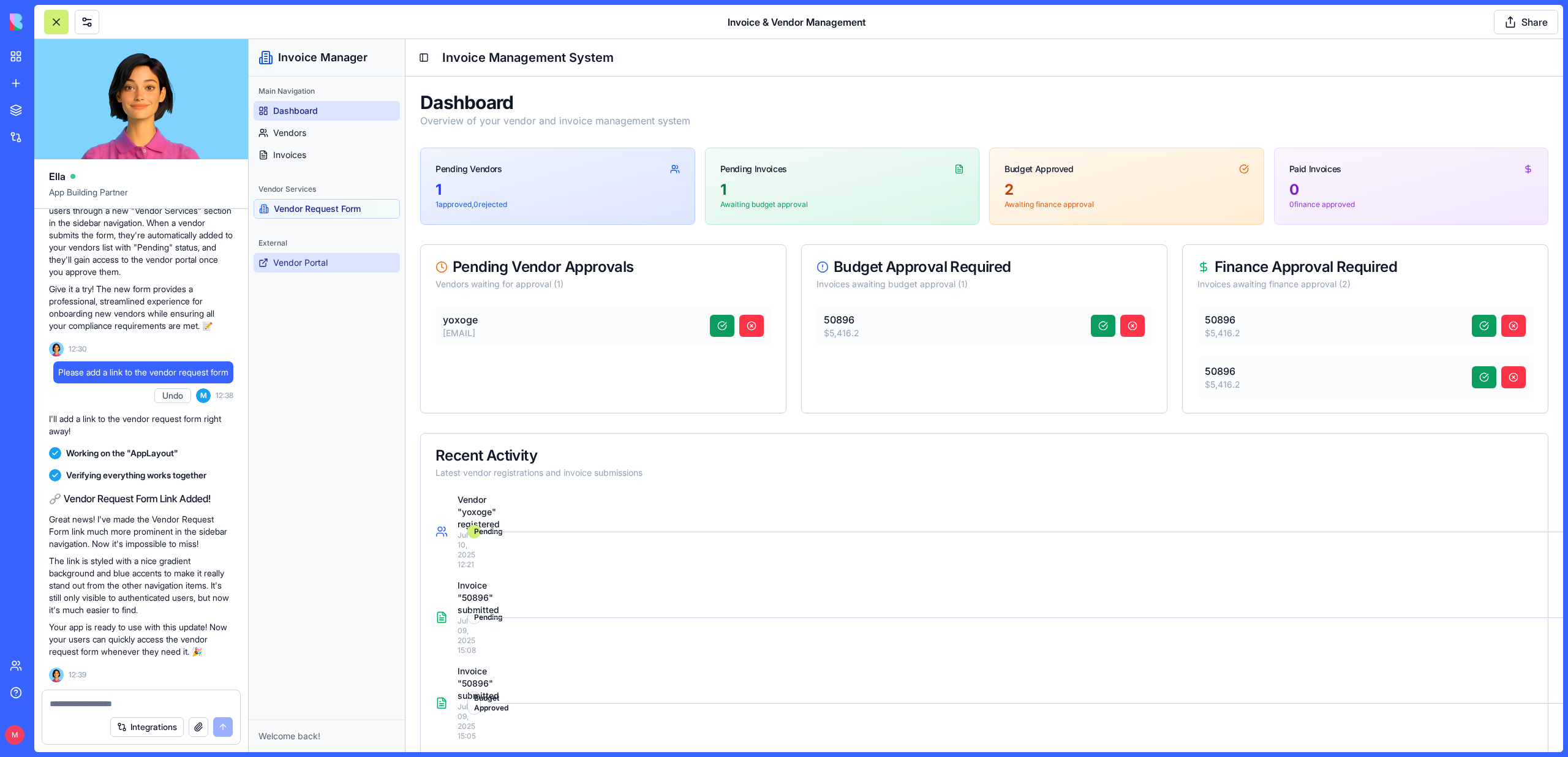 click on "Vendor Portal" at bounding box center (300, 263) 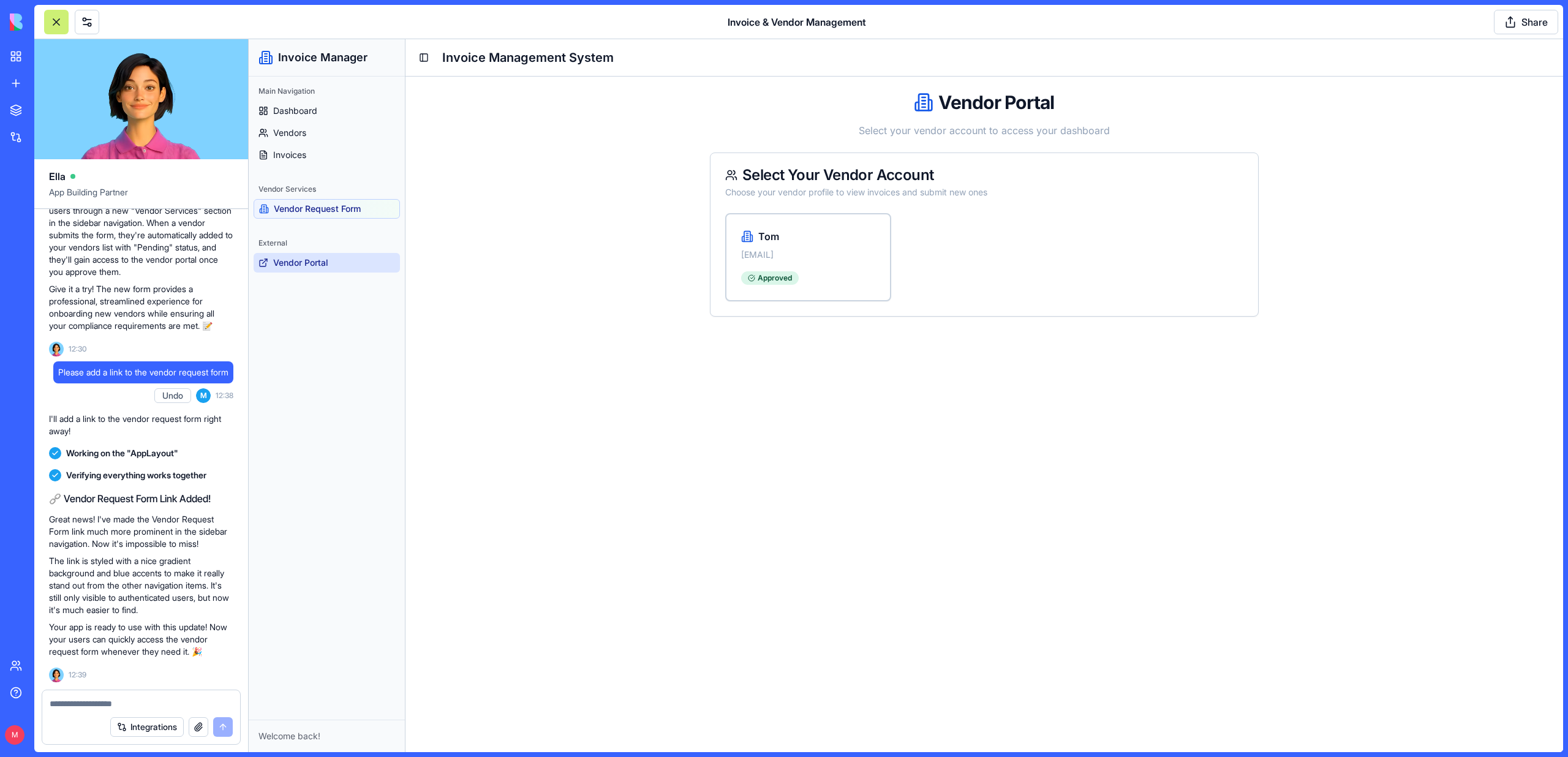 click on "Main Navigation Dashboard Vendors Invoices Vendor Services Vendor Request Form External Vendor Portal" at bounding box center (326, 398) 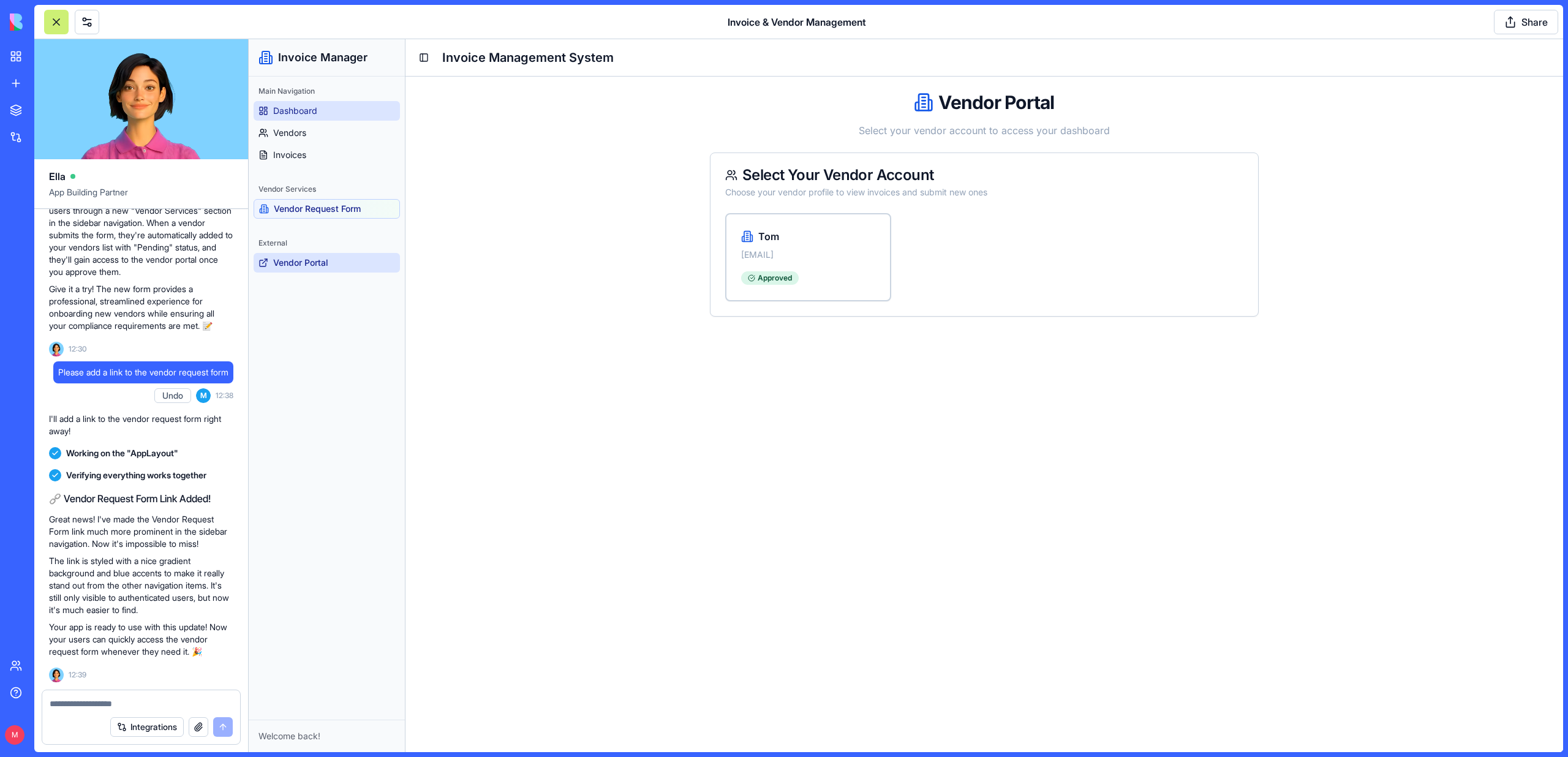 click on "Dashboard" at bounding box center [326, 111] 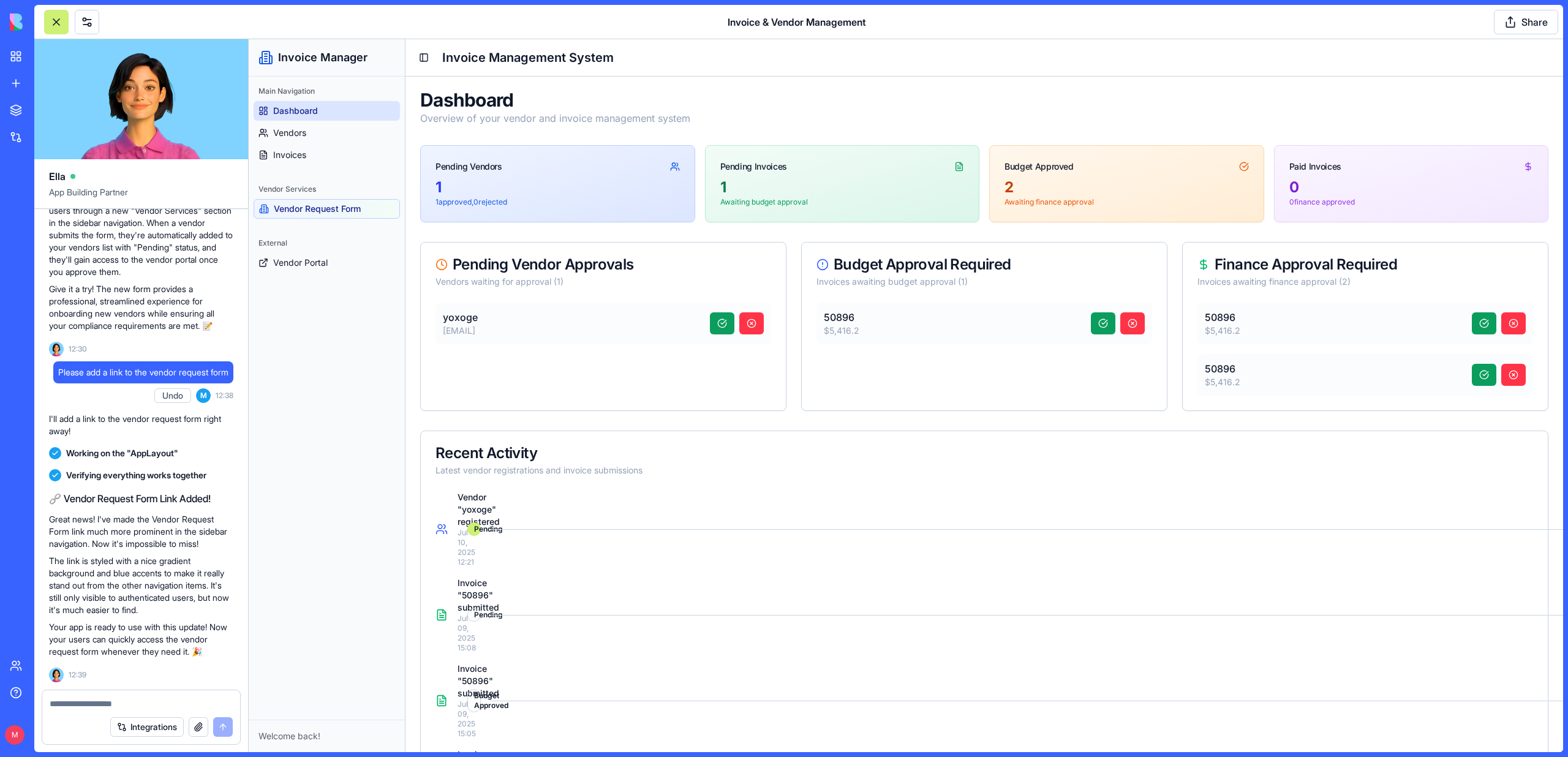 scroll, scrollTop: 137, scrollLeft: 0, axis: vertical 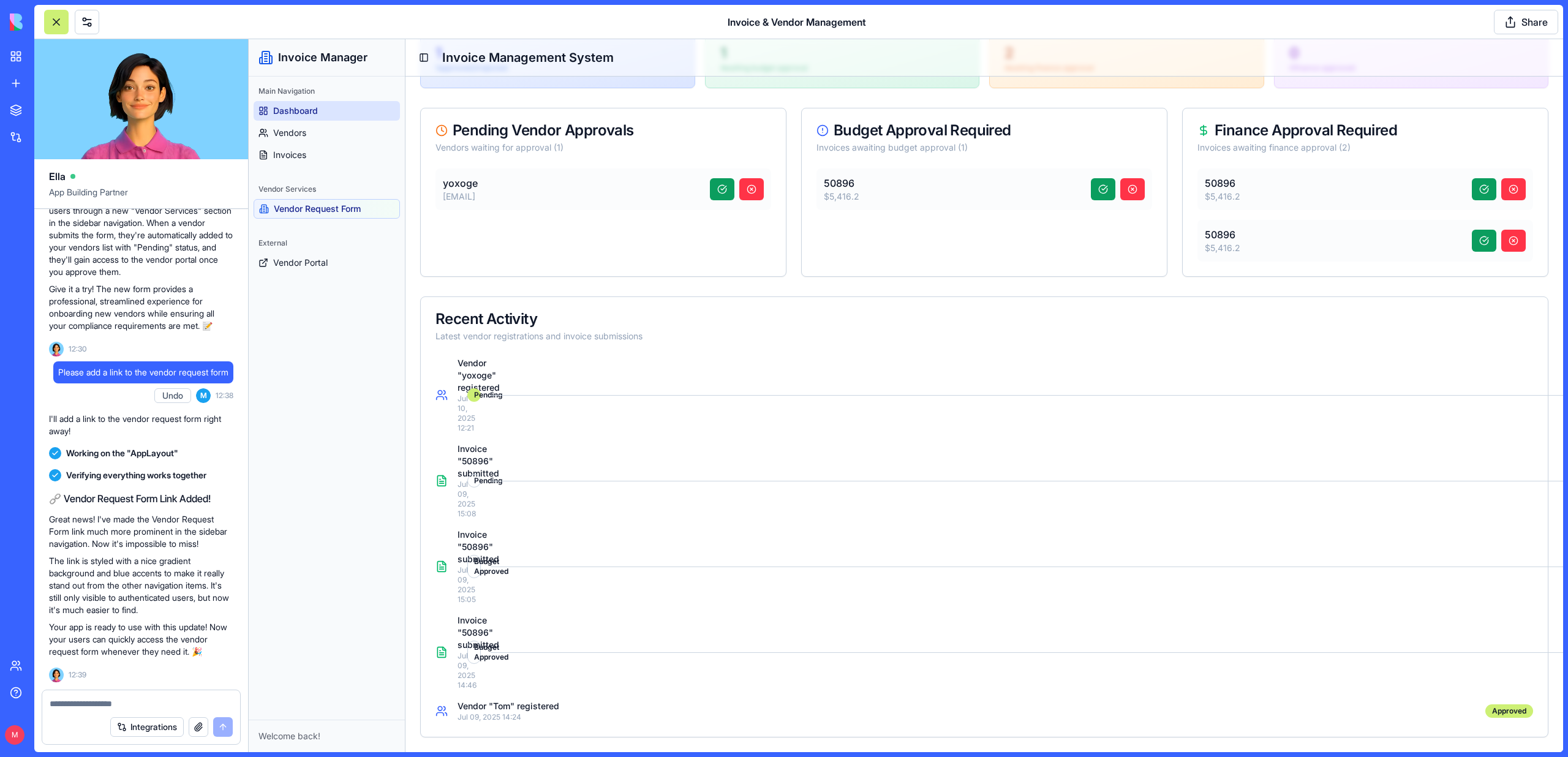 click at bounding box center [141, 704] 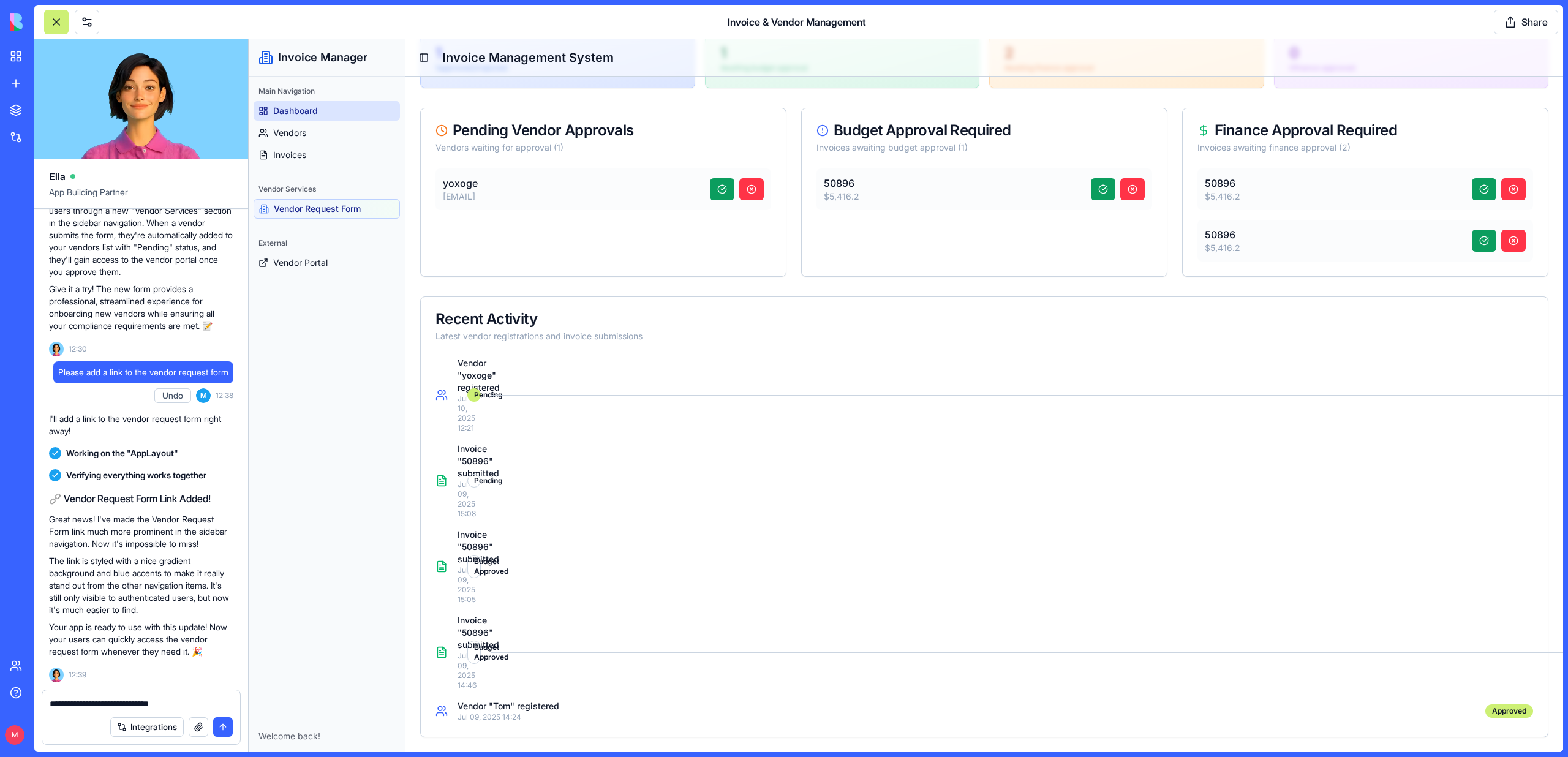 type on "**********" 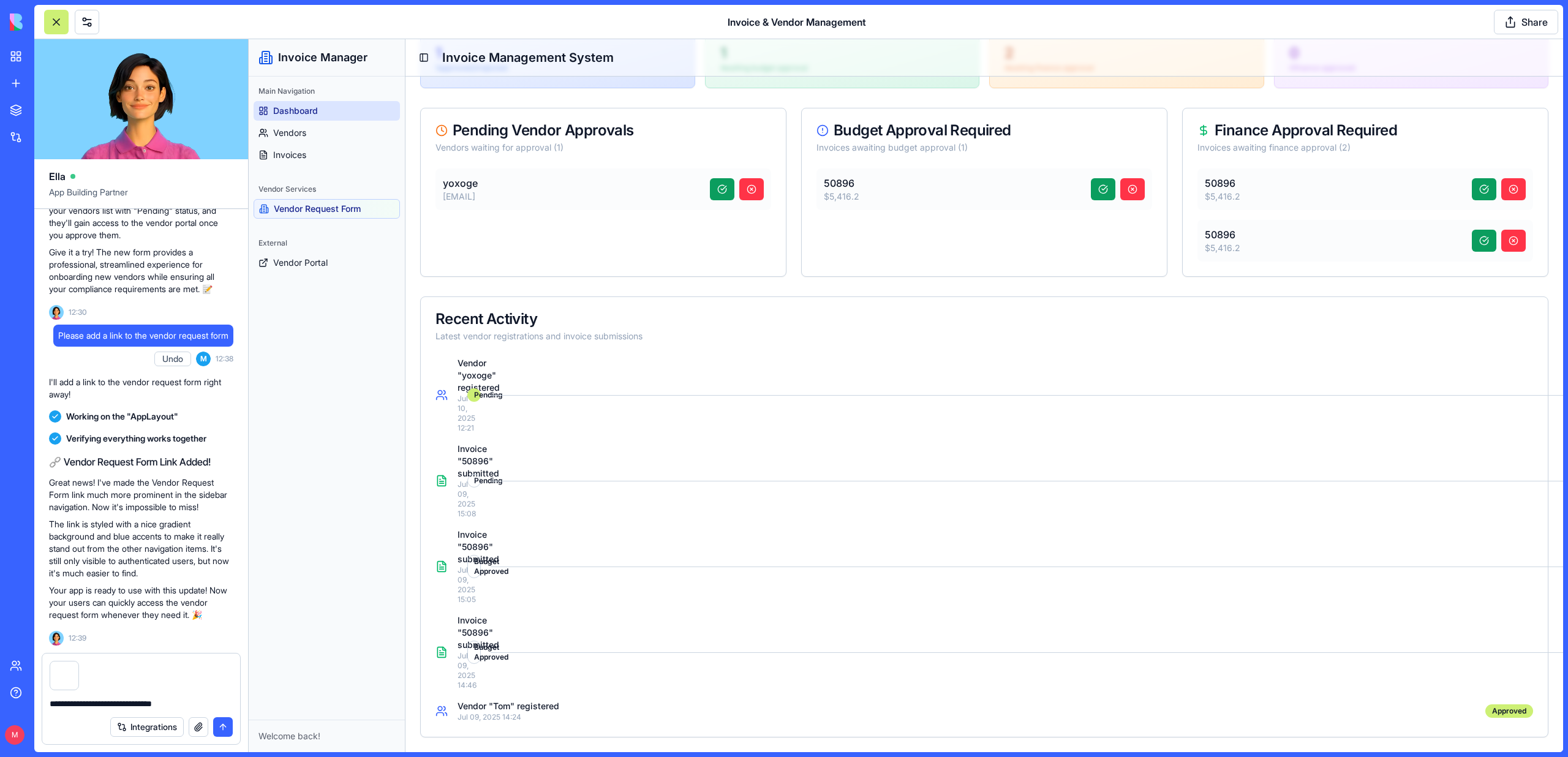 type 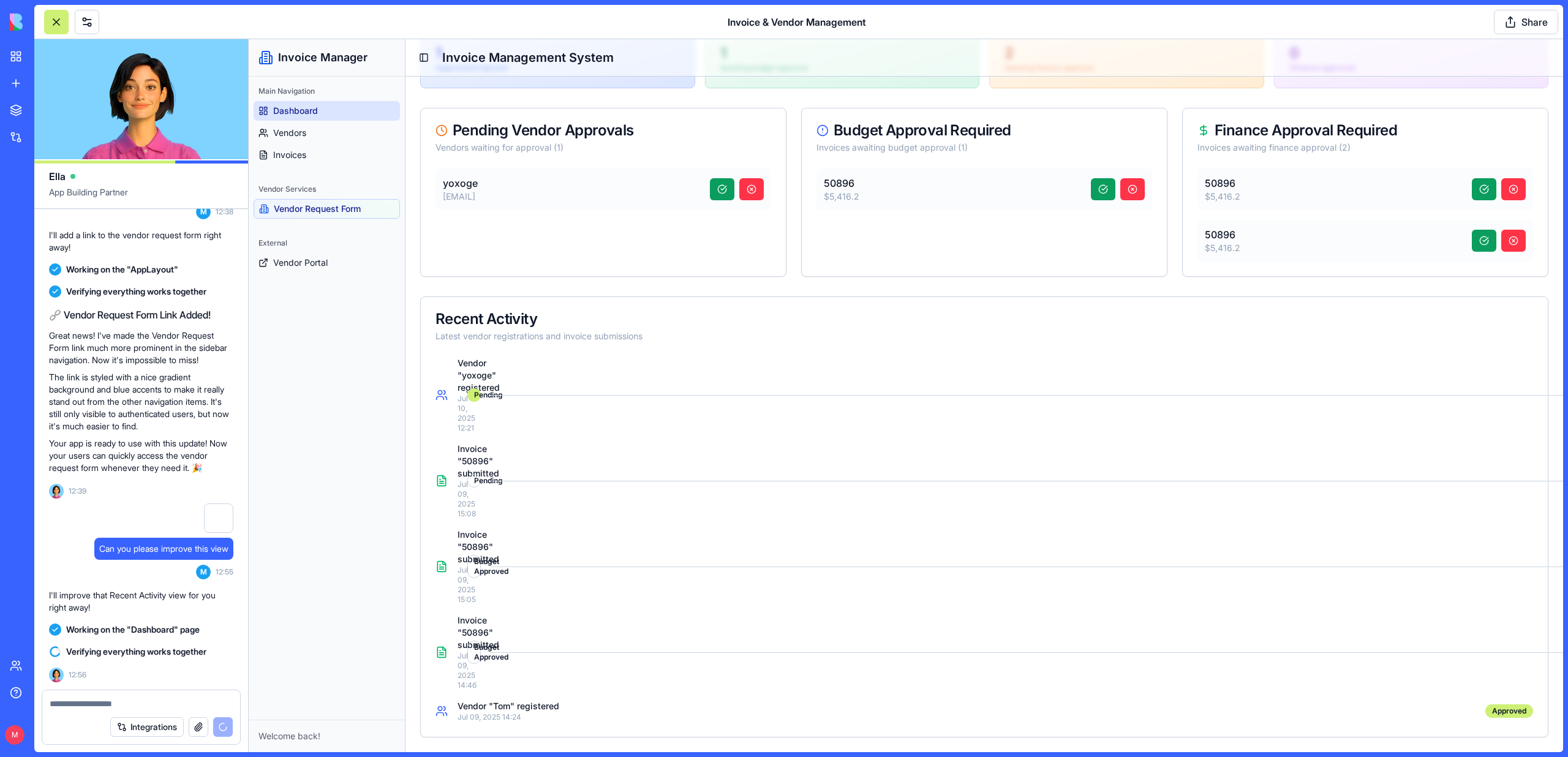 scroll, scrollTop: 10014, scrollLeft: 0, axis: vertical 